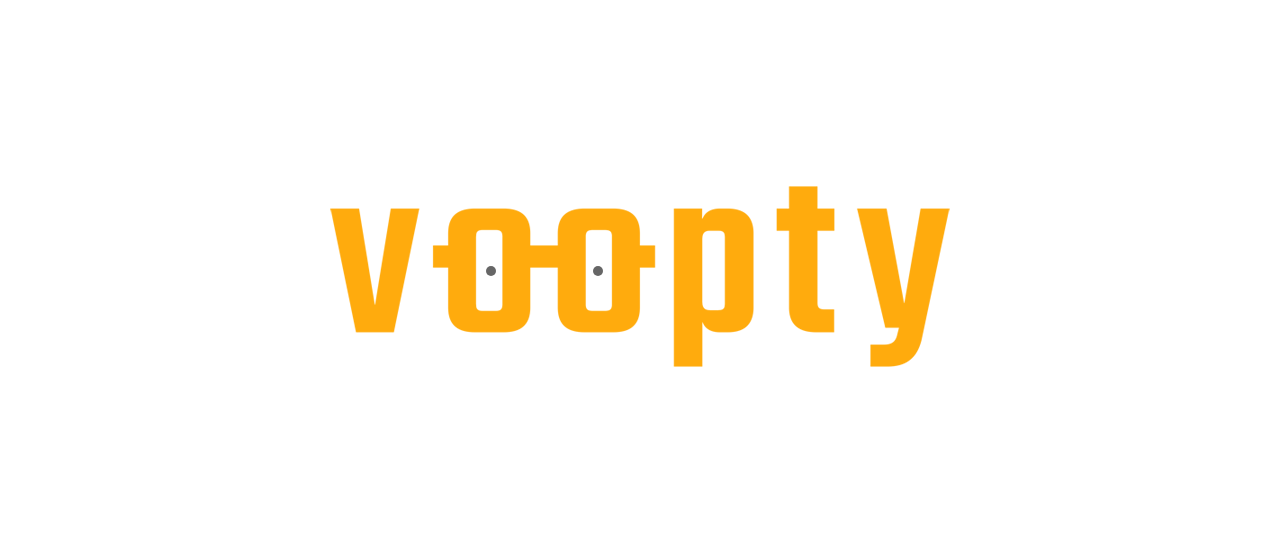 scroll, scrollTop: 0, scrollLeft: 0, axis: both 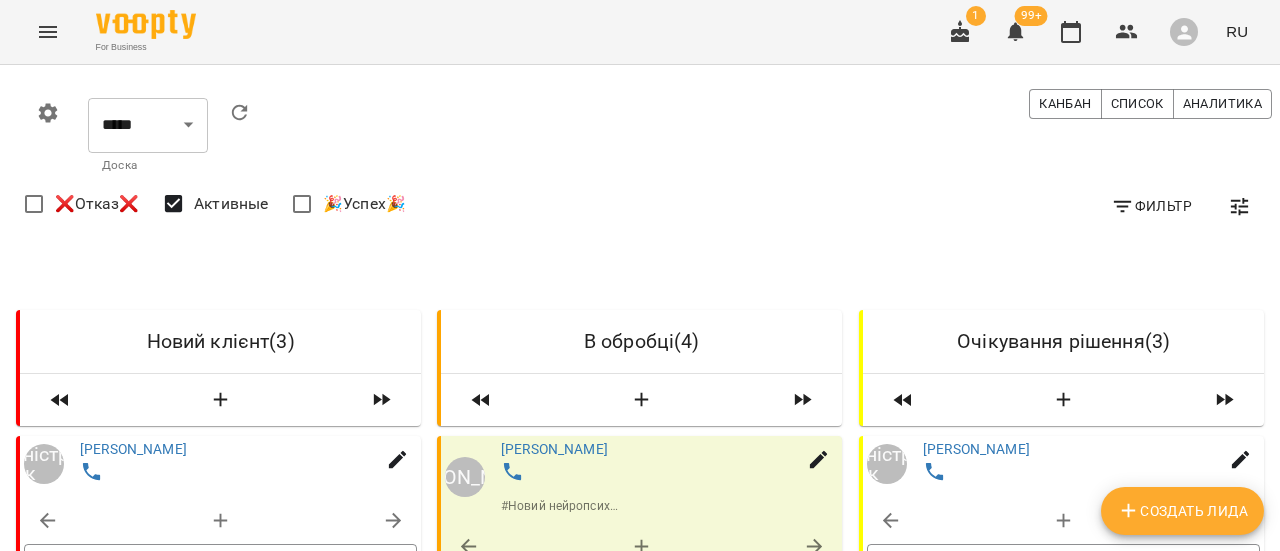 click 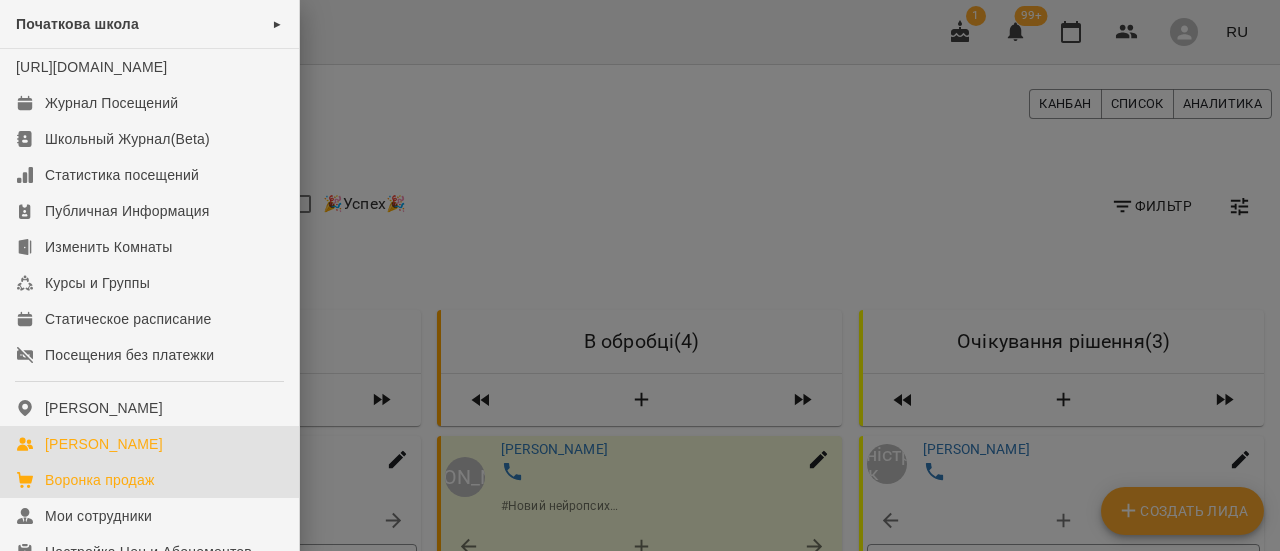 click on "[PERSON_NAME]" at bounding box center (149, 444) 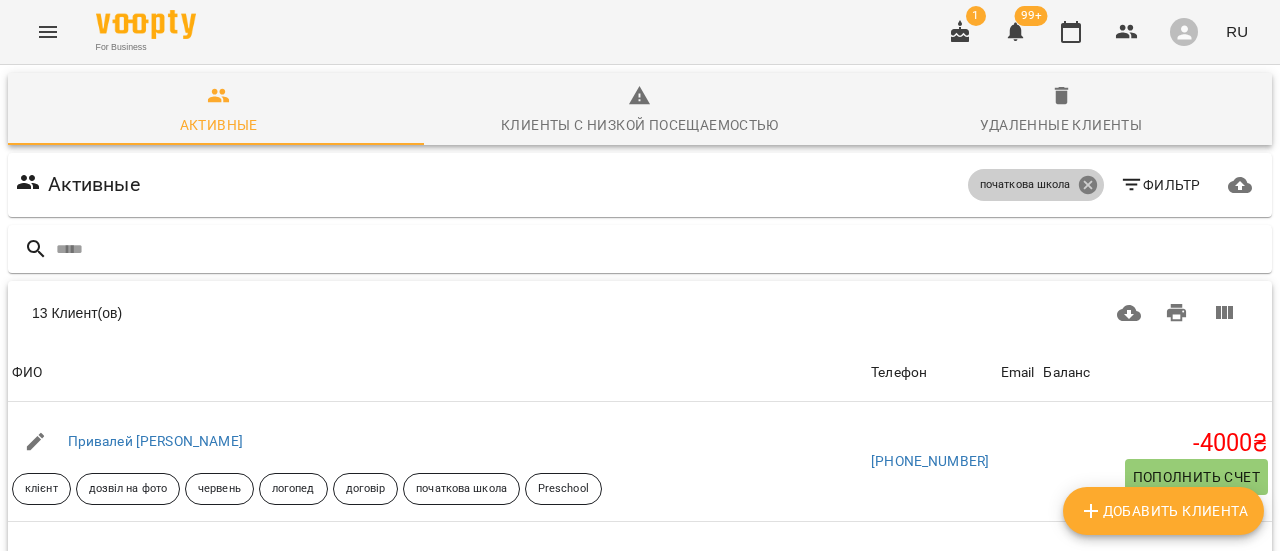click 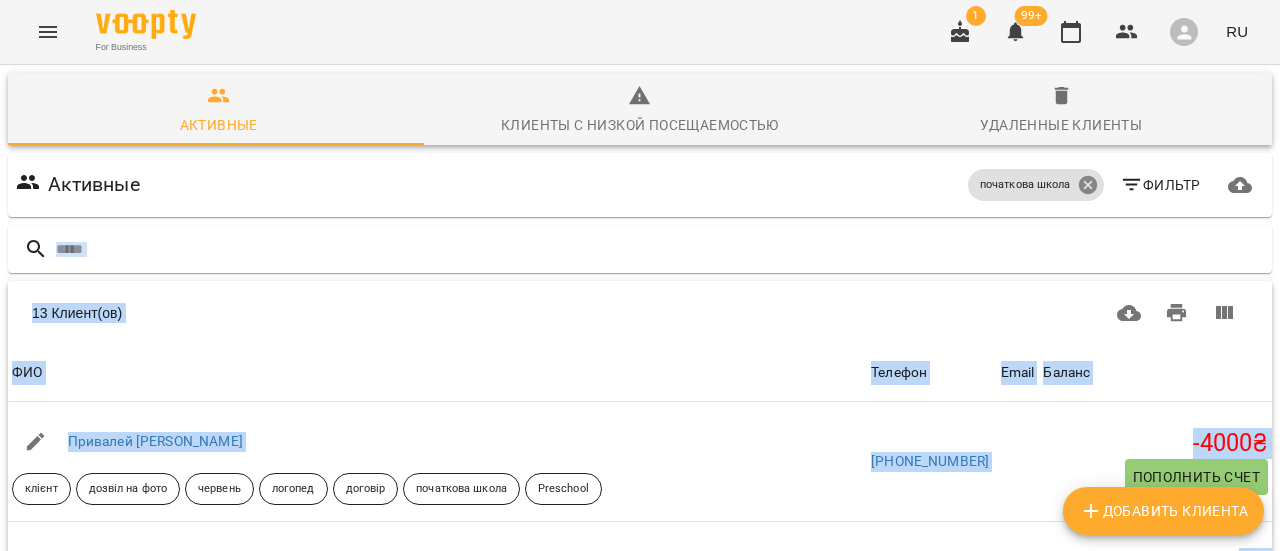 click on "Активные початкова школа Фильтр" at bounding box center (640, 185) 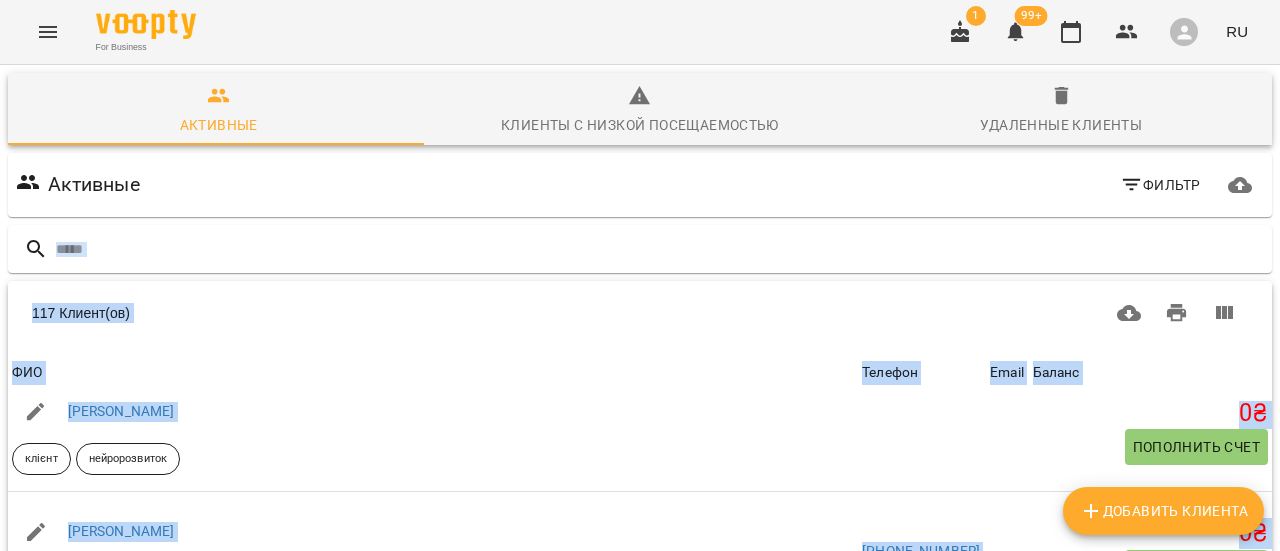 scroll, scrollTop: 0, scrollLeft: 0, axis: both 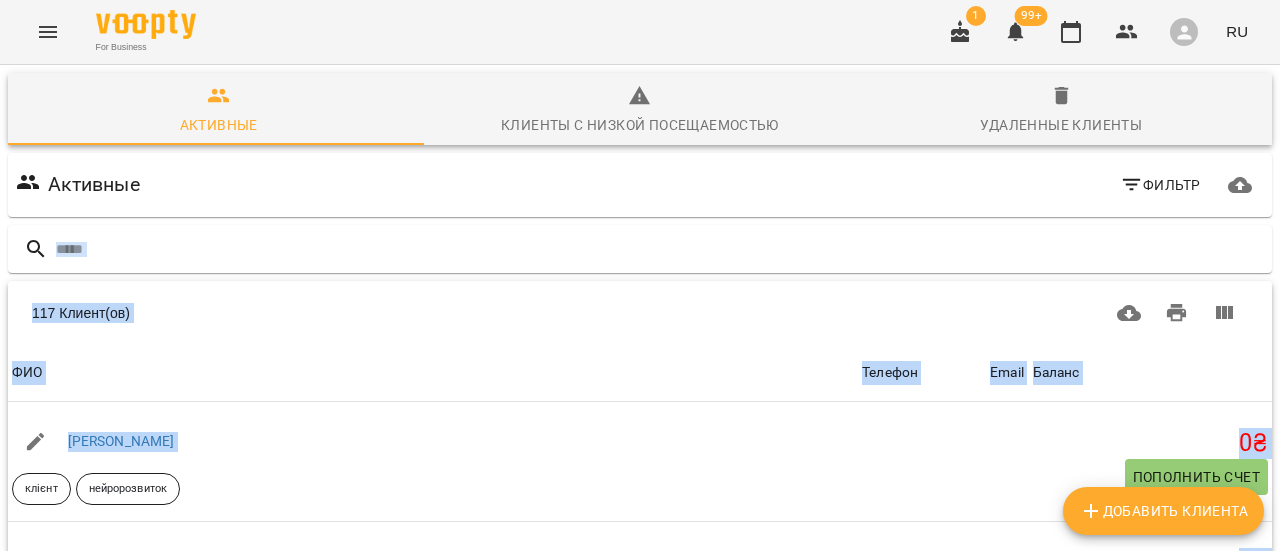 click on "Активные Клиенты с низкой посещаемостью Удаленные клиенты" at bounding box center [640, 109] 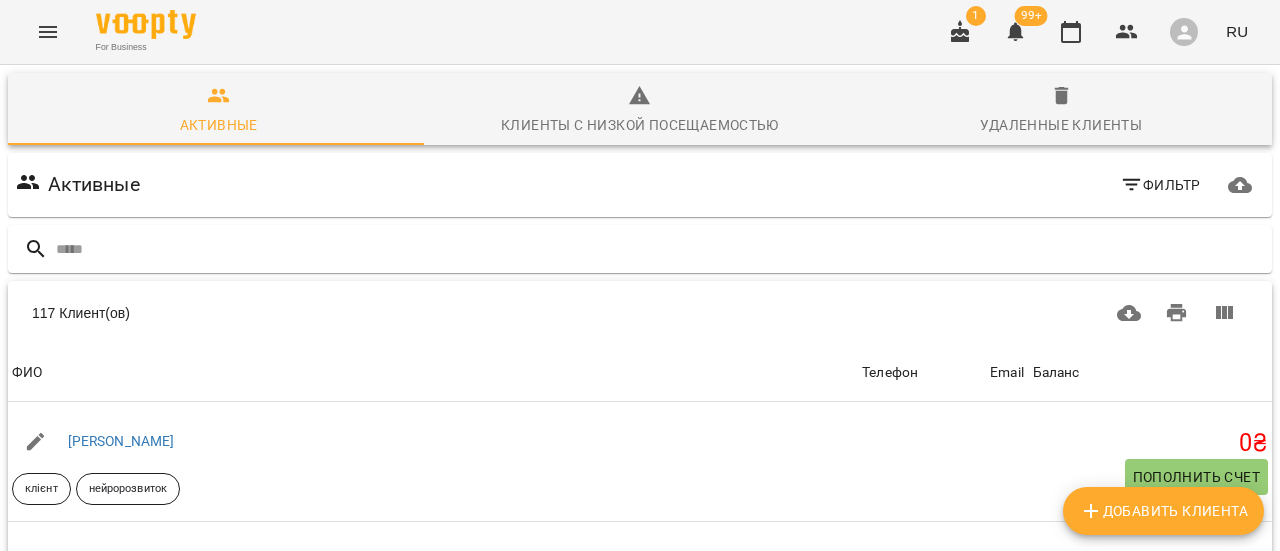 click on "Активные Клиенты с низкой посещаемостью Удаленные клиенты   Активные Фильтр 117   Клиент(ов) 117   Клиент(ов) ФИО Телефон Email Баланс ФИО Мамаян Дамір клієнт нейророзвиток Телефон Email Баланс 0 ₴ Пополнить счет ФИО Крівенко Ліза клієнт абілітолог онлайн Телефон +15623376900 Email Баланс 0 ₴ Пополнить счет ФИО Каземир Микита клієнт абілітолог нейророзвиток грудень Телефон +380502856003 Email Баланс 0 ₴ Пополнить счет ФИО Гончар Демид клієнт нейророзвиток графомоторика логоритміка логопед лфк казкотерапія Телефон +380502900526 Email Баланс 0 ₴ Пополнить счет ФИО Гончар Демʼян клієнт 0 0" at bounding box center (640, 555) 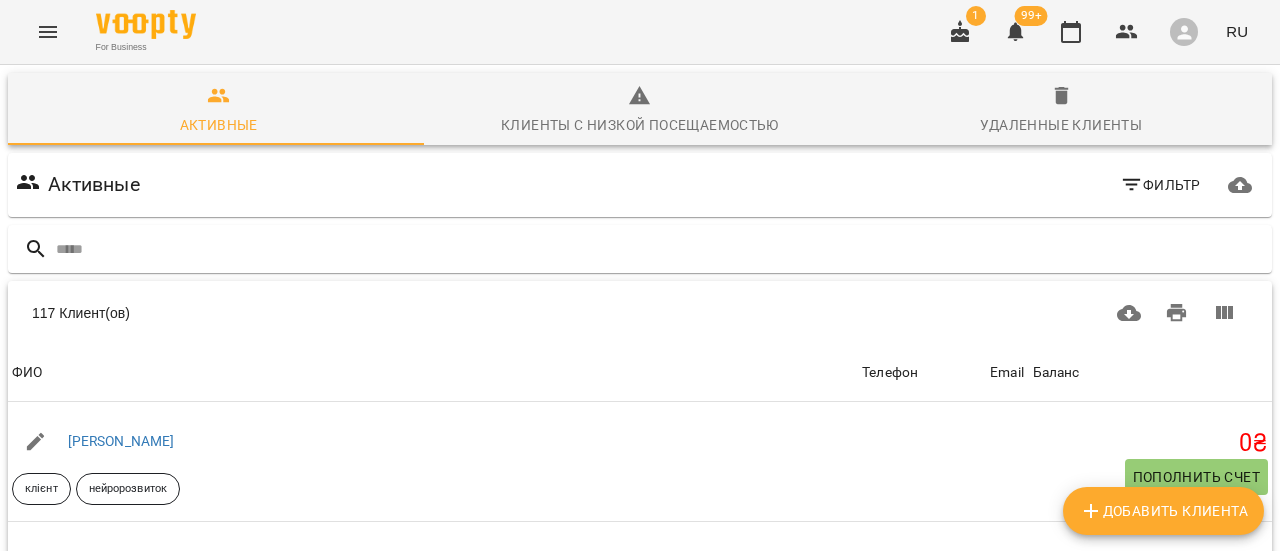click 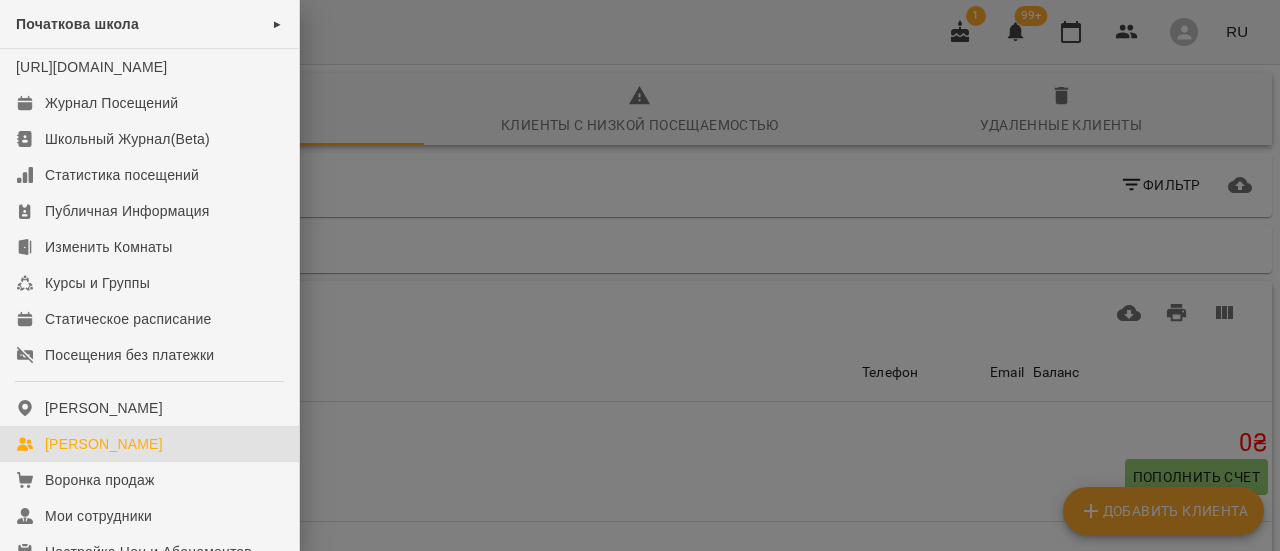 click on "Початкова школа  ►" at bounding box center (149, 24) 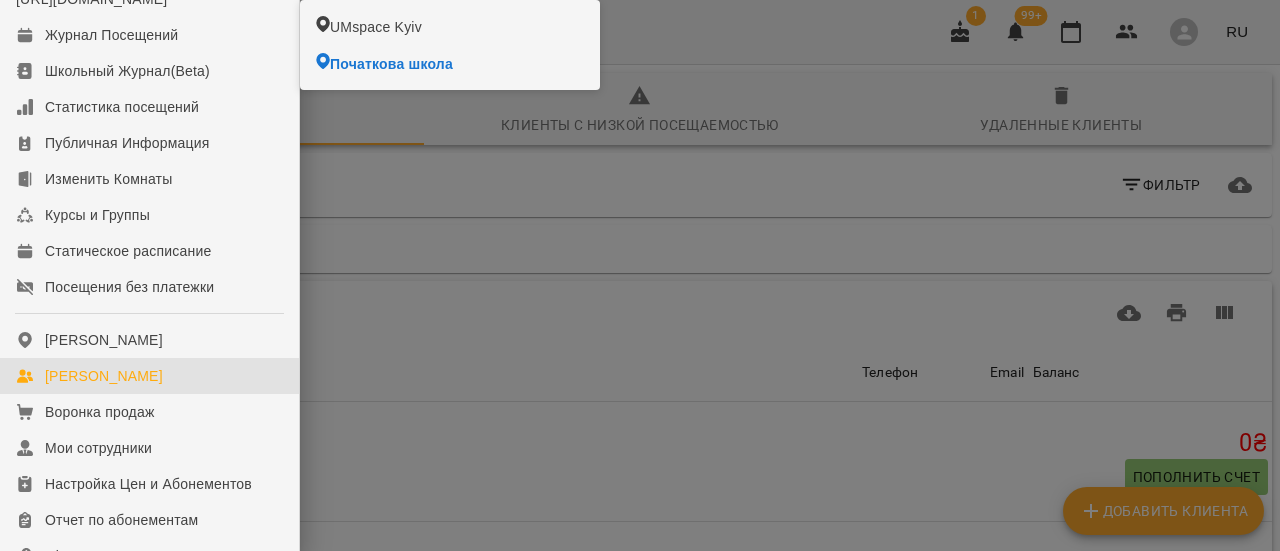 scroll, scrollTop: 100, scrollLeft: 0, axis: vertical 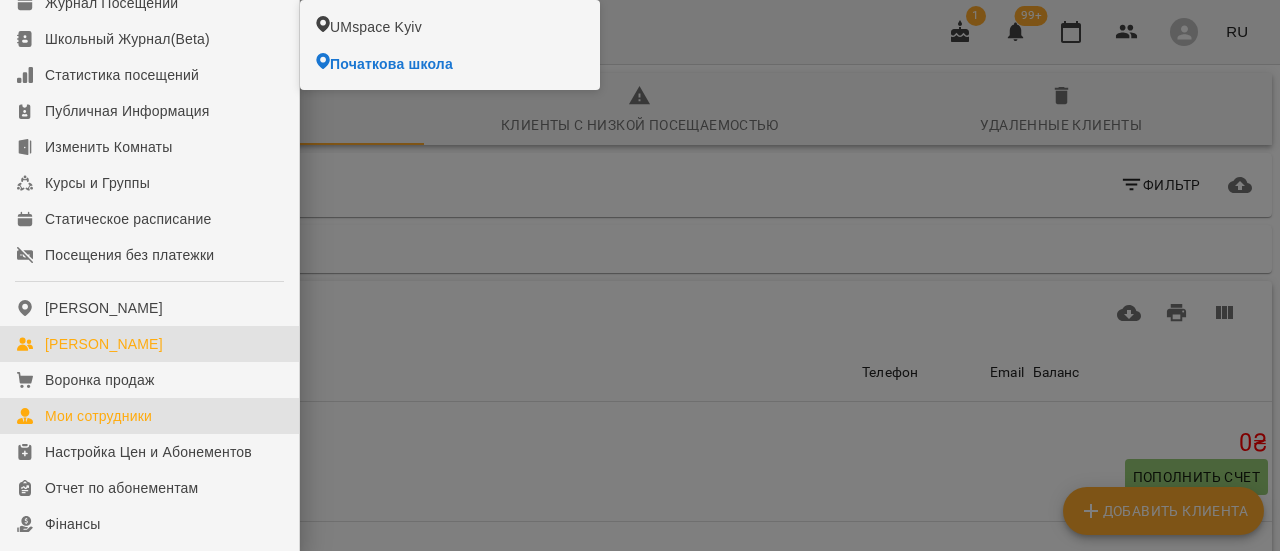 click on "Мои сотрудники" at bounding box center (98, 416) 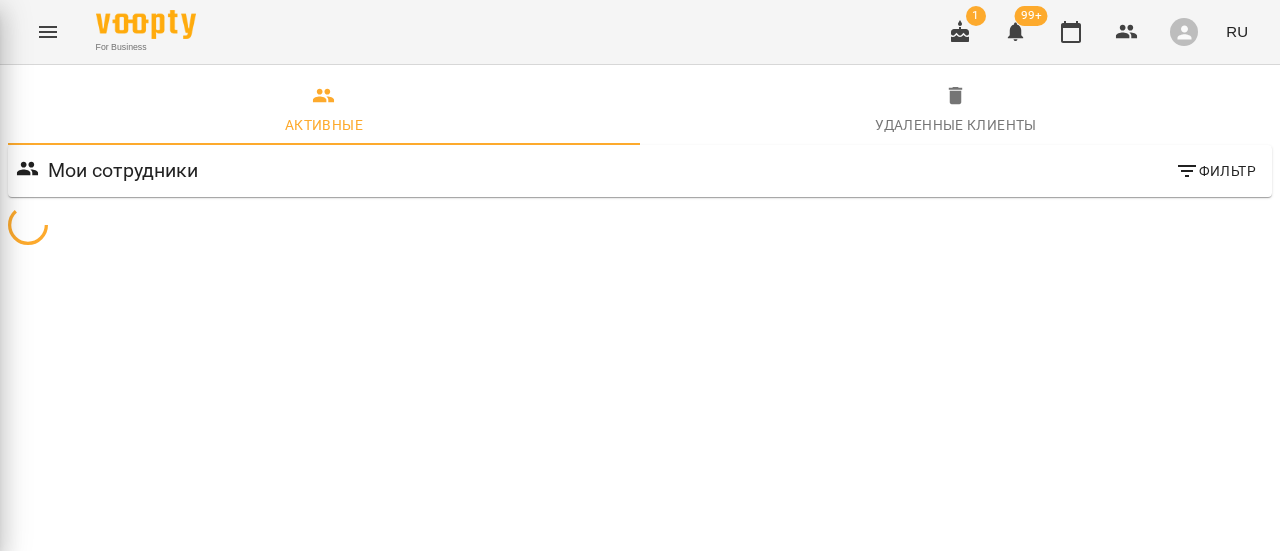 click on "Мои сотрудники" at bounding box center [-202, 416] 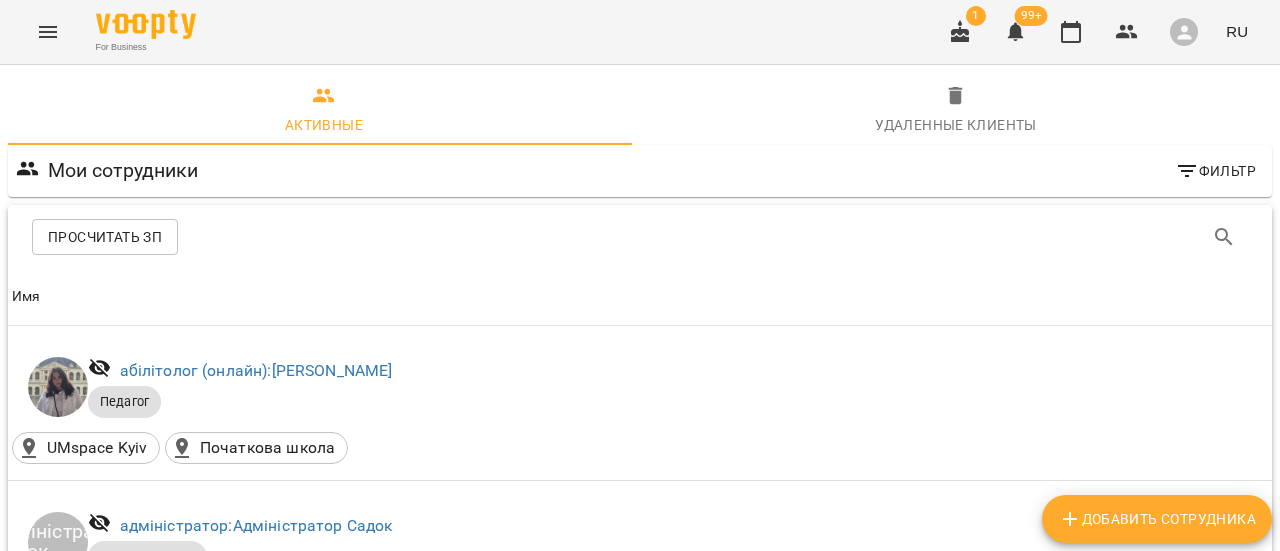 click at bounding box center (48, 32) 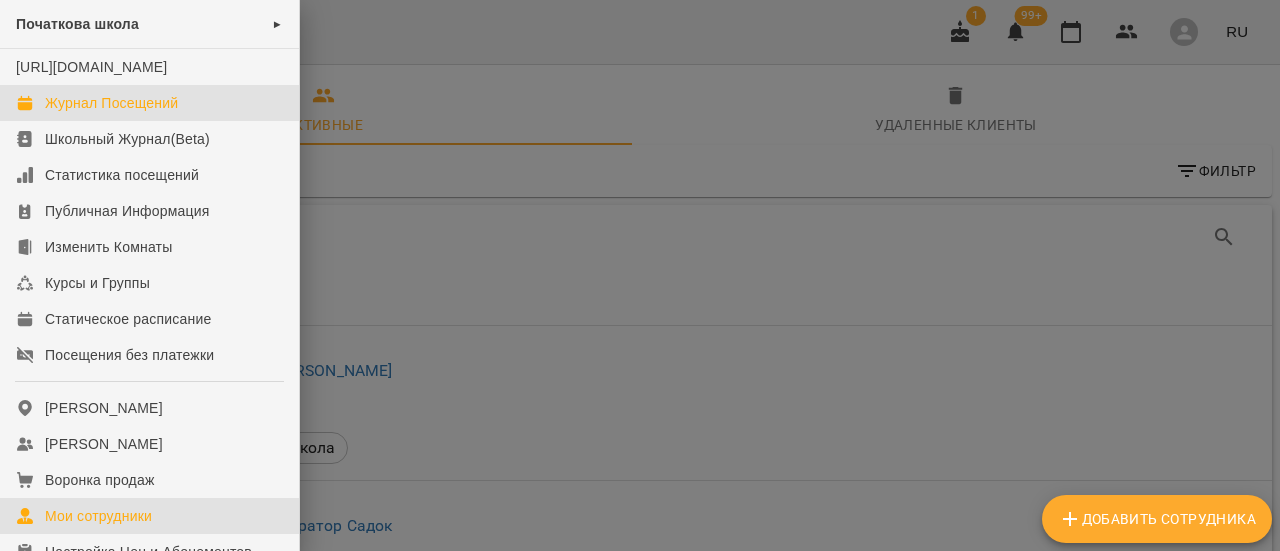 click on "Журнал Посещений" at bounding box center (111, 103) 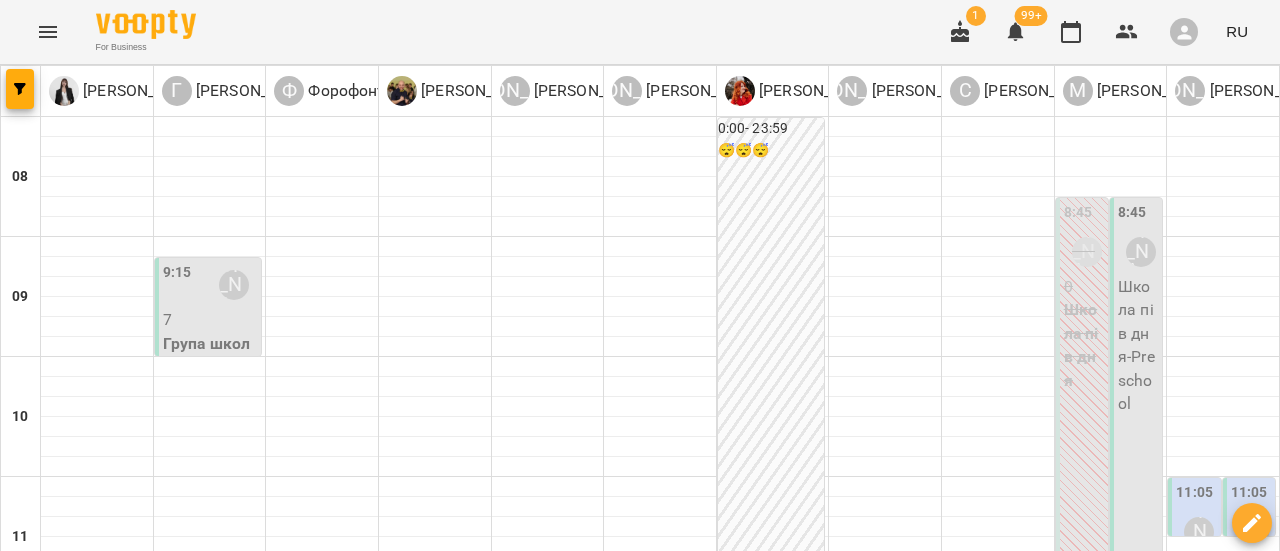 click on "07 июля" at bounding box center [42, 1602] 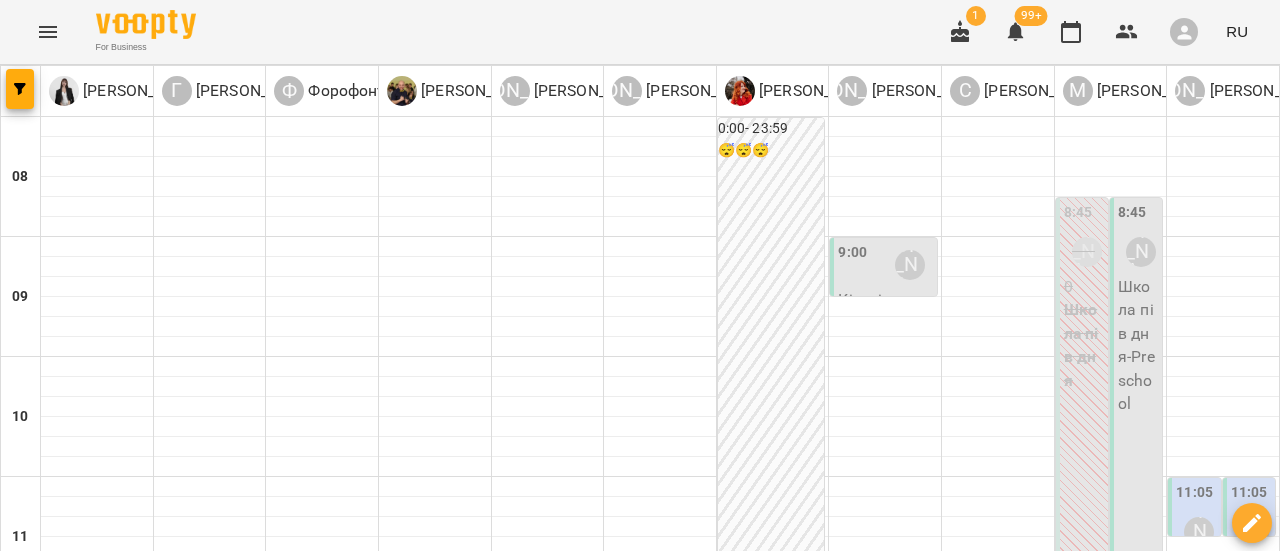 scroll, scrollTop: 200, scrollLeft: 0, axis: vertical 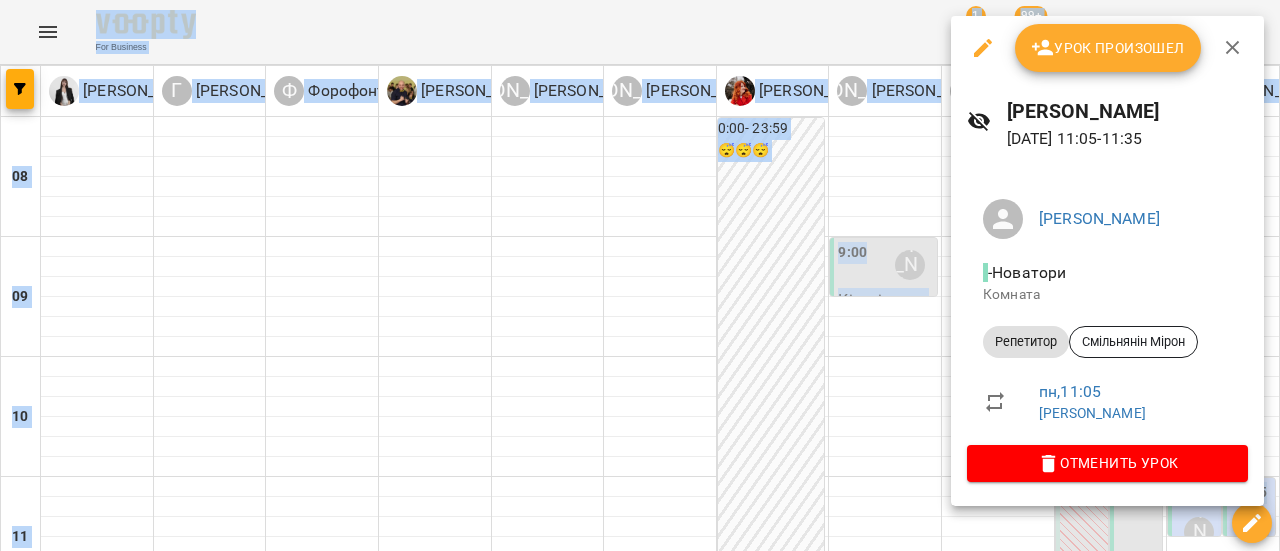 click on "[PERSON_NAME]" at bounding box center (1107, 219) 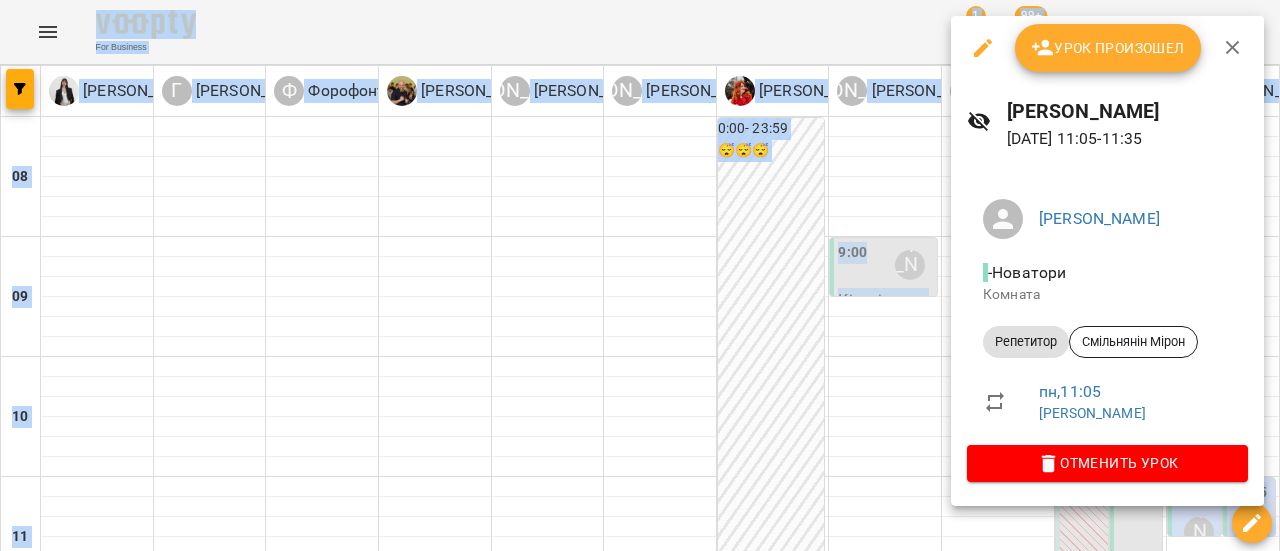 click 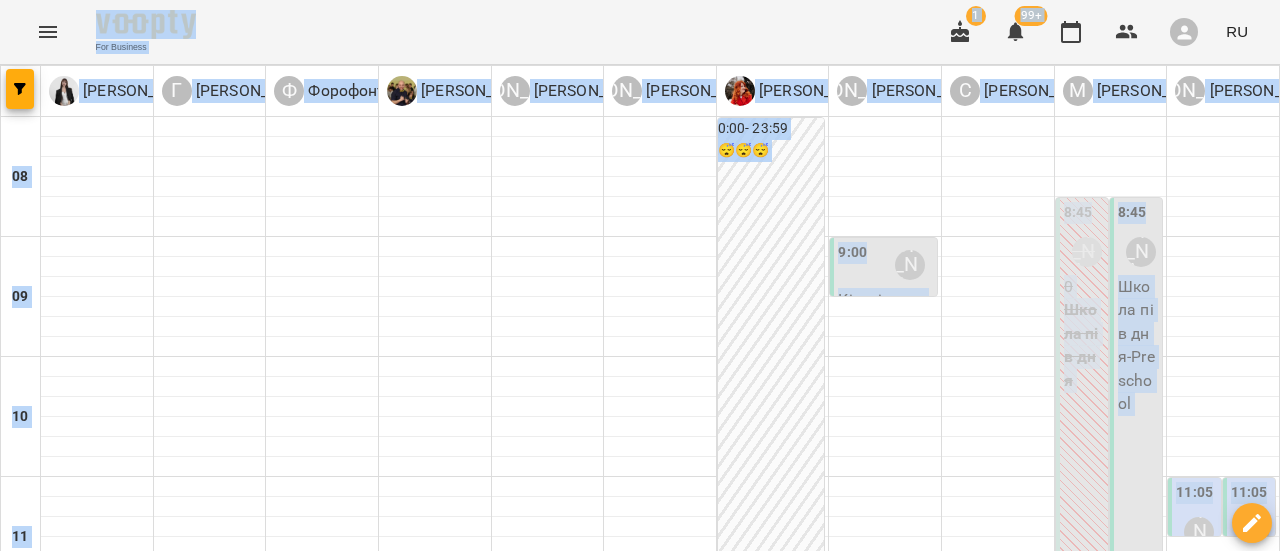 click on "[PERSON_NAME]" at bounding box center [1199, 532] 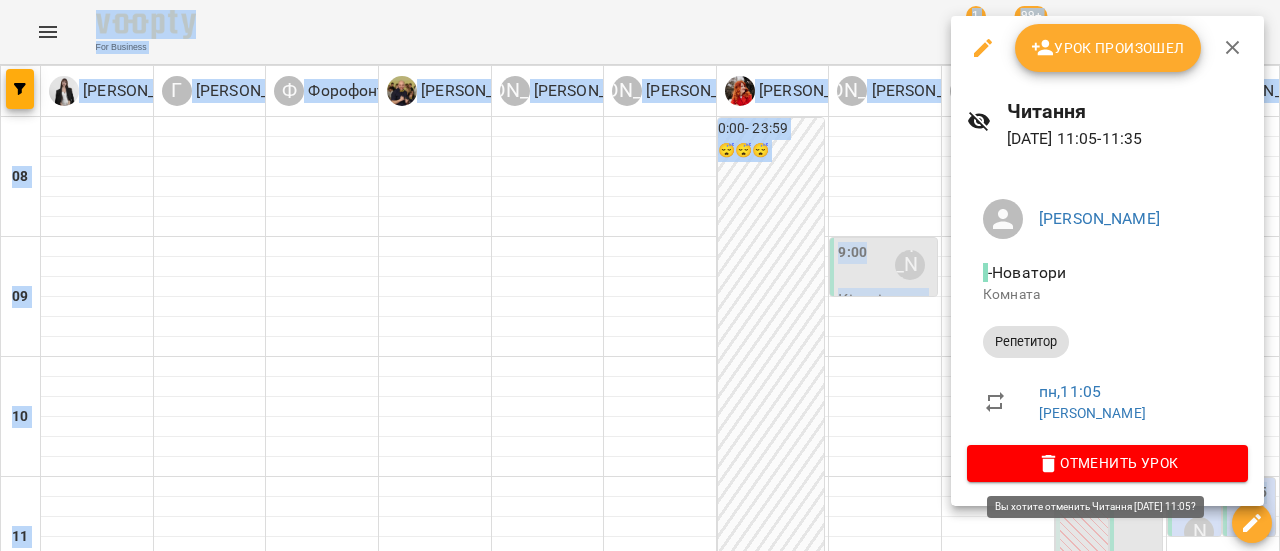 click on "Отменить Урок" at bounding box center [1107, 463] 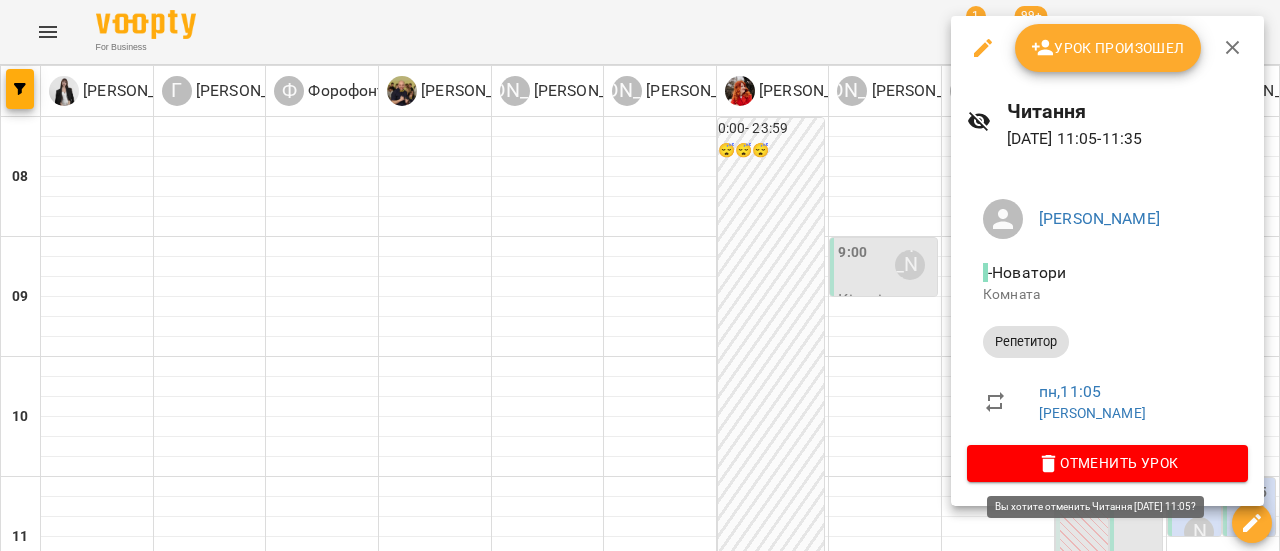 click on "Отменить Урок" at bounding box center (1107, 463) 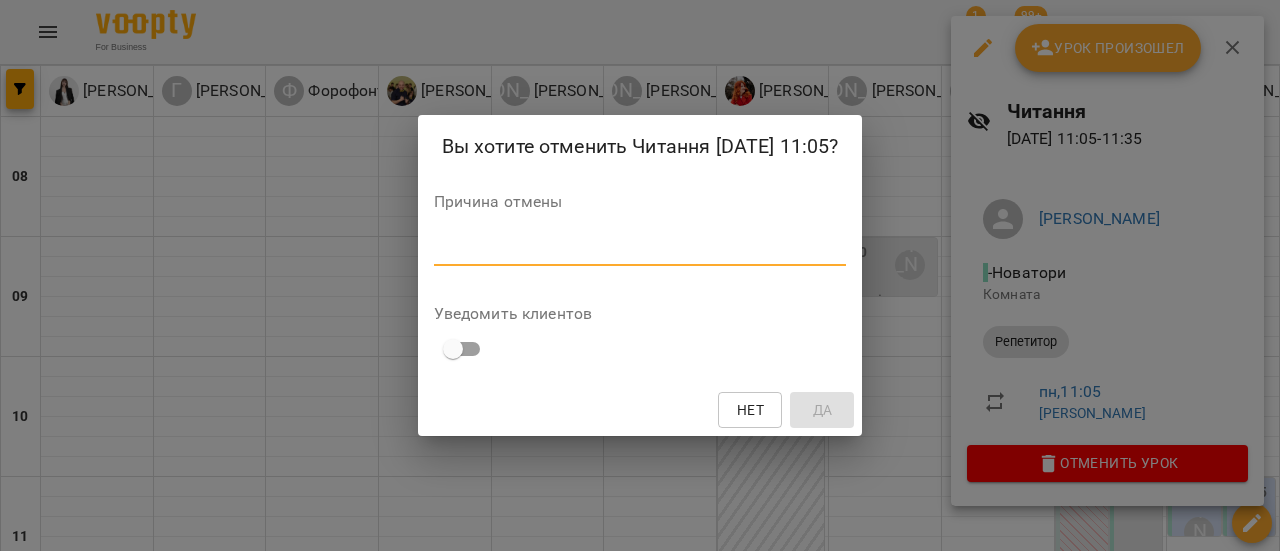 click at bounding box center [640, 249] 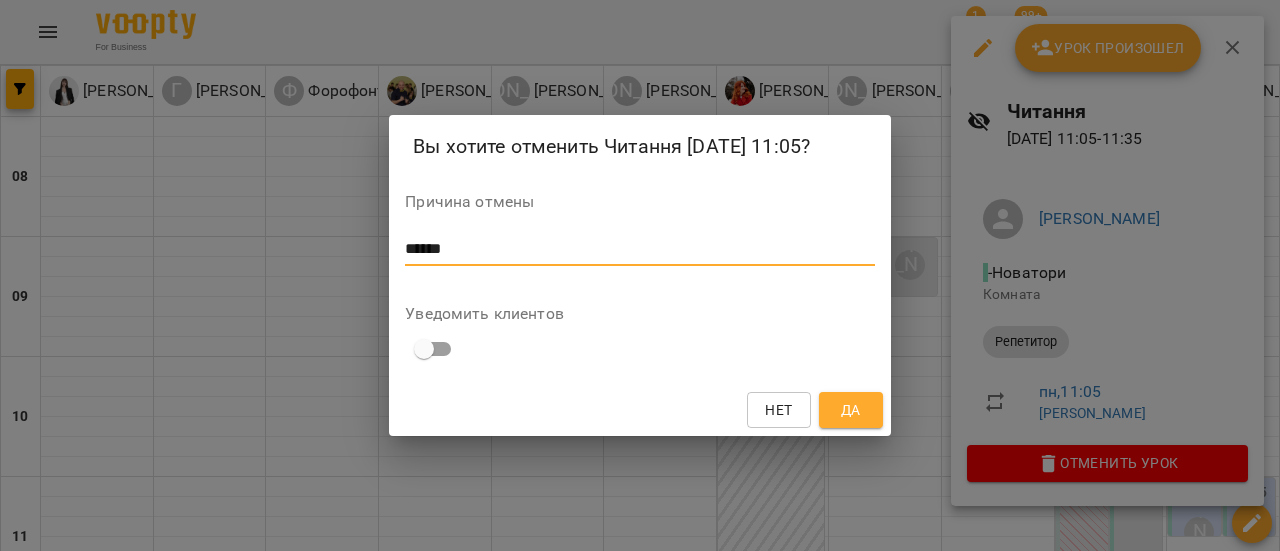 type on "******" 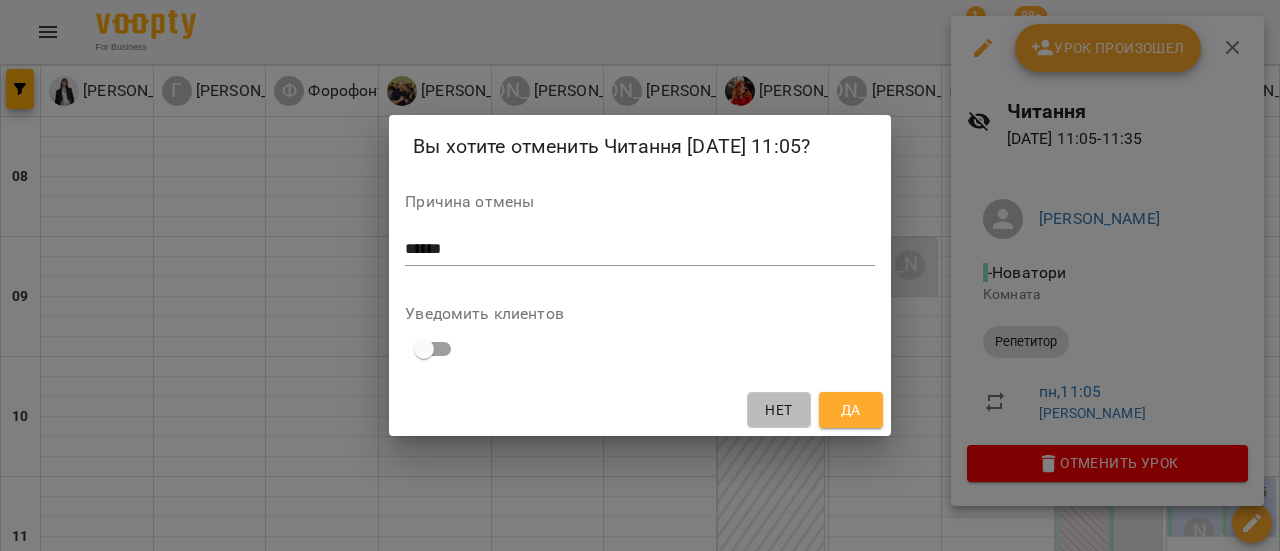 click on "Нет" at bounding box center (779, 410) 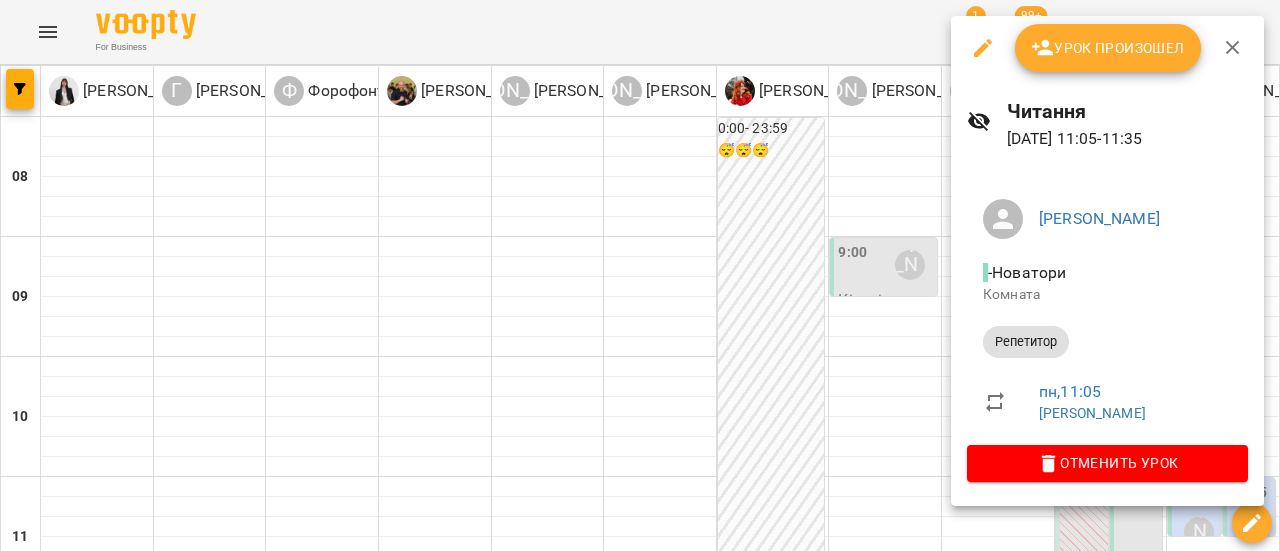 click at bounding box center [640, 275] 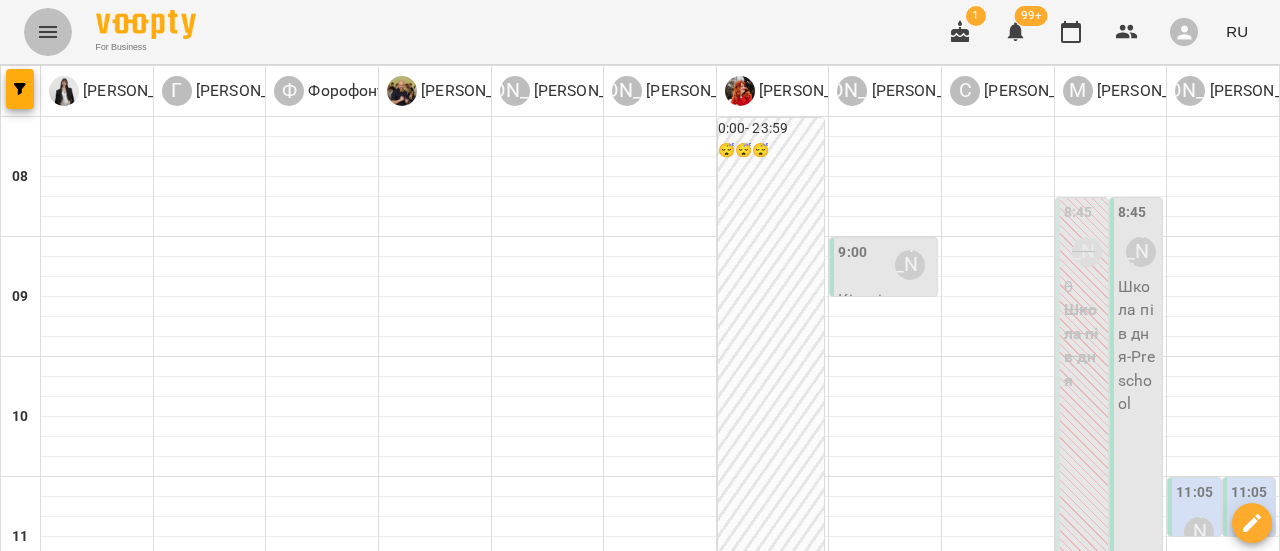 click 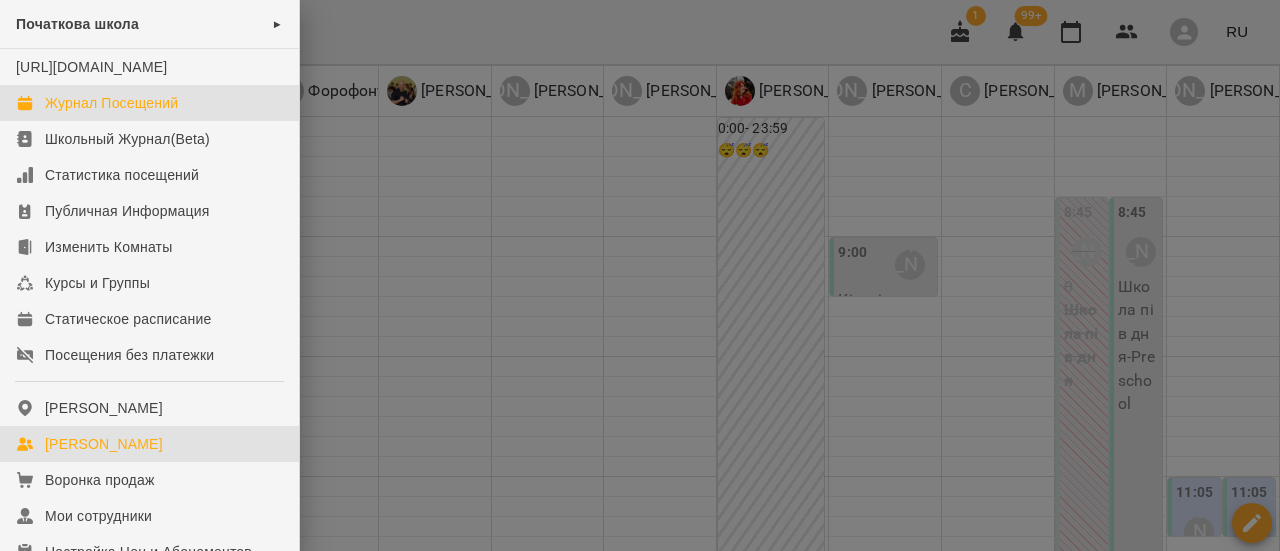click on "[PERSON_NAME]" at bounding box center (104, 444) 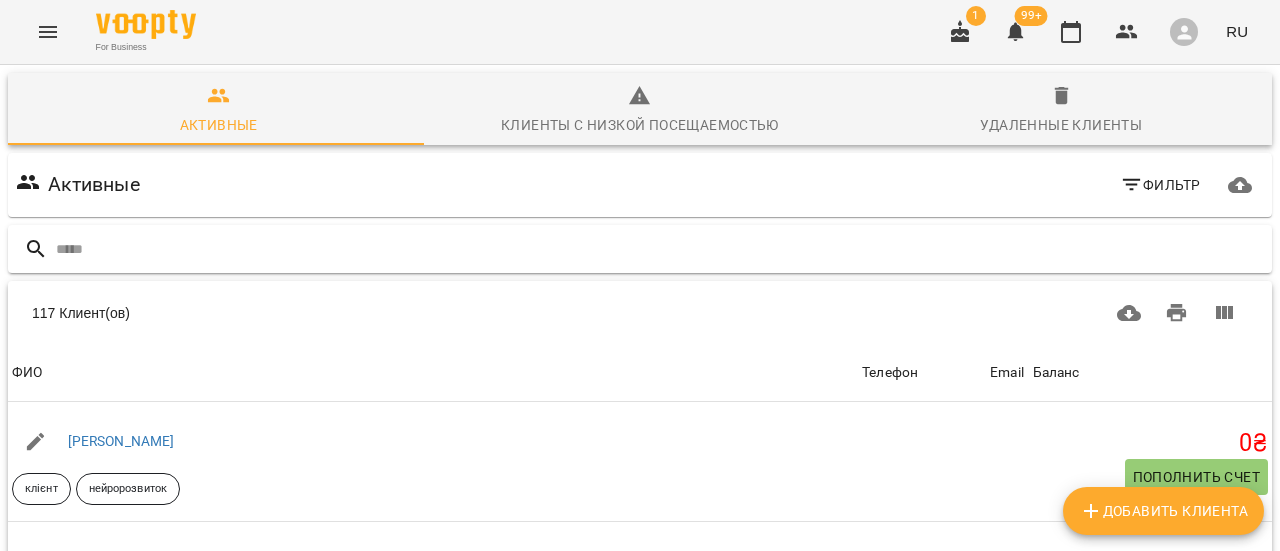 click at bounding box center [660, 249] 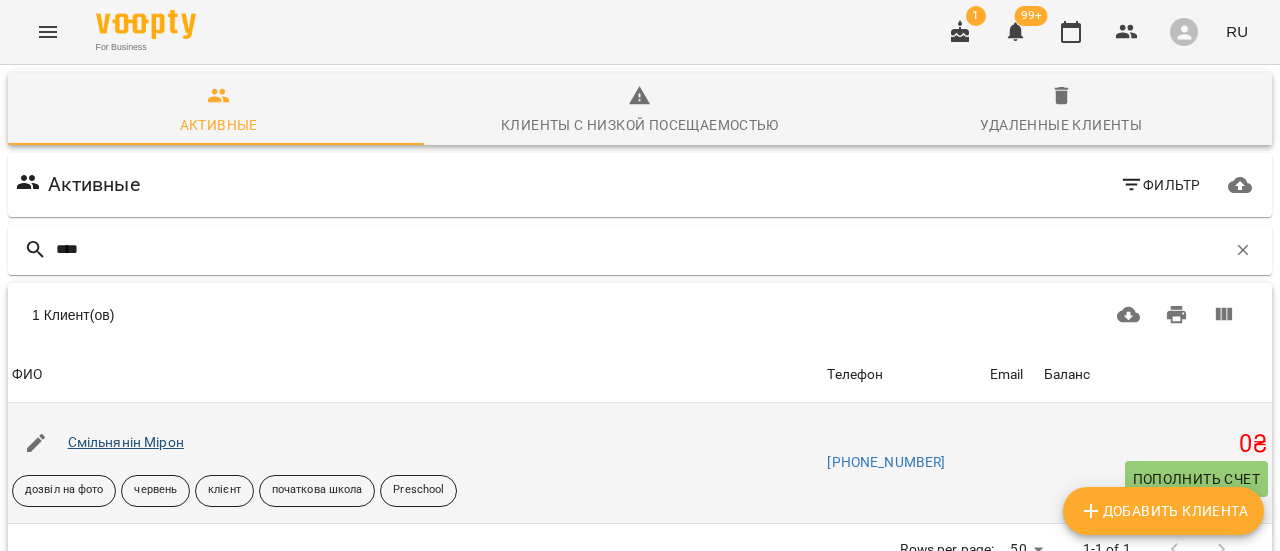 type on "****" 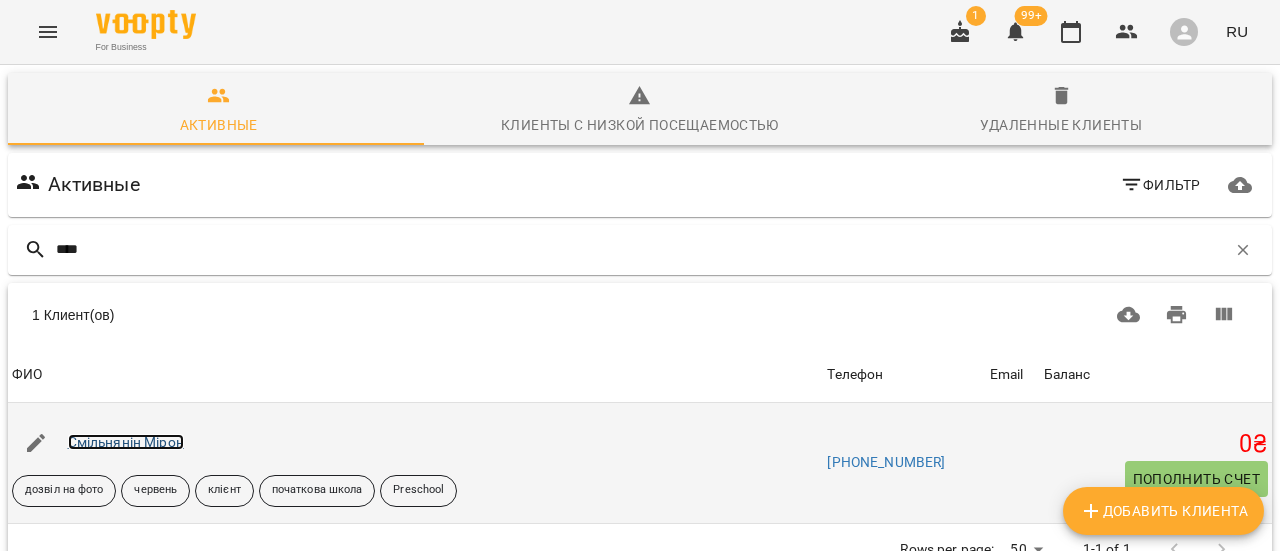 click on "Смільнянін Мірон" at bounding box center (126, 442) 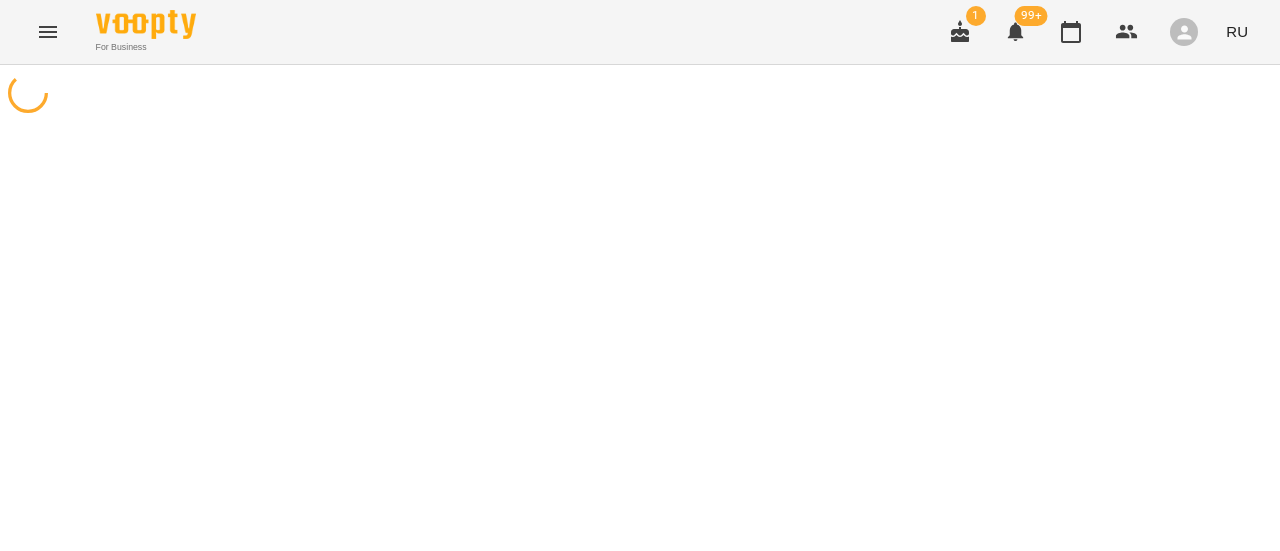 click at bounding box center (640, 340) 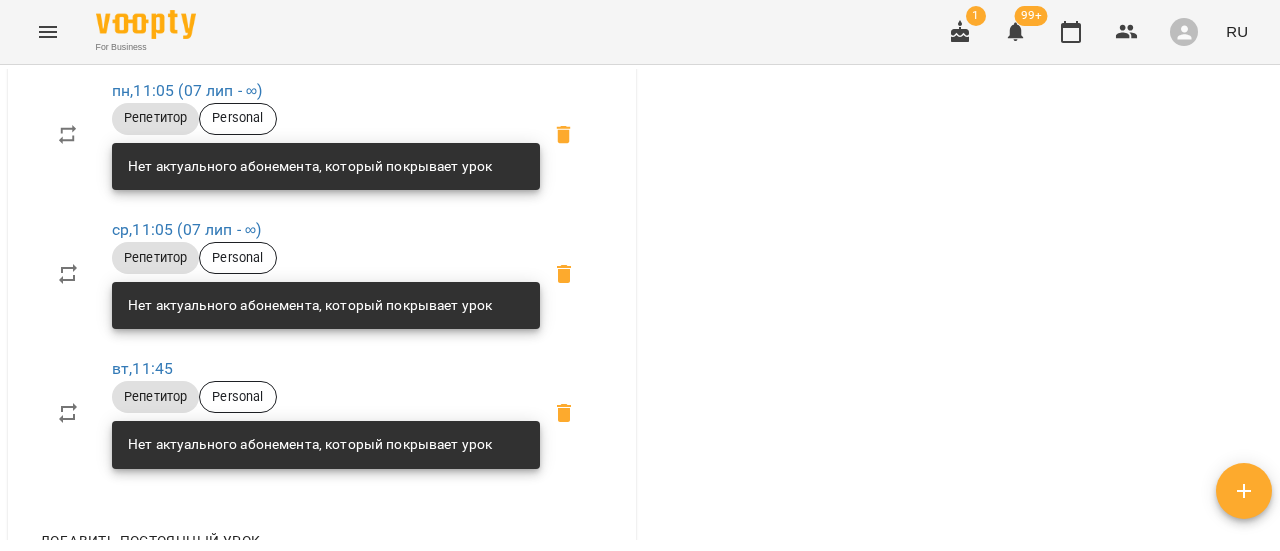scroll, scrollTop: 4200, scrollLeft: 0, axis: vertical 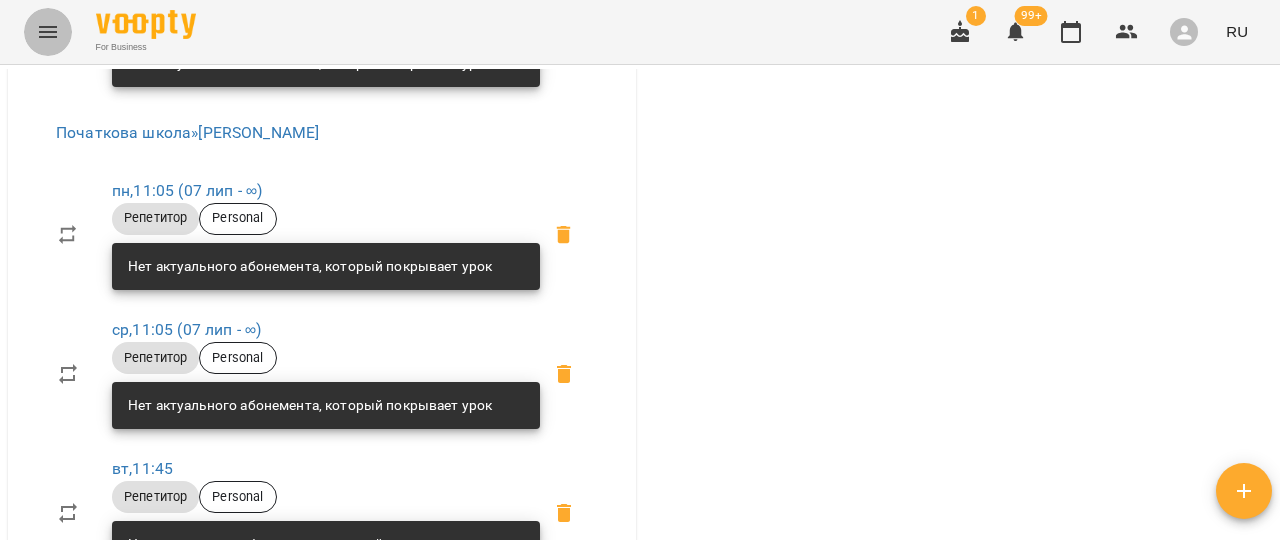 click 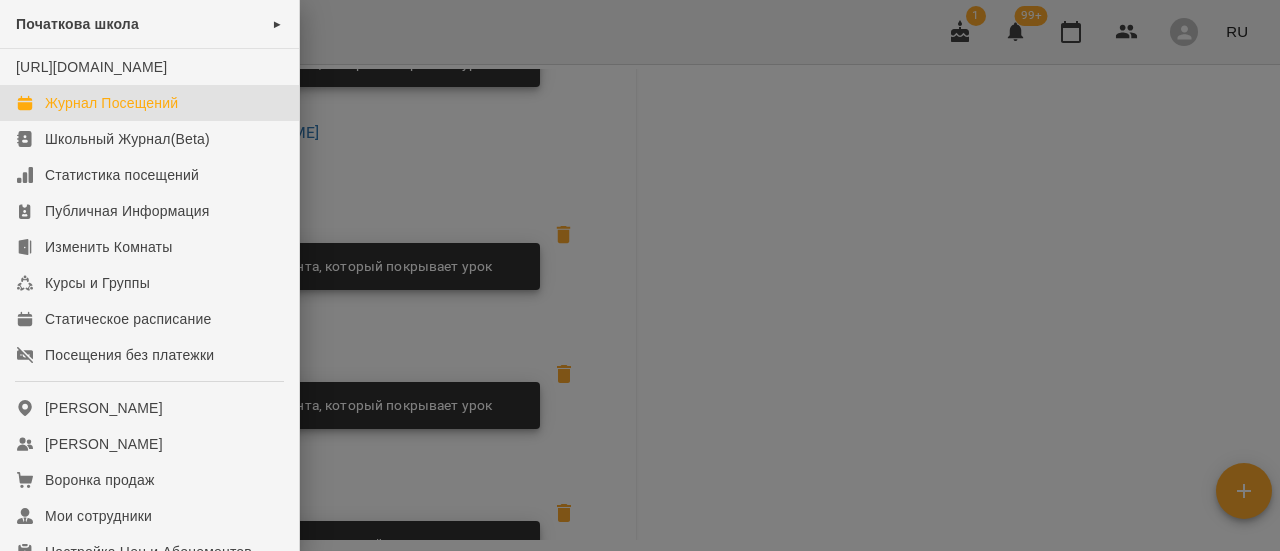 click on "Журнал Посещений" at bounding box center (111, 103) 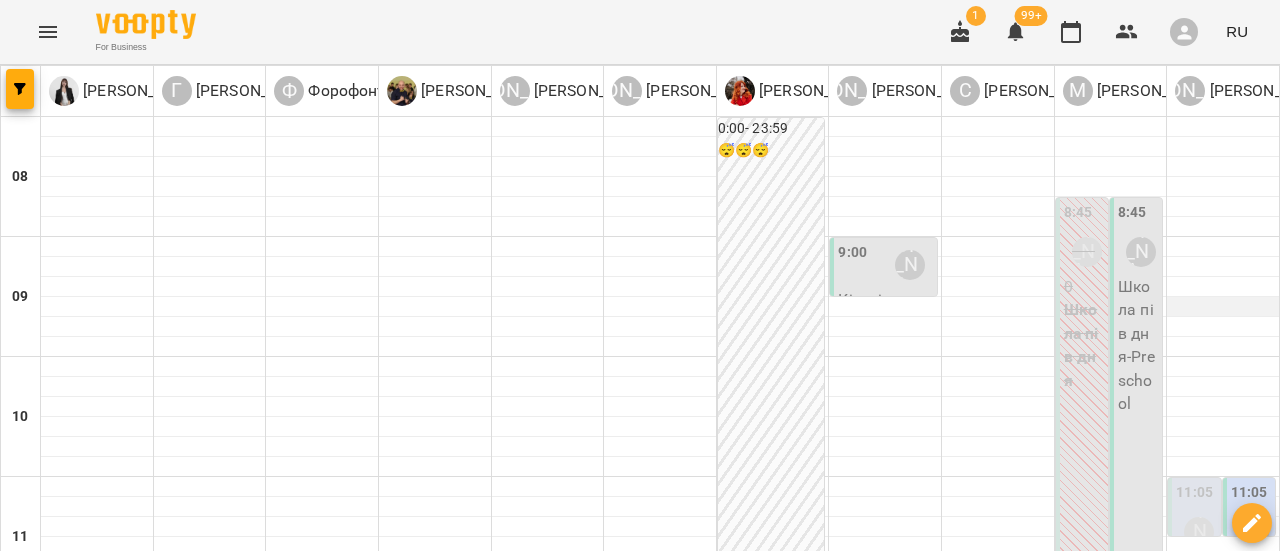 scroll, scrollTop: 300, scrollLeft: 0, axis: vertical 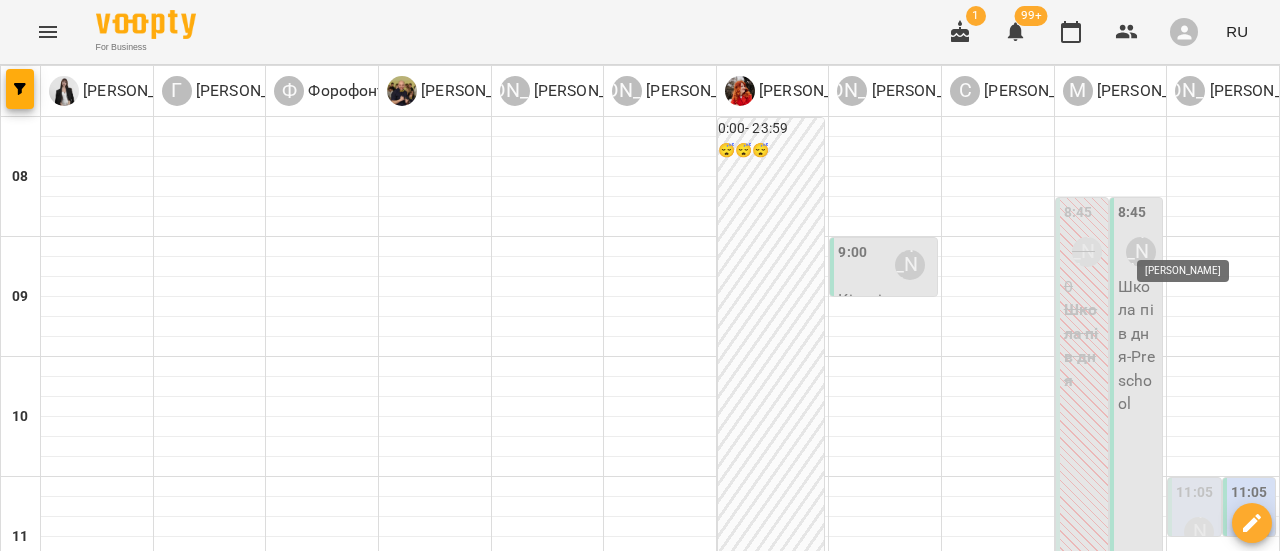 click on "[PERSON_NAME]" at bounding box center (1199, 532) 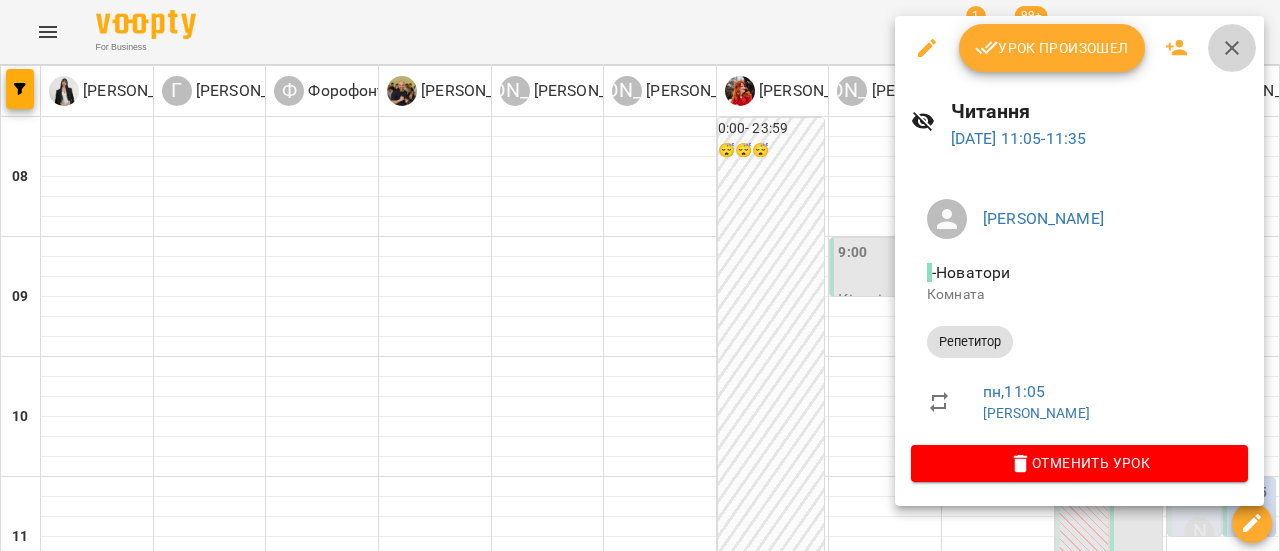 click 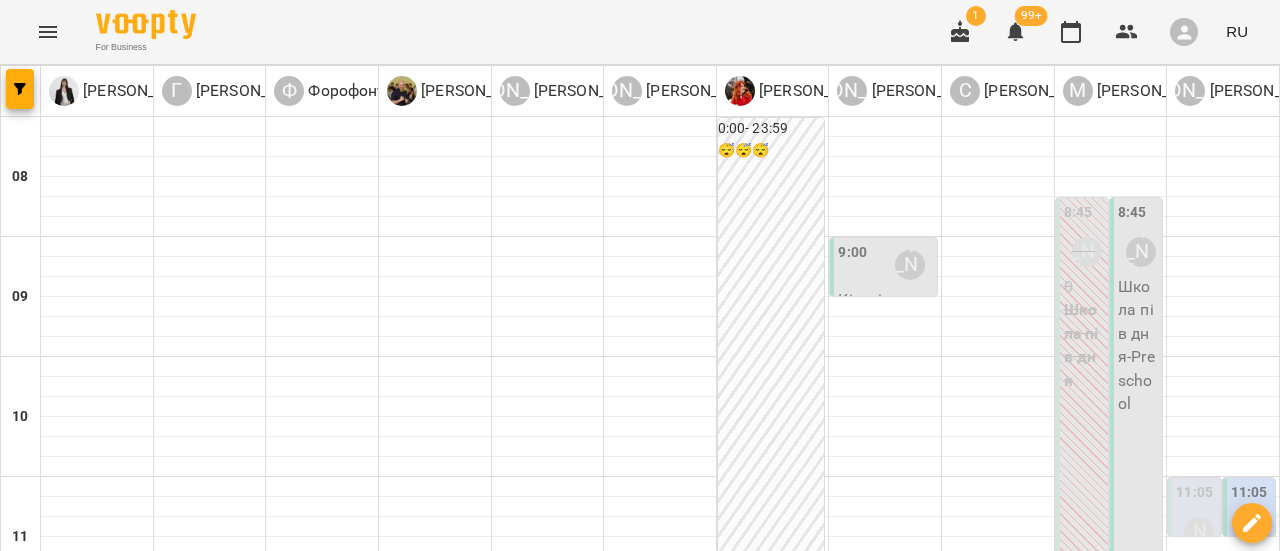 scroll, scrollTop: 100, scrollLeft: 0, axis: vertical 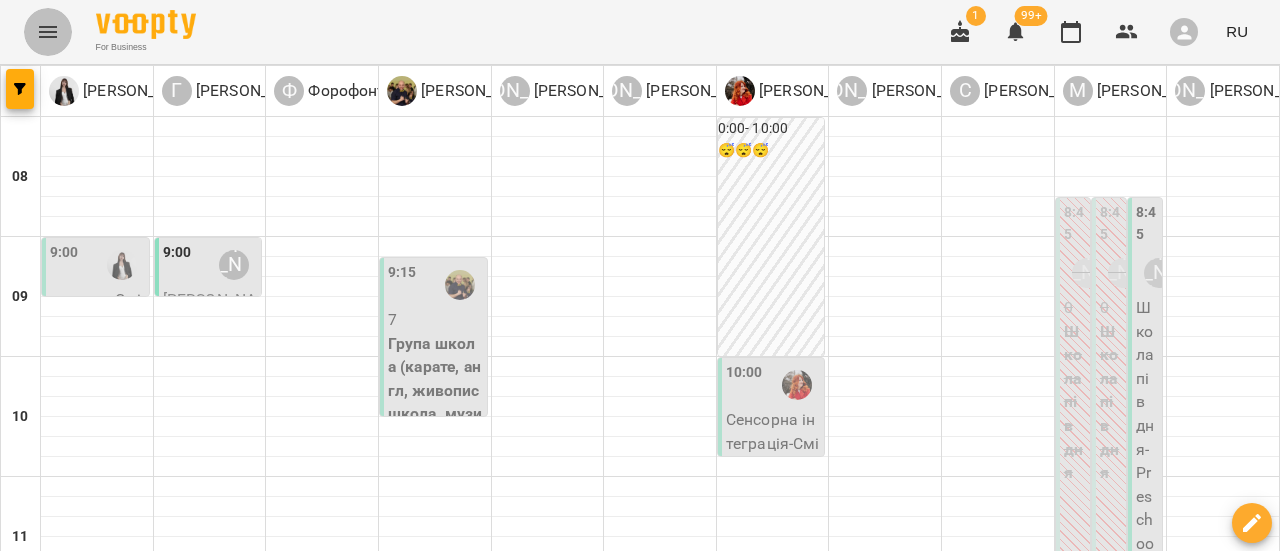 click at bounding box center [48, 32] 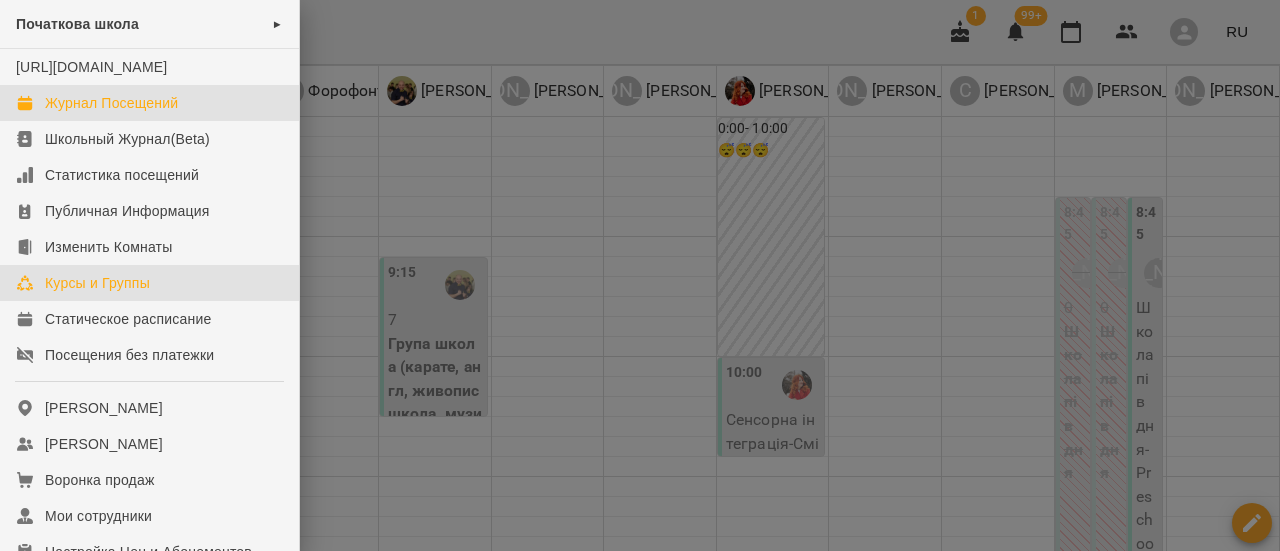 click on "Курсы и Группы" at bounding box center (97, 283) 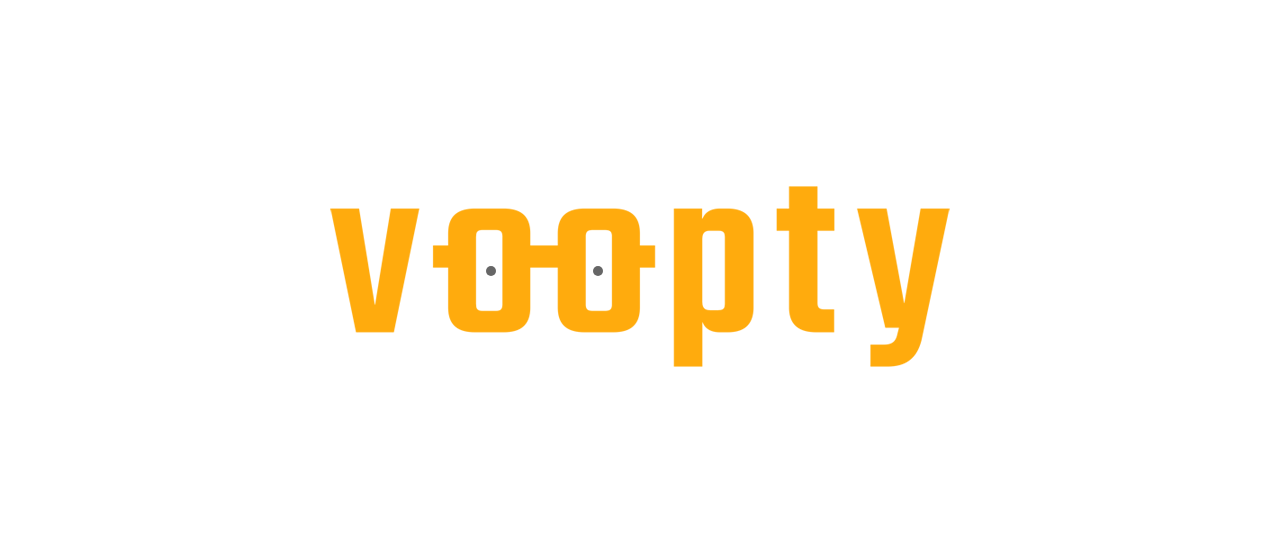 scroll, scrollTop: 0, scrollLeft: 0, axis: both 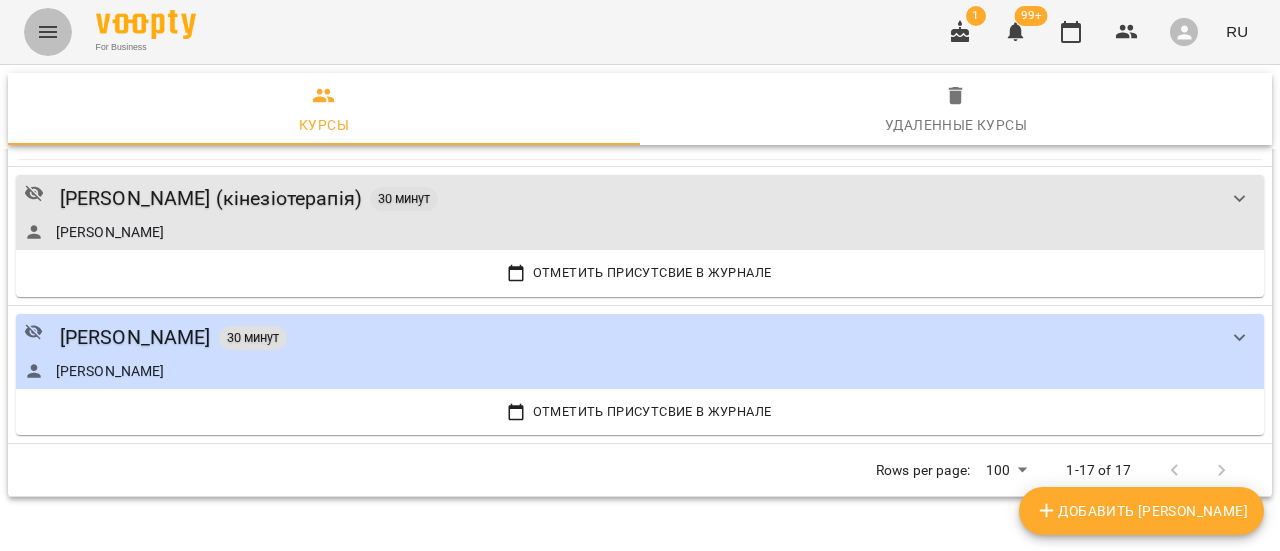 click at bounding box center (48, 32) 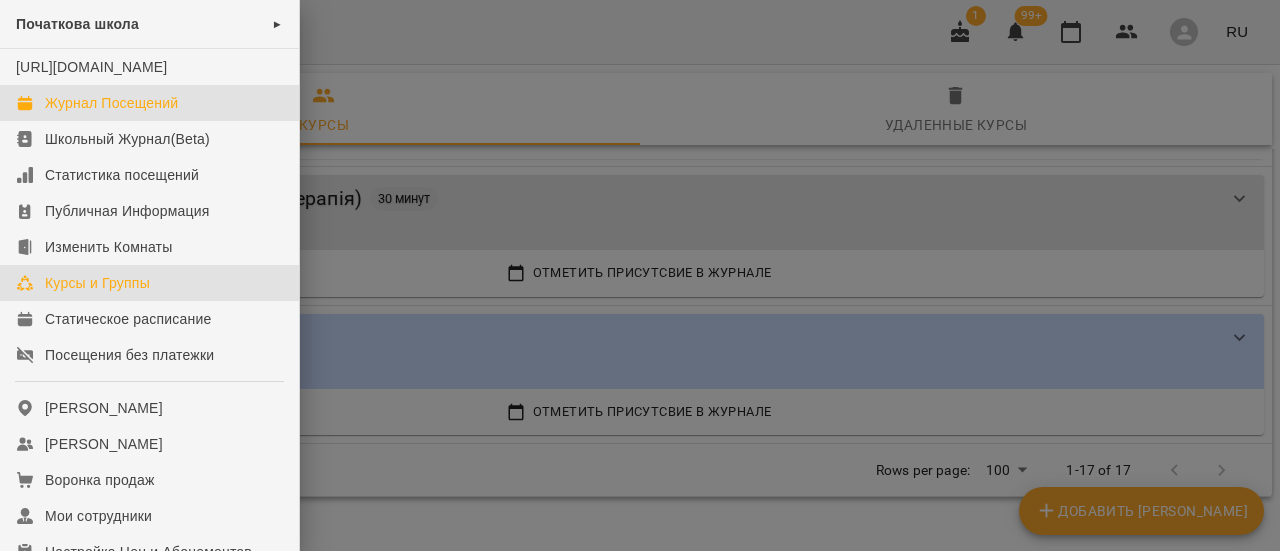 click on "Журнал Посещений" at bounding box center [111, 103] 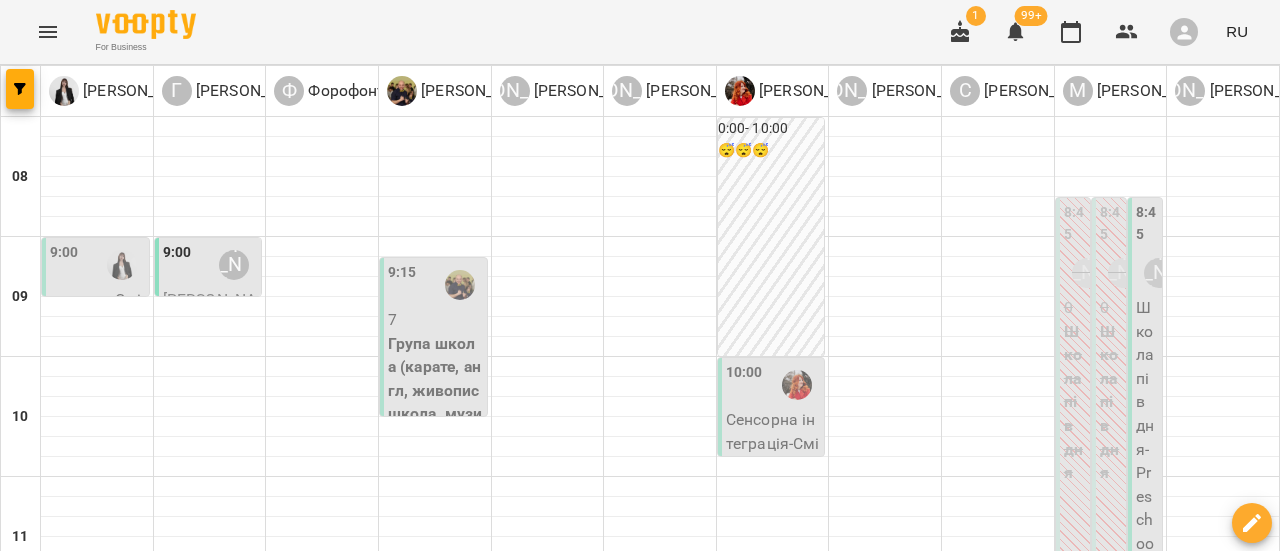 click on "пн 07 июля вт 08 июля ср 09 июля чт 10 июля пт 11 июля сб 12 июля" at bounding box center (640, 1589) 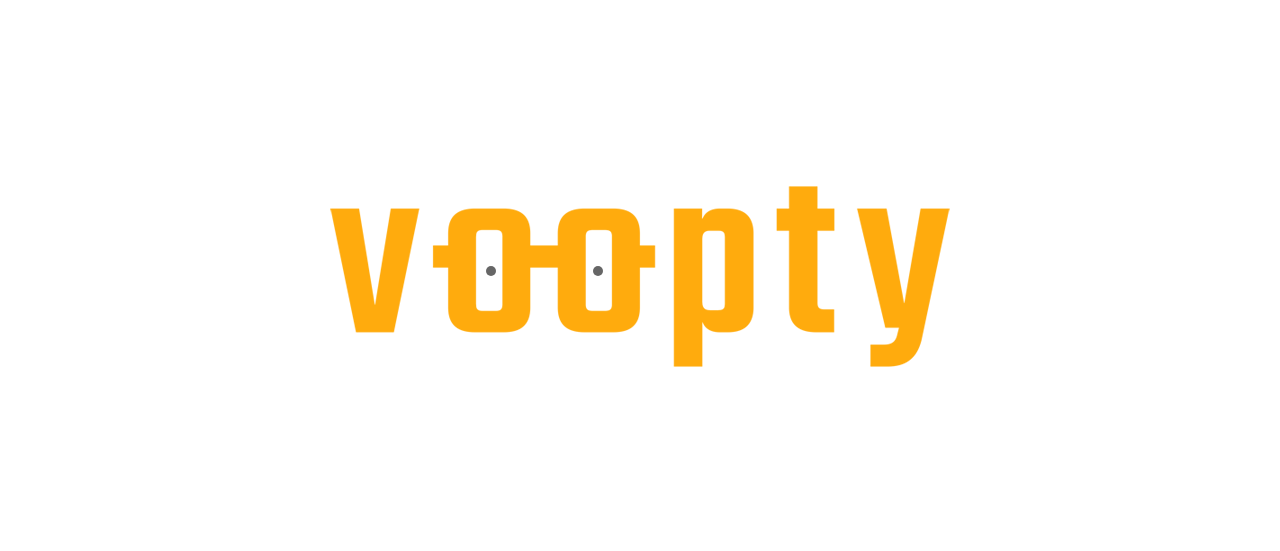 scroll, scrollTop: 0, scrollLeft: 0, axis: both 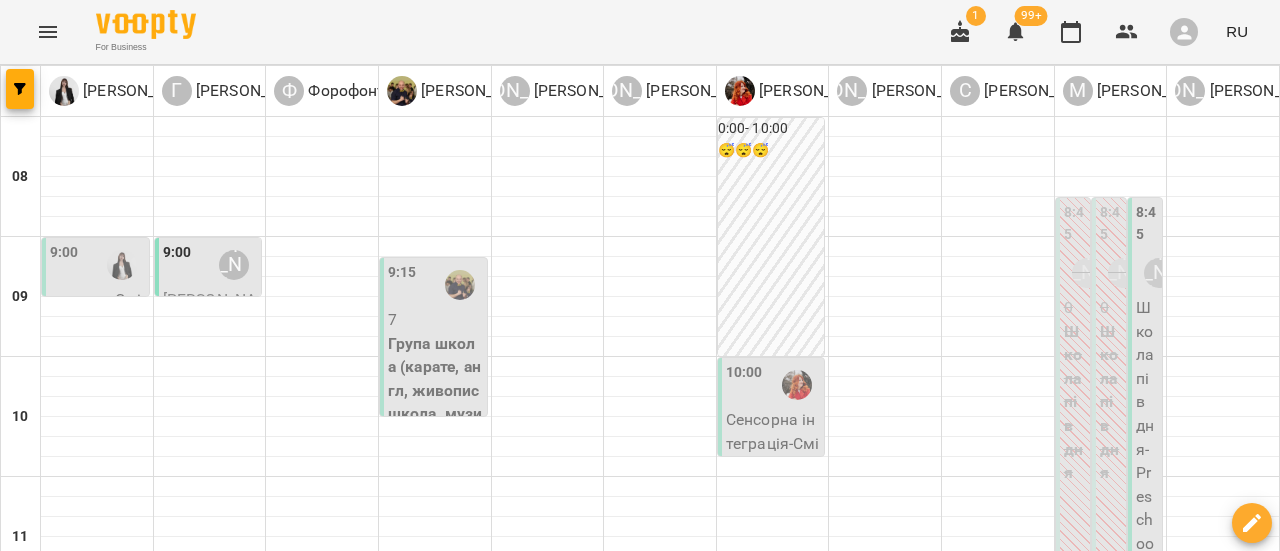 click on "пн" at bounding box center (42, 1583) 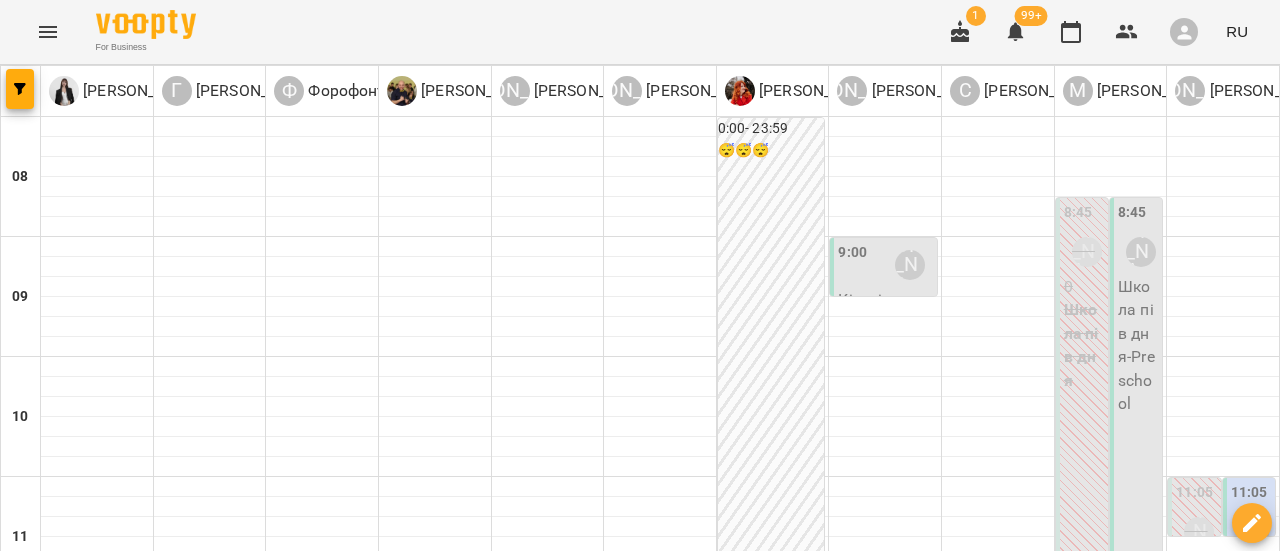 scroll, scrollTop: 300, scrollLeft: 0, axis: vertical 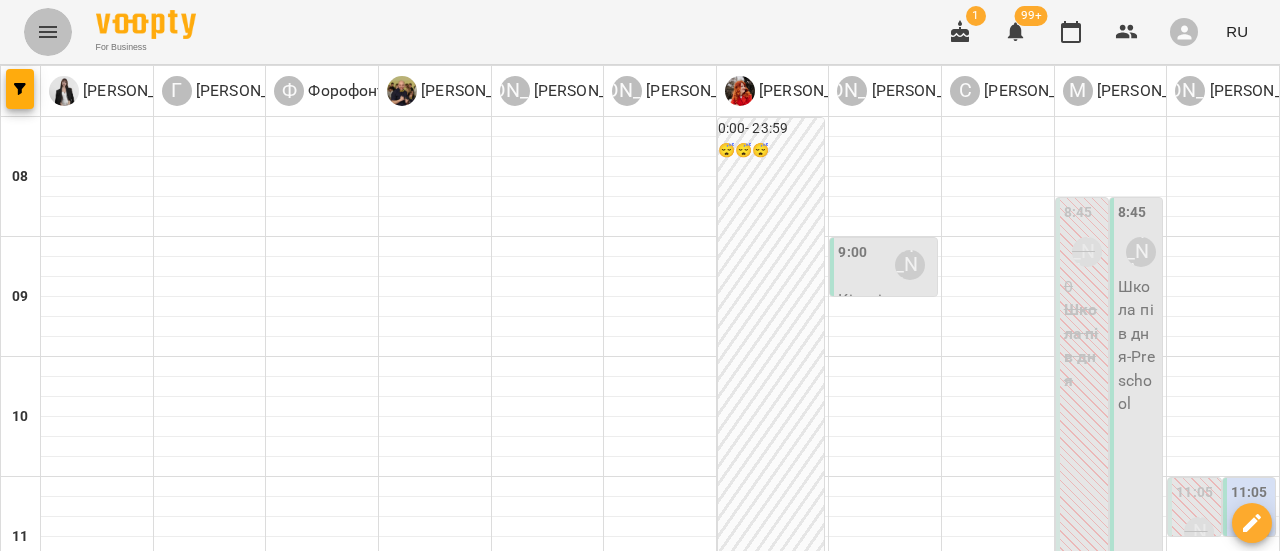 click 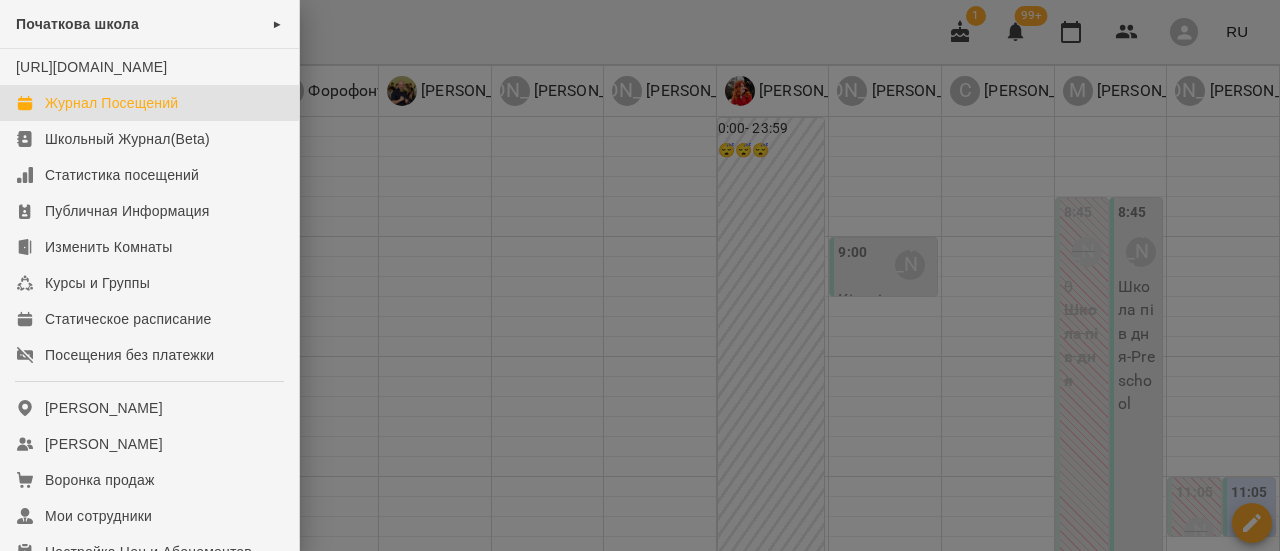click on "Журнал Посещений" at bounding box center (111, 103) 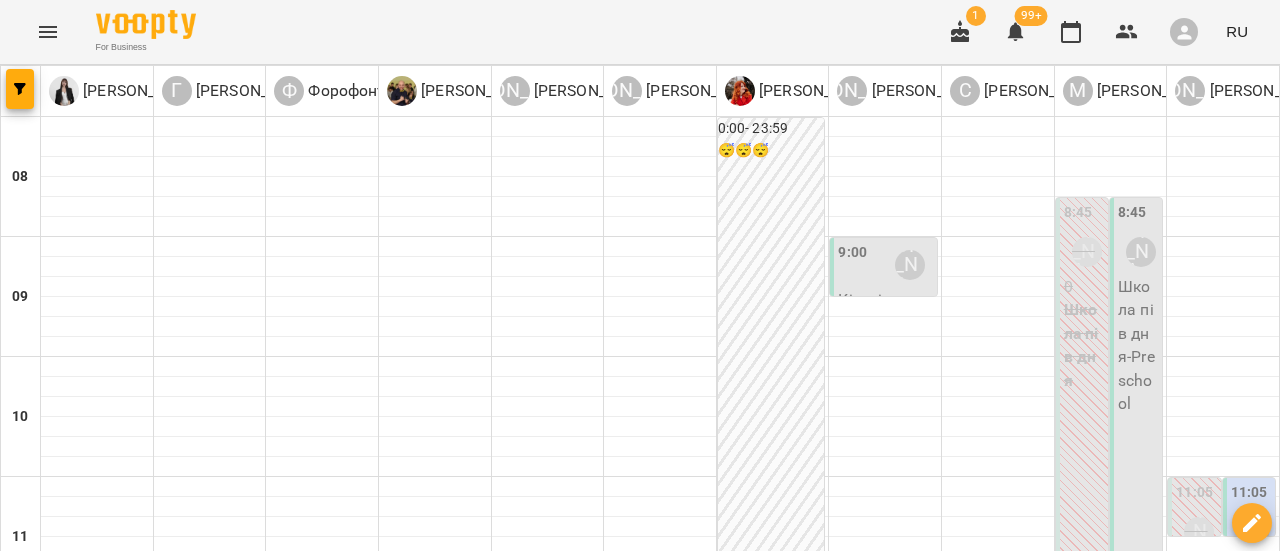 click at bounding box center [540, 1648] 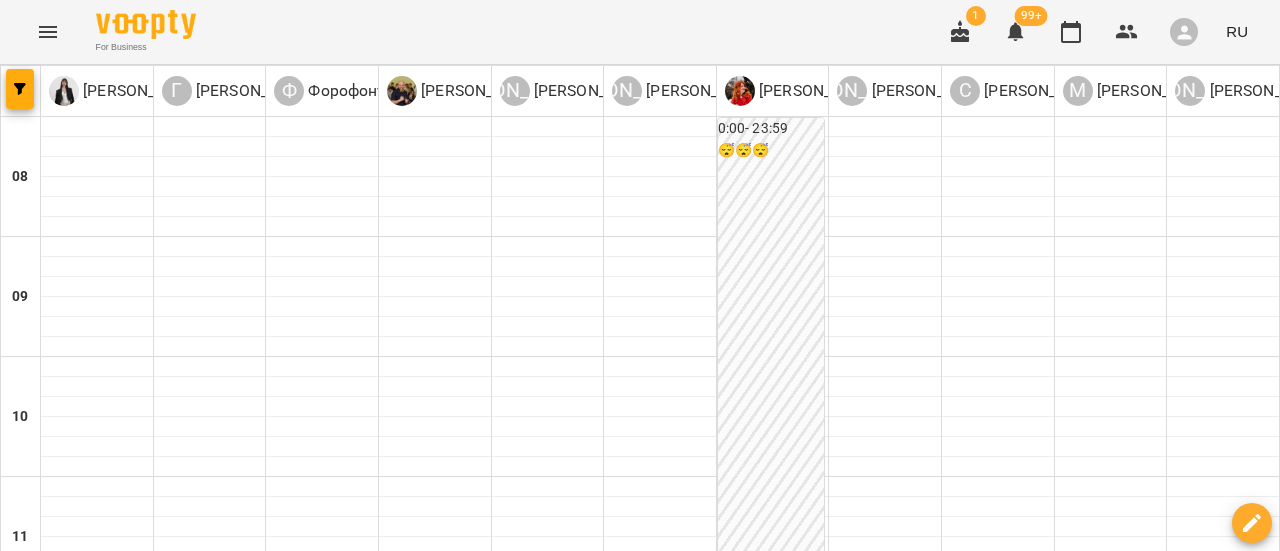click on "вт" at bounding box center (282, 1583) 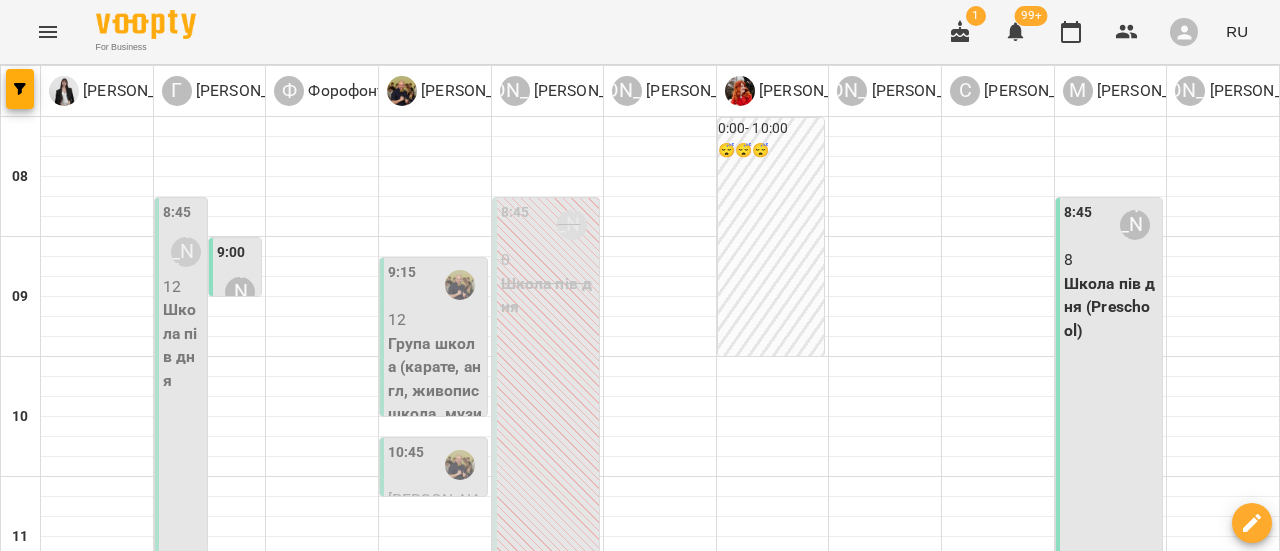 click on "Школа пів дня (Preschool)" at bounding box center [1111, 307] 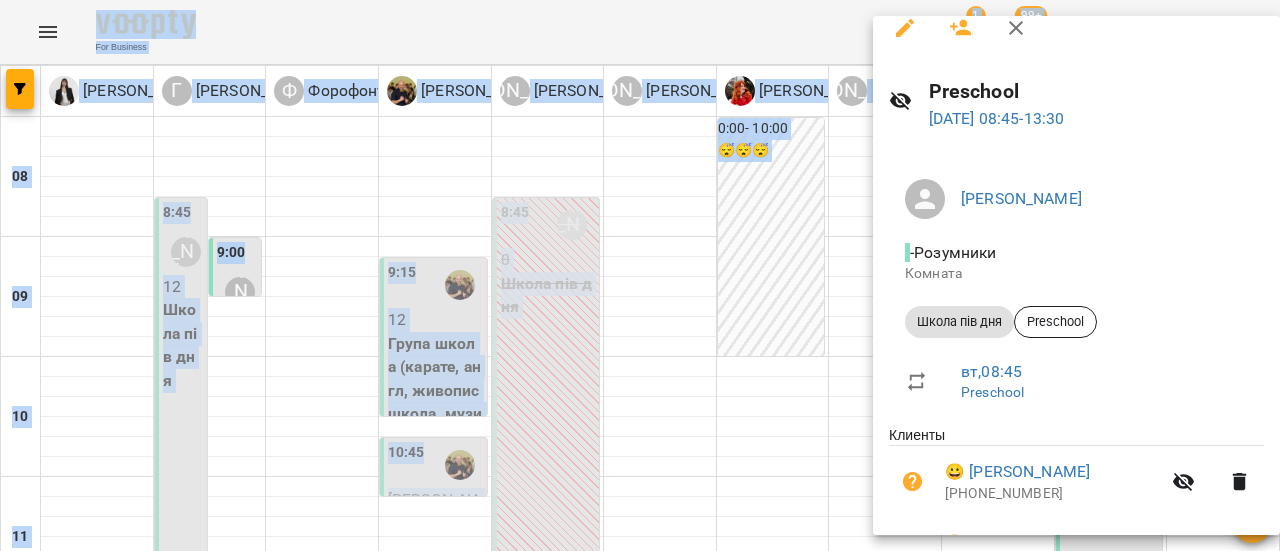 scroll, scrollTop: 0, scrollLeft: 0, axis: both 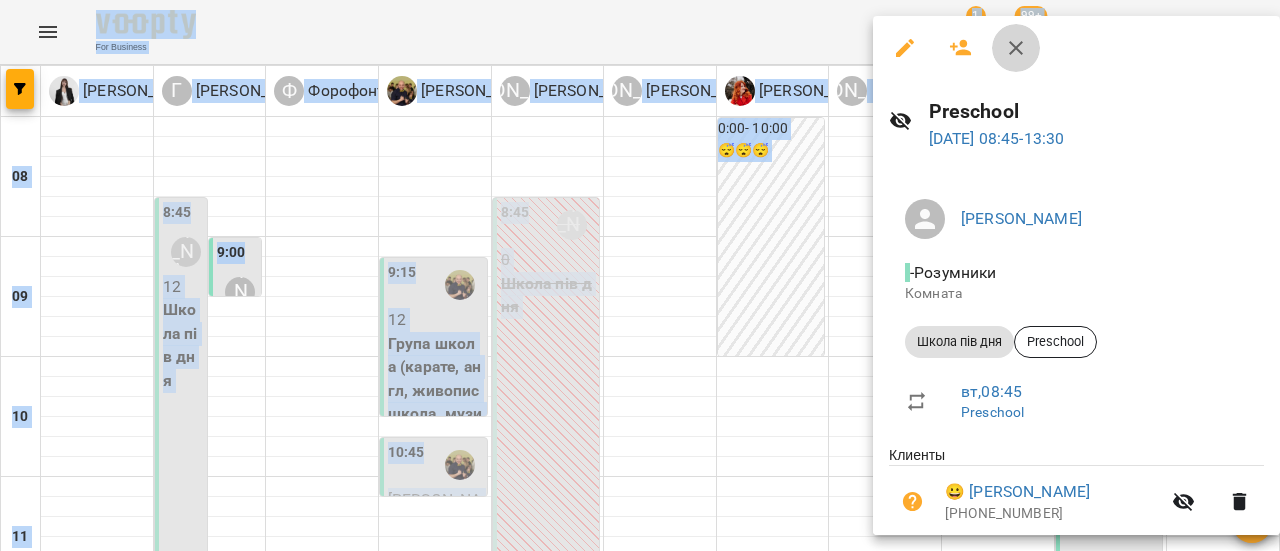 click 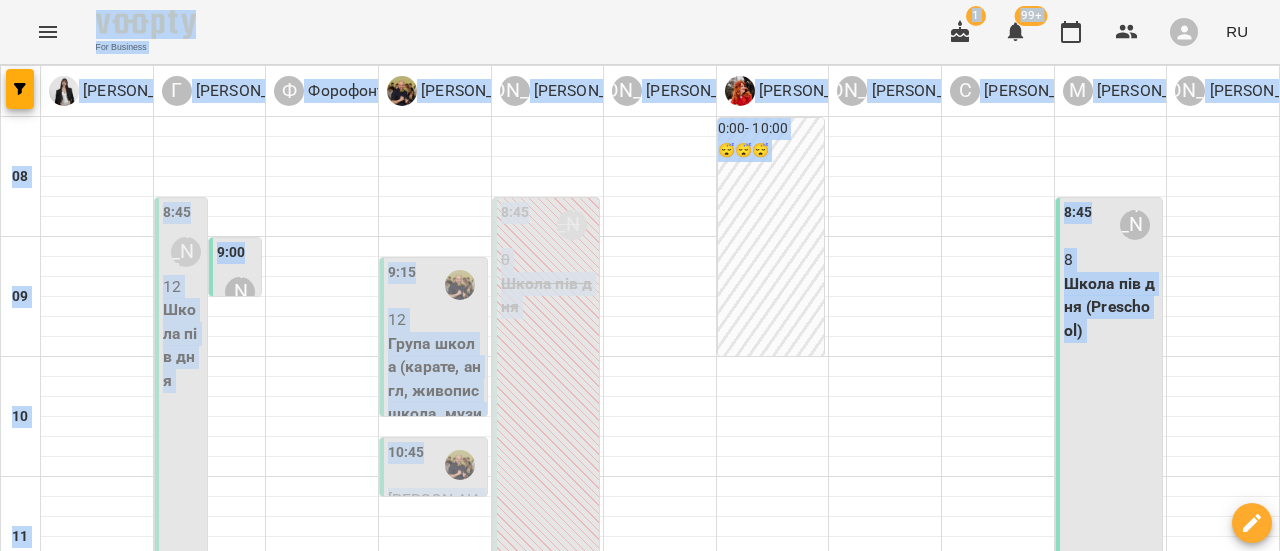 click on "ср" at bounding box center (626, 1583) 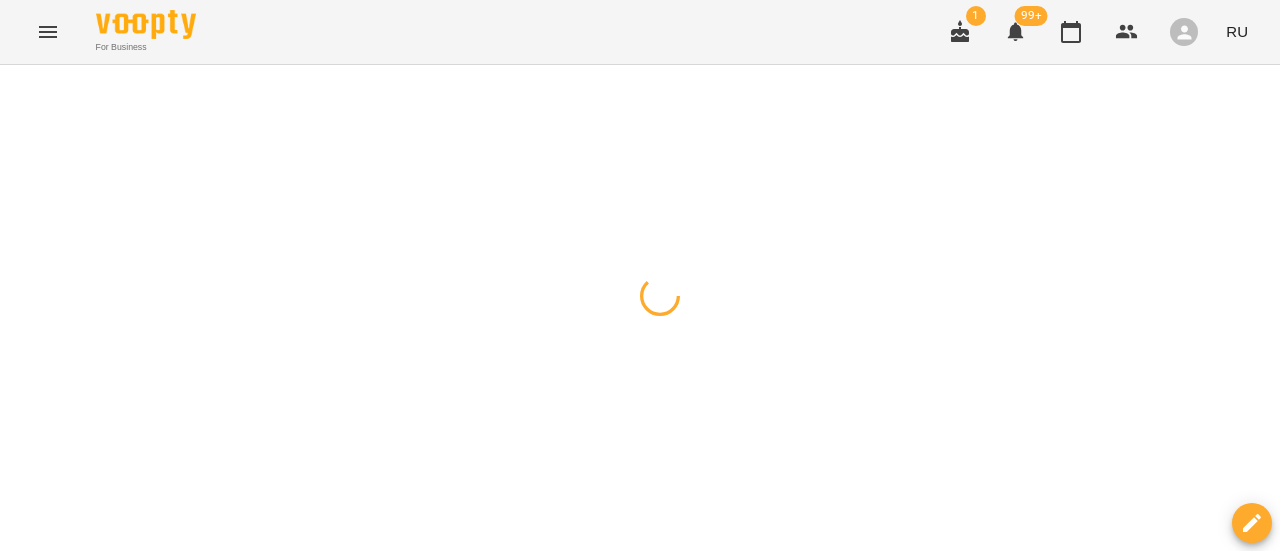 click at bounding box center [640, 65] 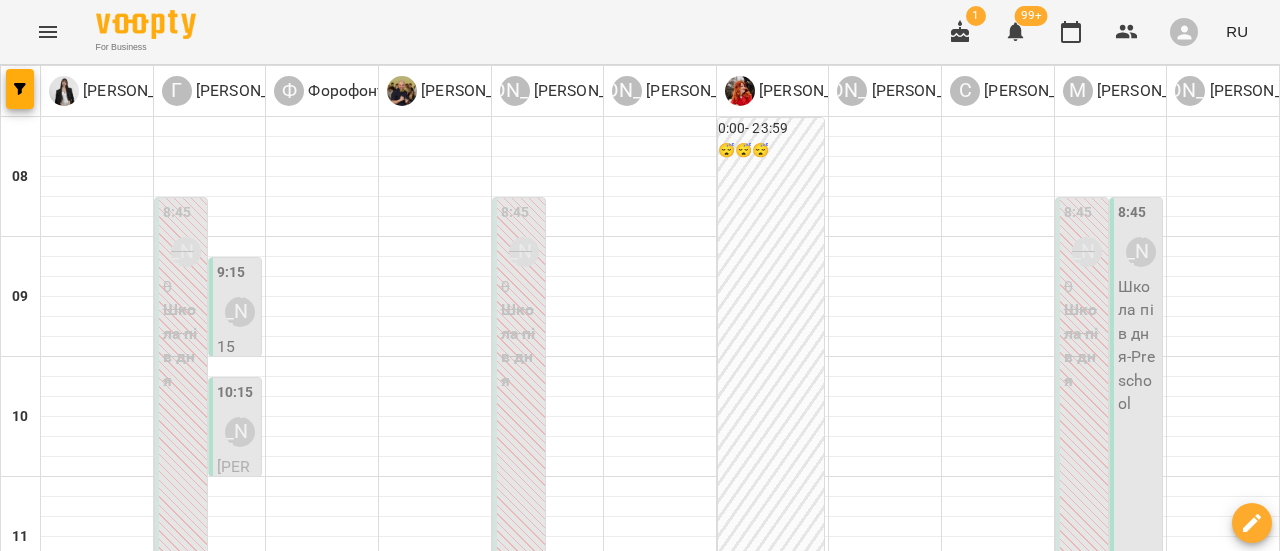 click on "Школа пів дня - Preschool" at bounding box center (1138, 345) 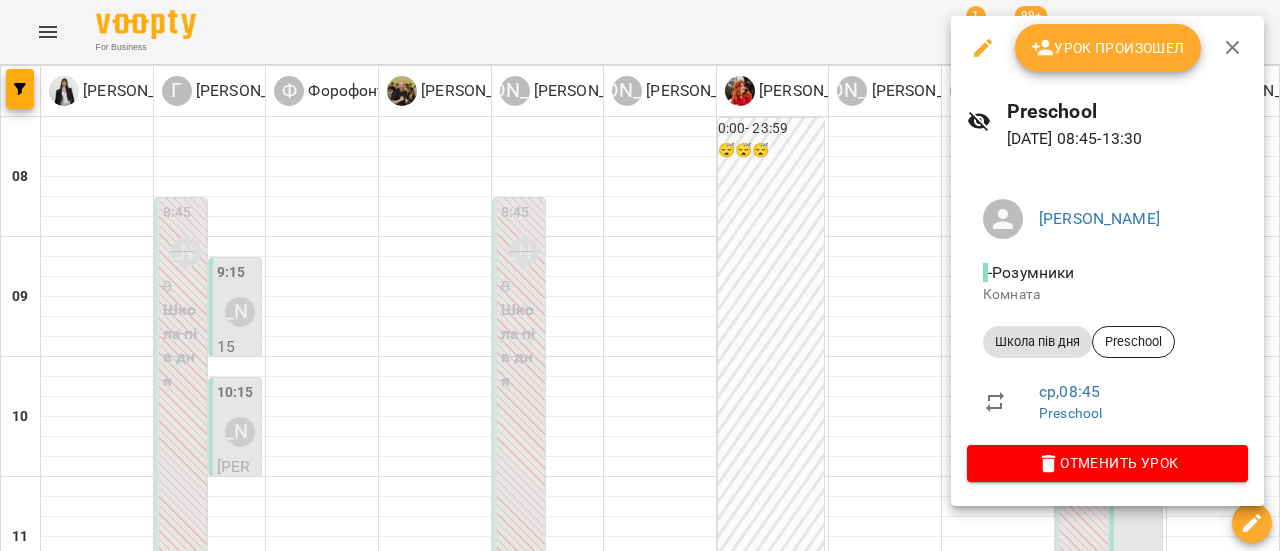 click on "Урок произошел" at bounding box center [1108, 48] 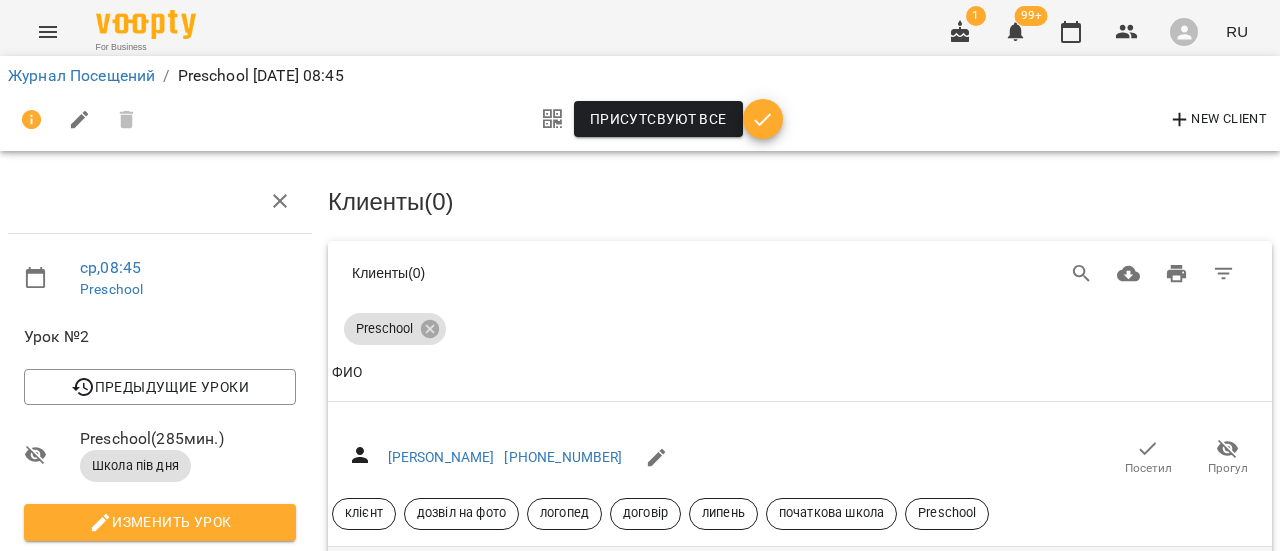 scroll, scrollTop: 100, scrollLeft: 0, axis: vertical 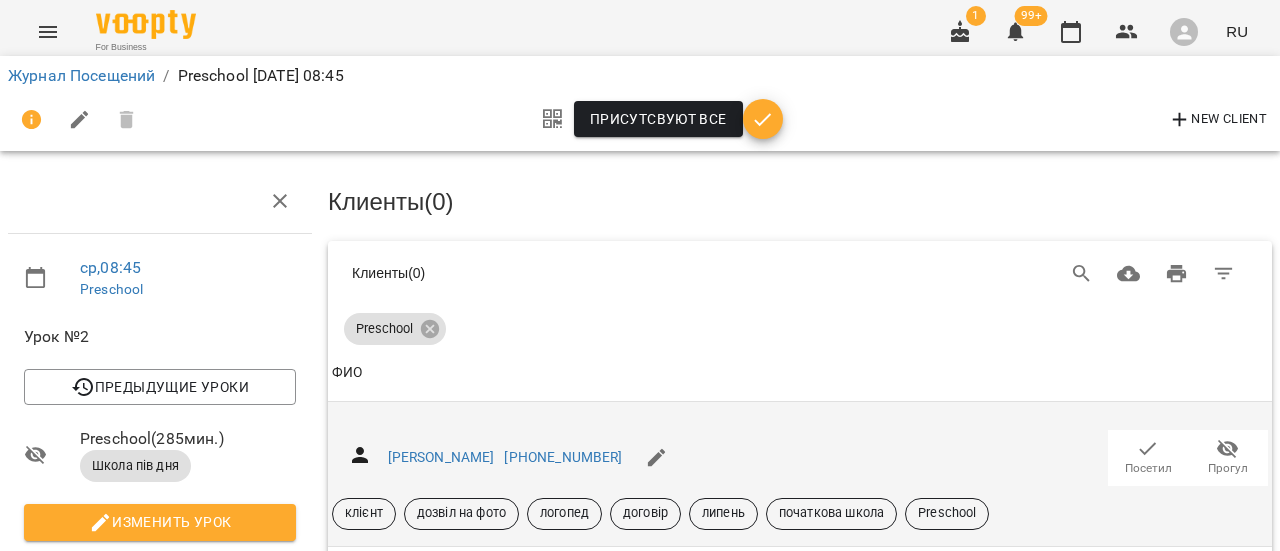 click 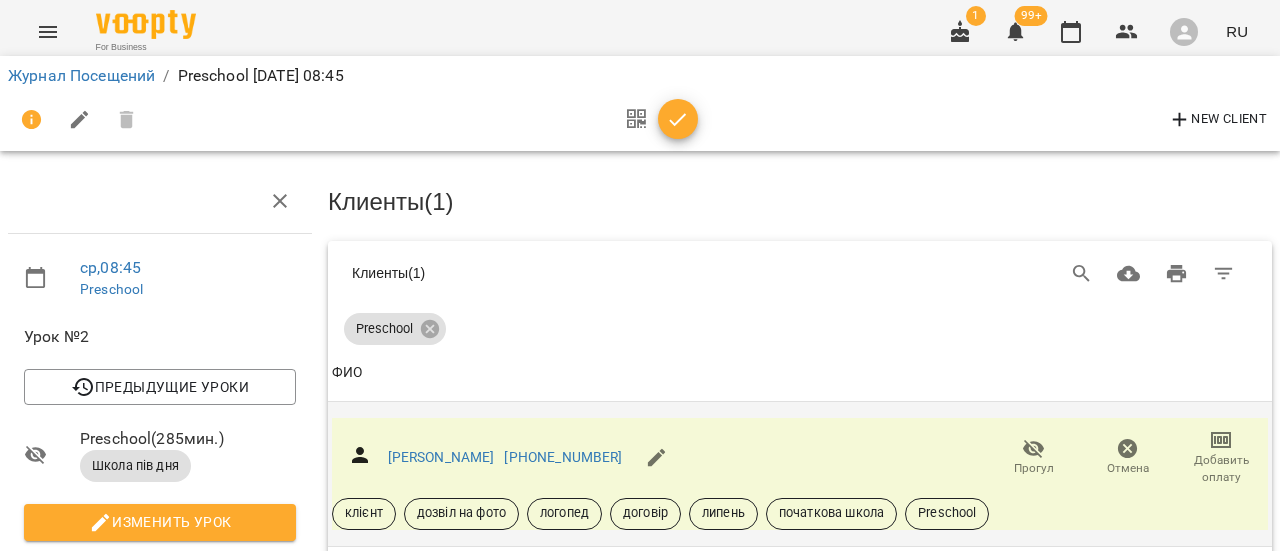 scroll, scrollTop: 300, scrollLeft: 0, axis: vertical 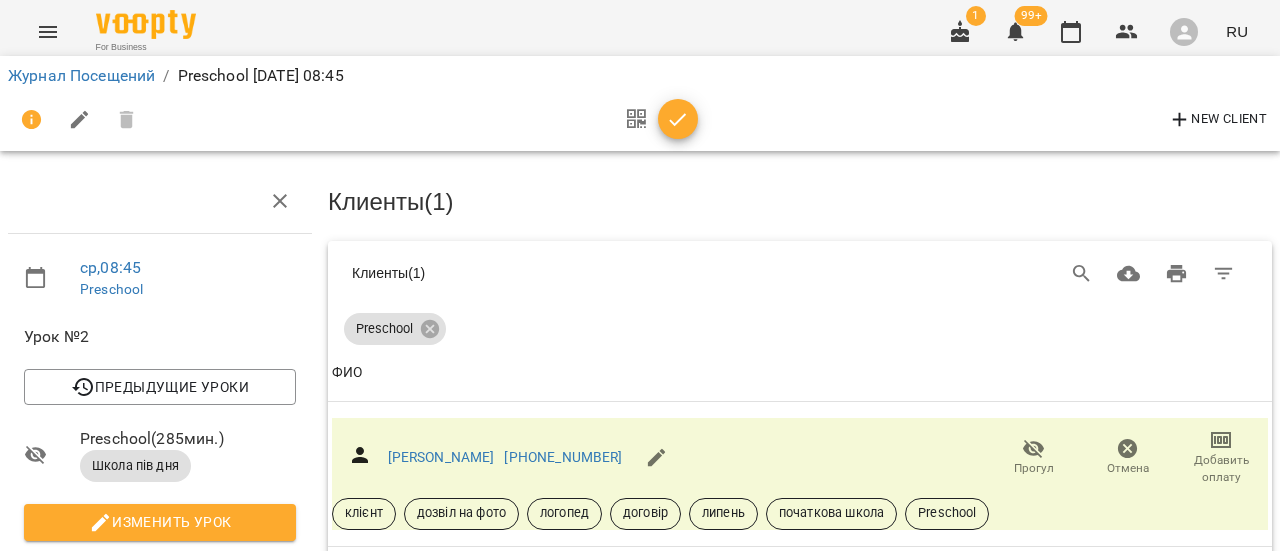 click 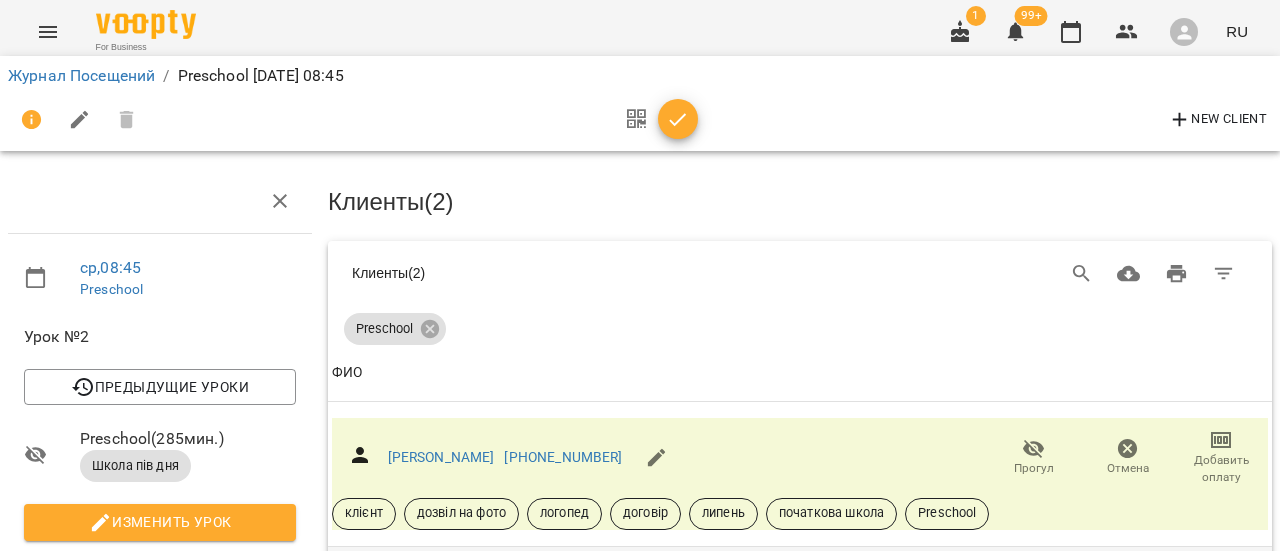 click 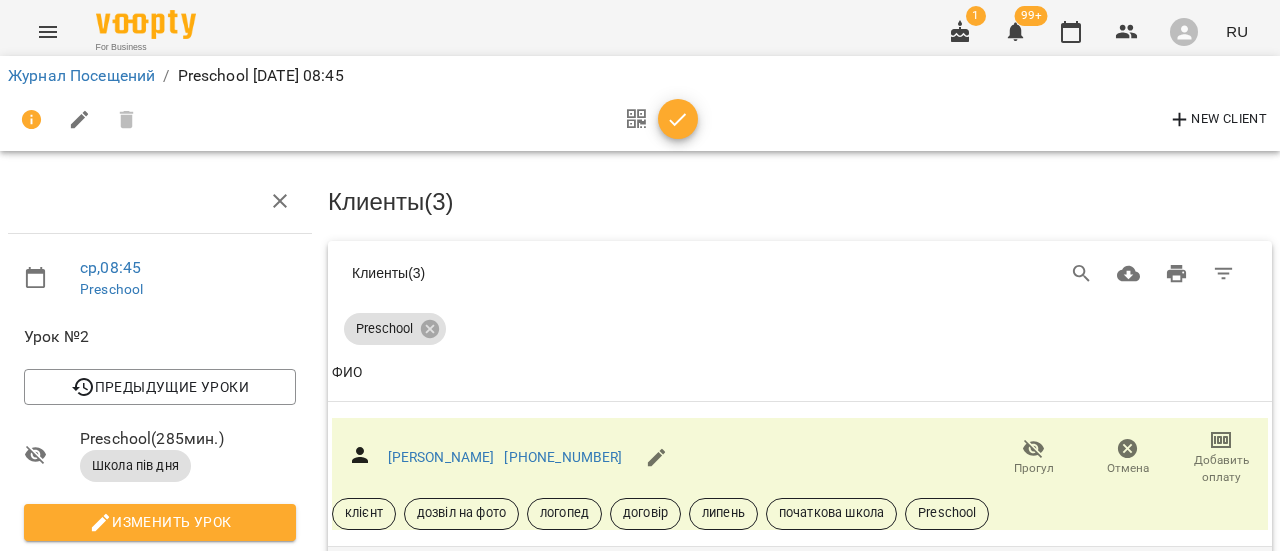 scroll, scrollTop: 500, scrollLeft: 0, axis: vertical 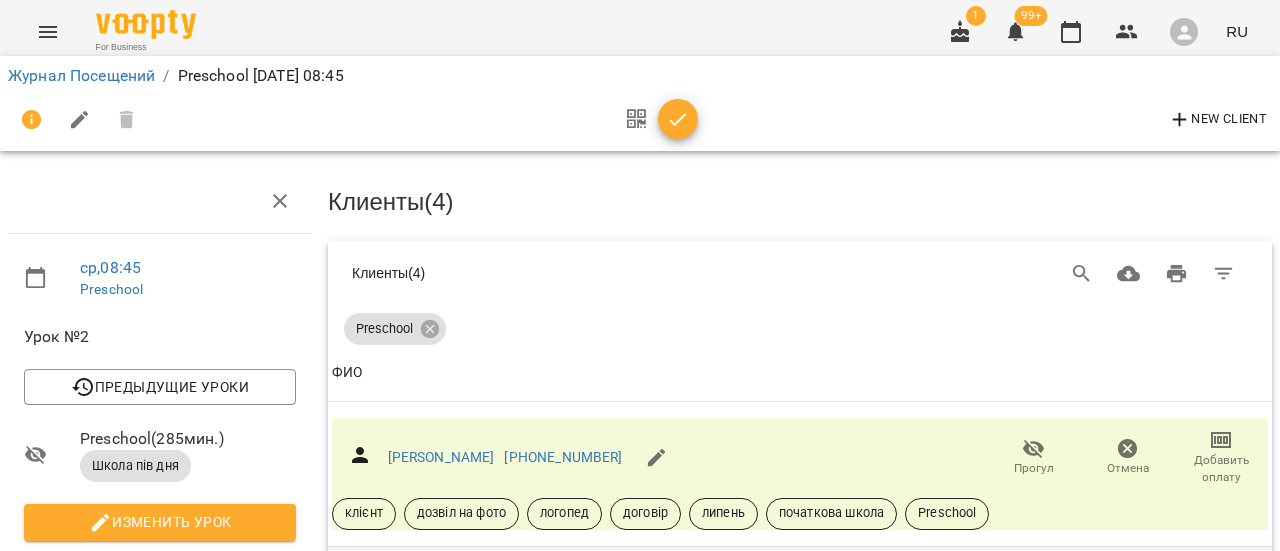 click on "Посетил" at bounding box center [1148, 1046] 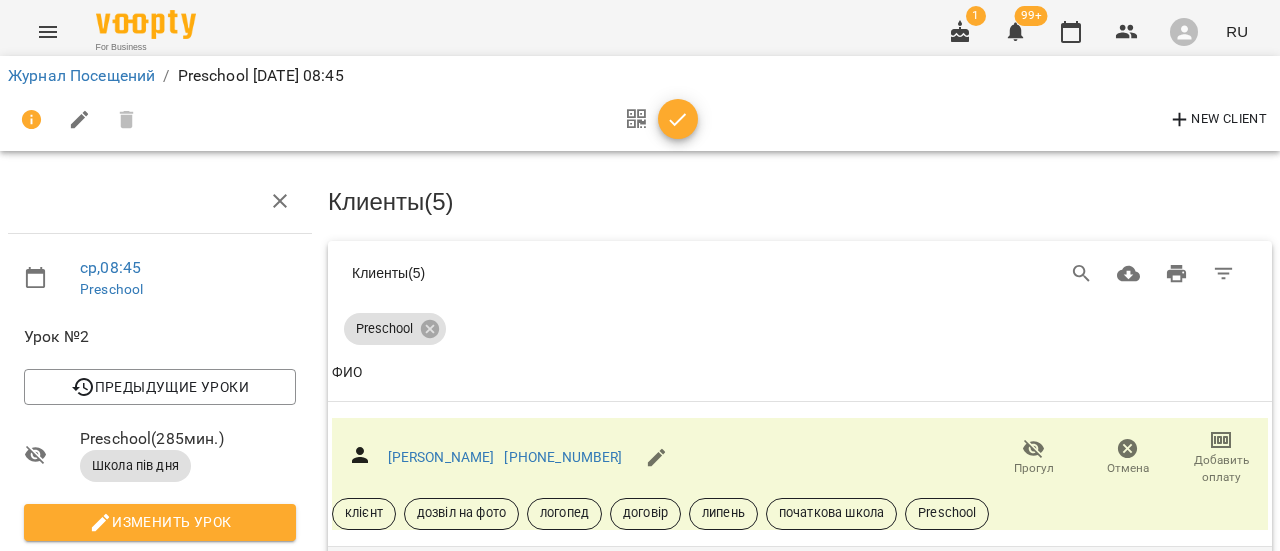 scroll, scrollTop: 900, scrollLeft: 0, axis: vertical 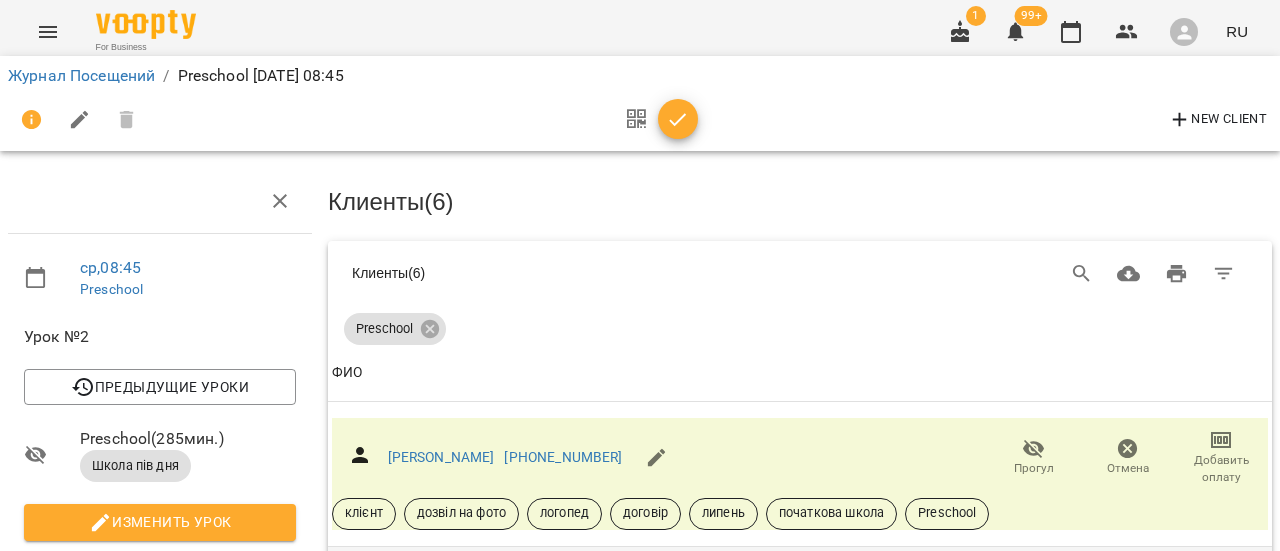 click on "Посетил" at bounding box center [1148, 1335] 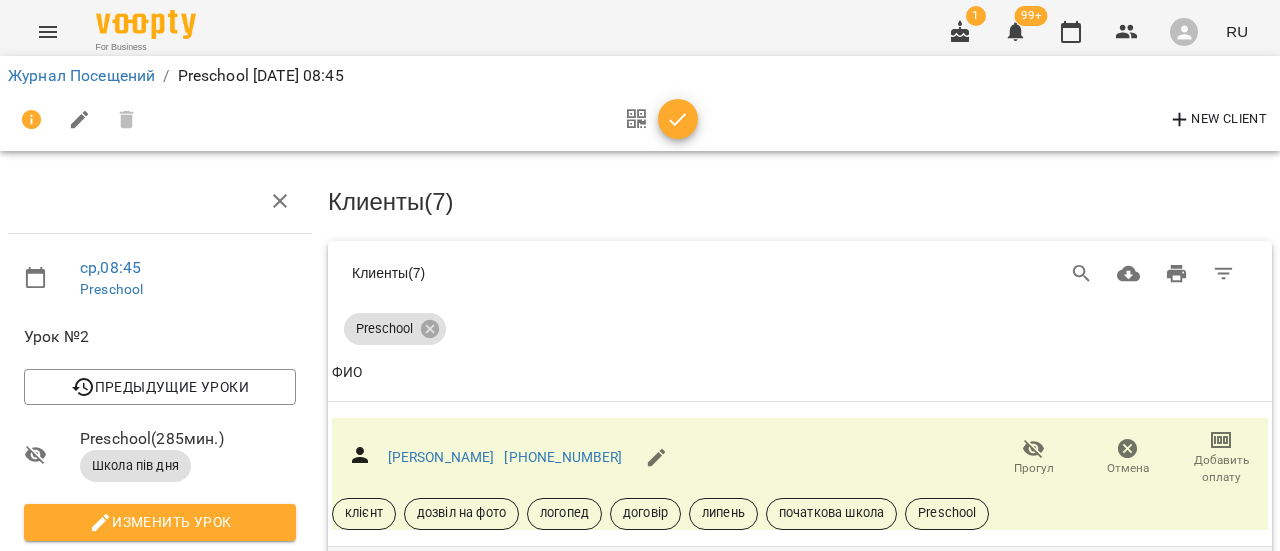 click on "Посетил" at bounding box center (1148, 1480) 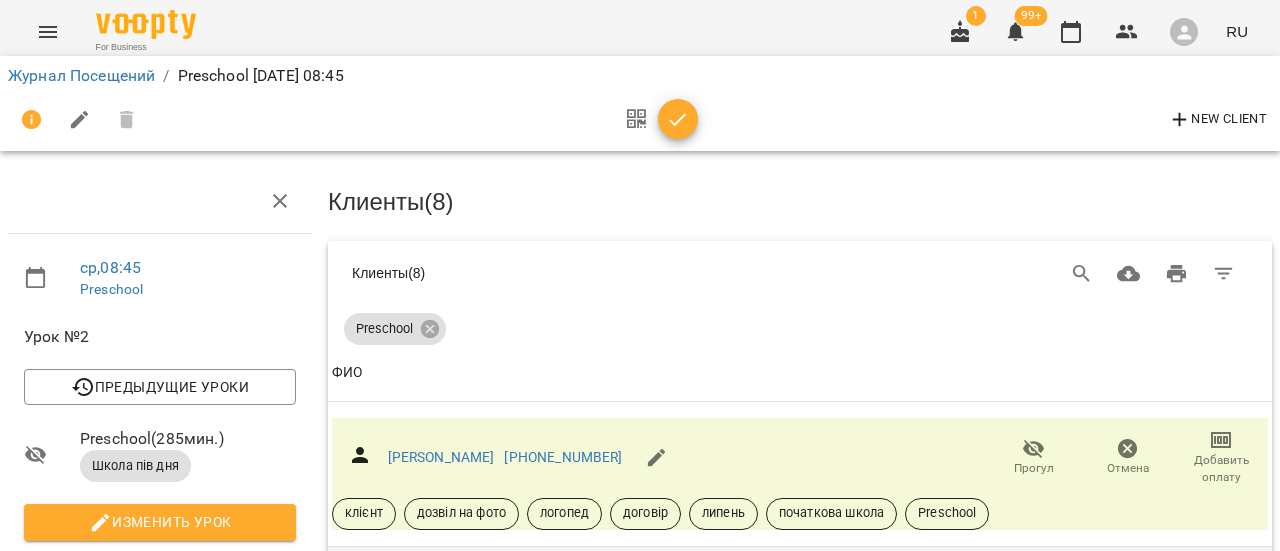 scroll, scrollTop: 1237, scrollLeft: 0, axis: vertical 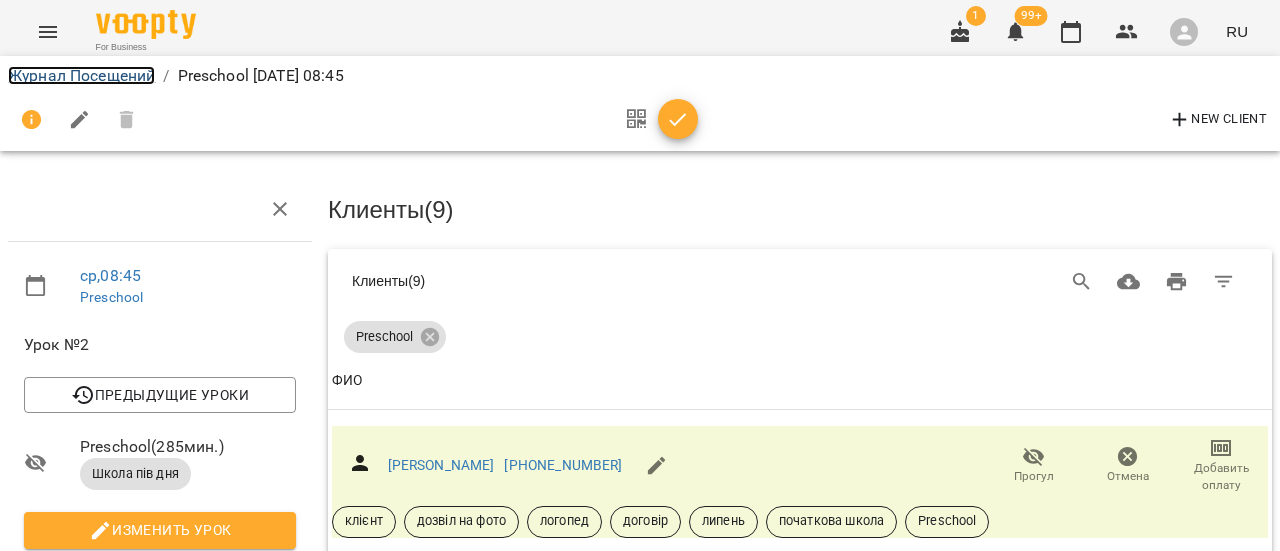 click on "Журнал Посещений" at bounding box center (81, 75) 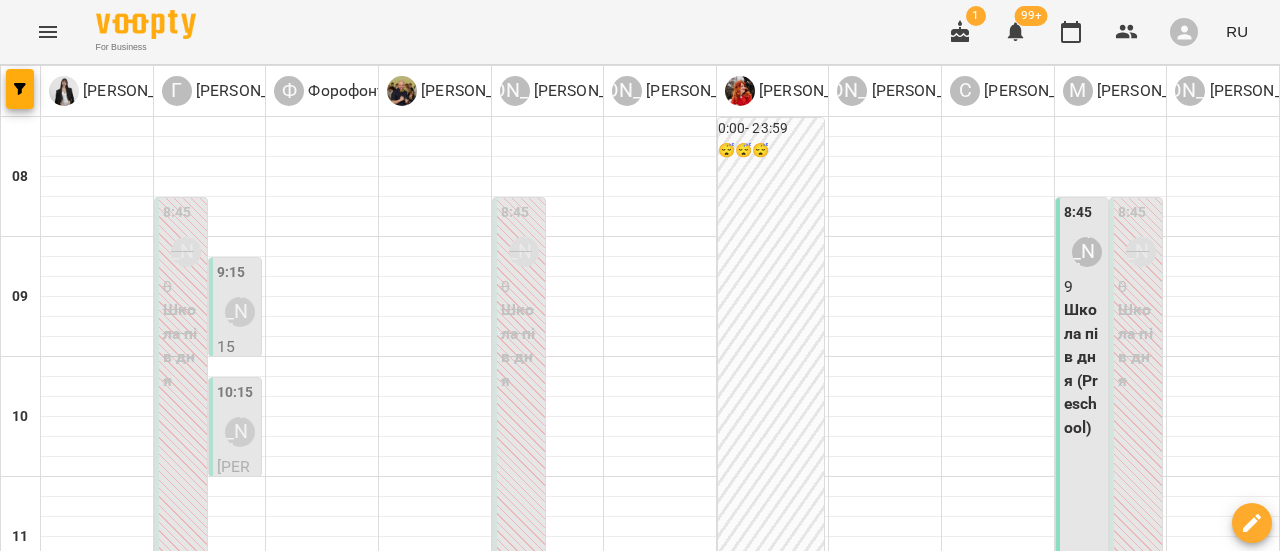 click on "Школа пів дня (Preschool)" at bounding box center (1084, 368) 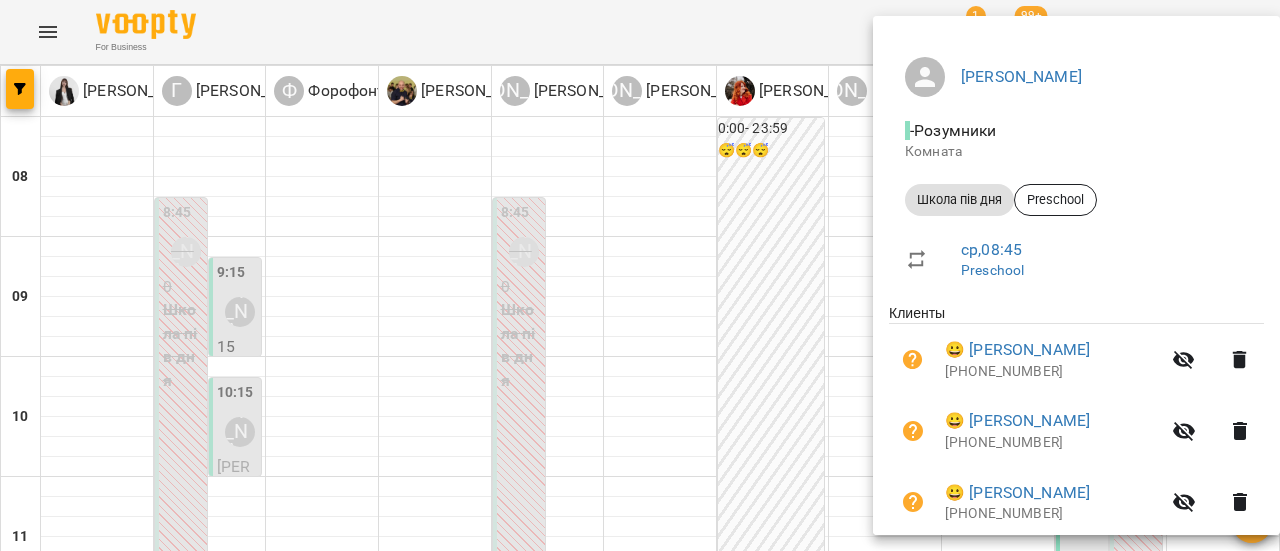 scroll, scrollTop: 0, scrollLeft: 0, axis: both 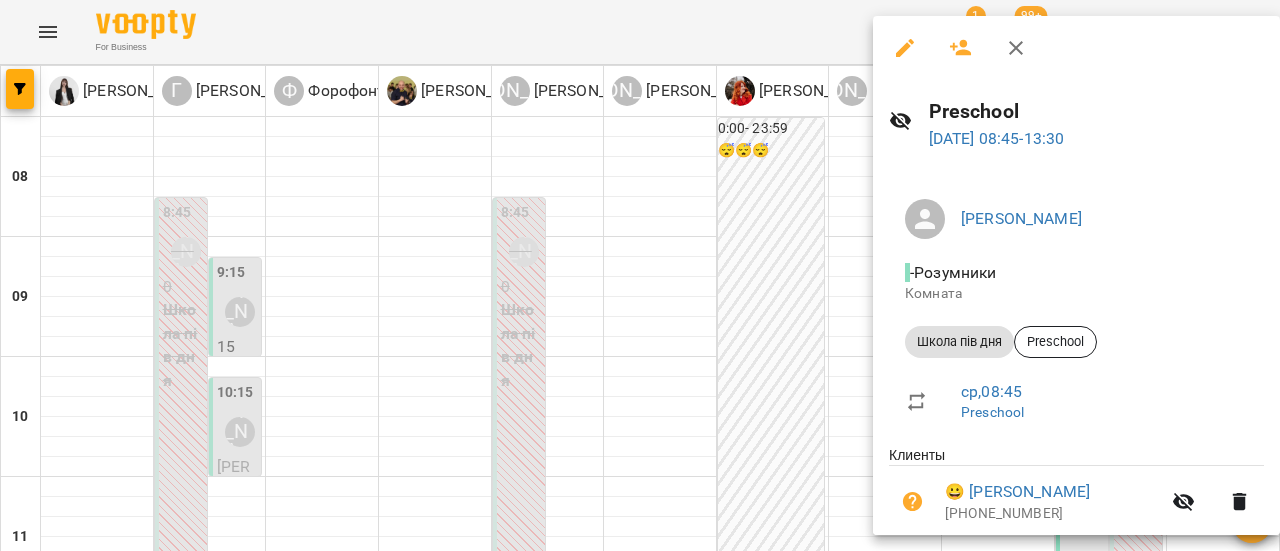 click at bounding box center [640, 275] 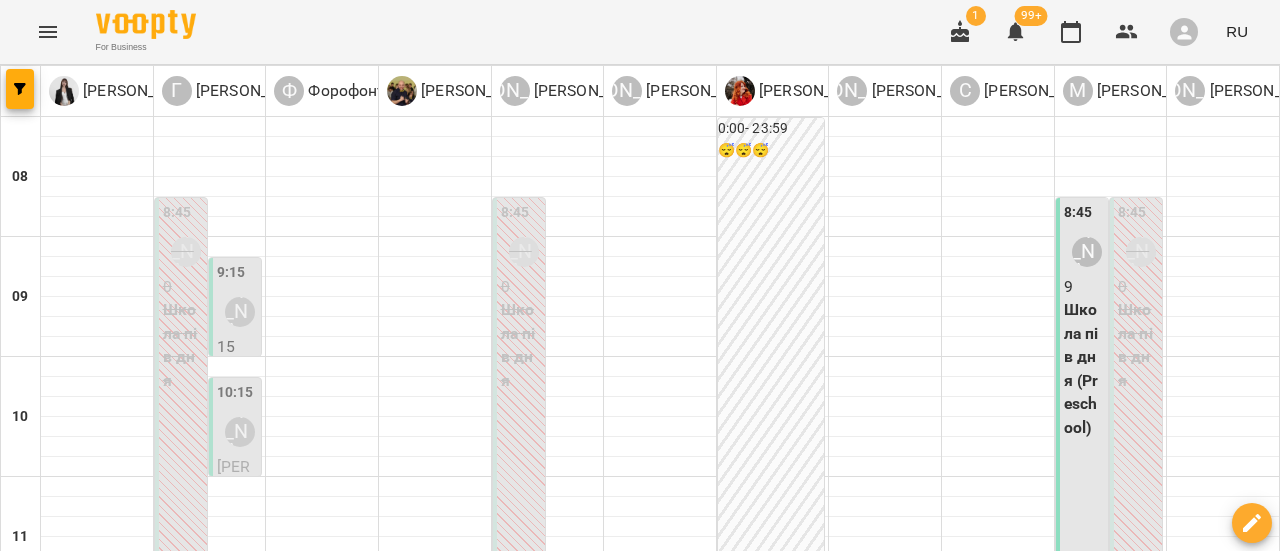 click on "чт" at bounding box center [830, 1583] 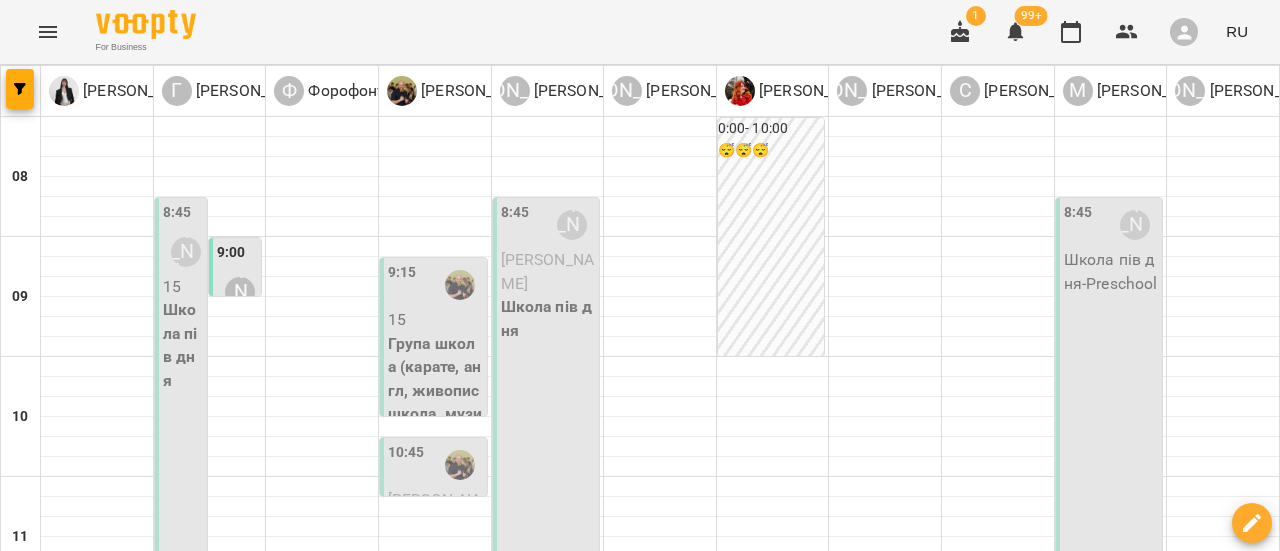 click on "8:45 Мінакова Олена Школа пів дня - Preschool" at bounding box center [1109, 487] 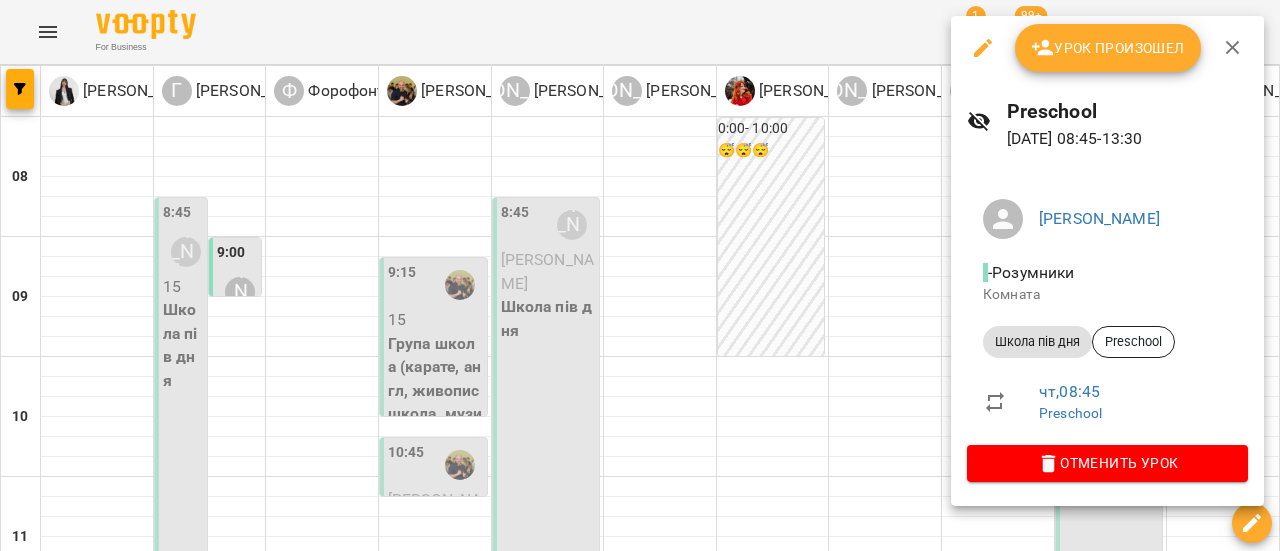 click on "Урок произошел" at bounding box center (1108, 48) 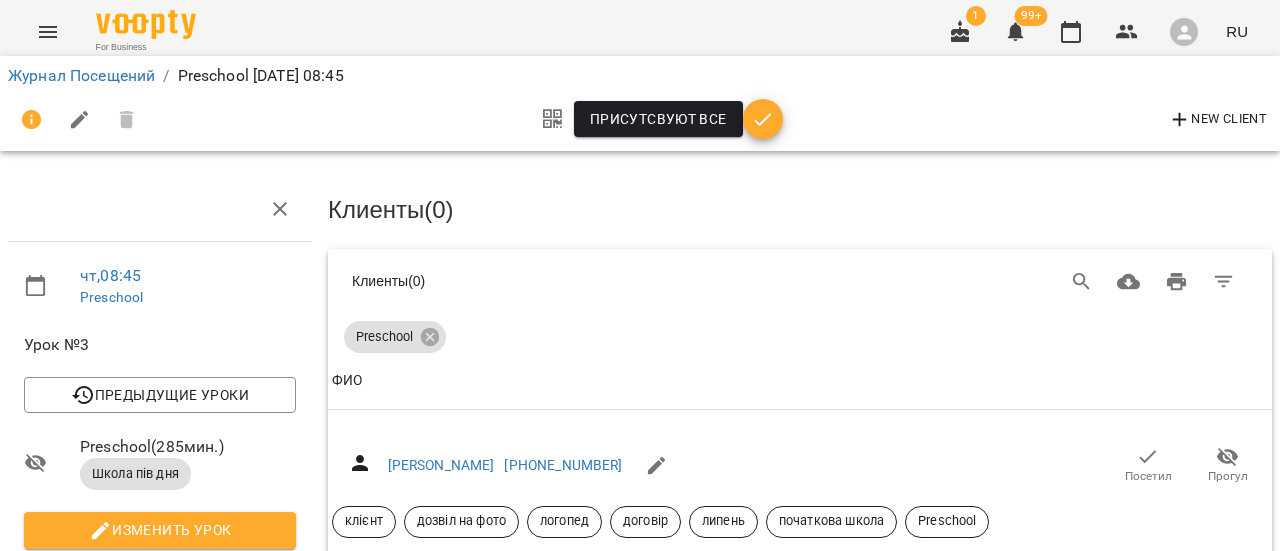 scroll, scrollTop: 200, scrollLeft: 0, axis: vertical 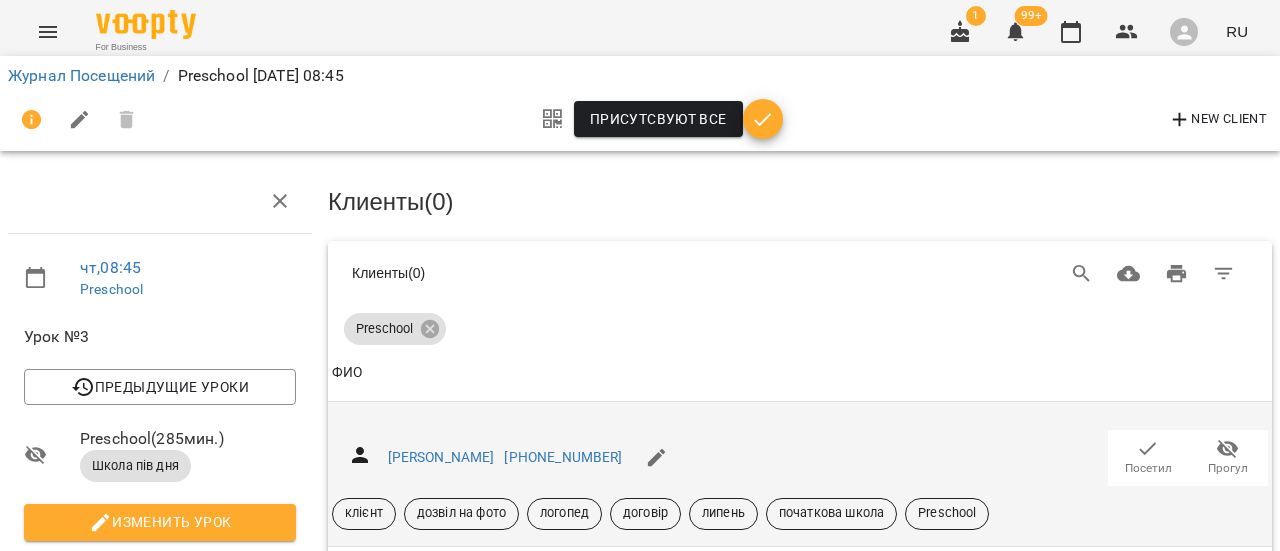 click on "Посетил" at bounding box center (1148, 457) 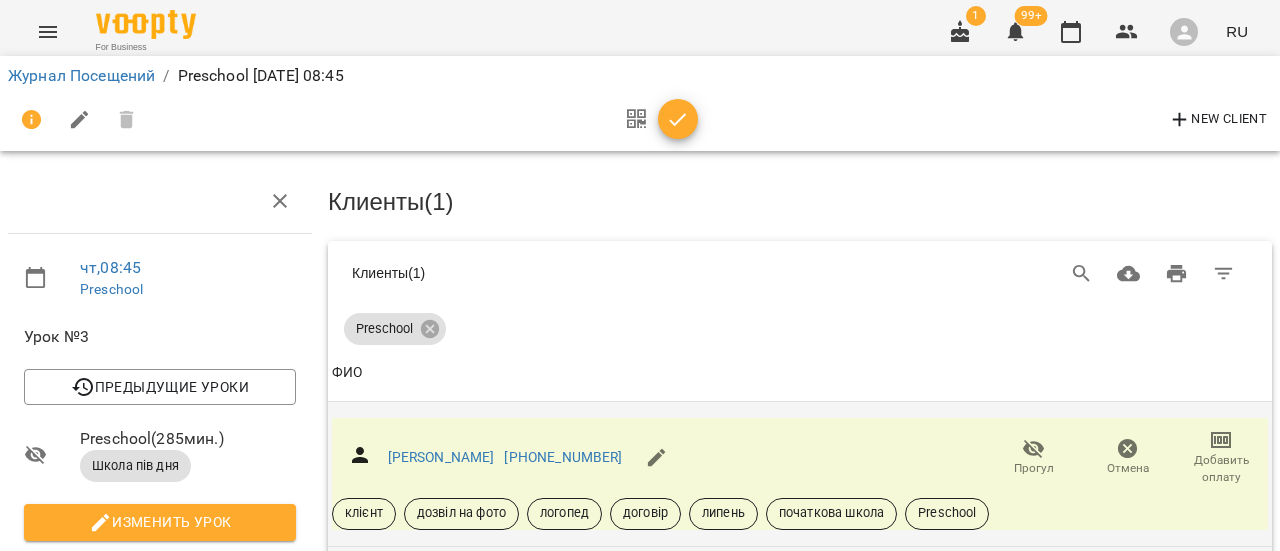 click on "Посетил" at bounding box center (1148, 613) 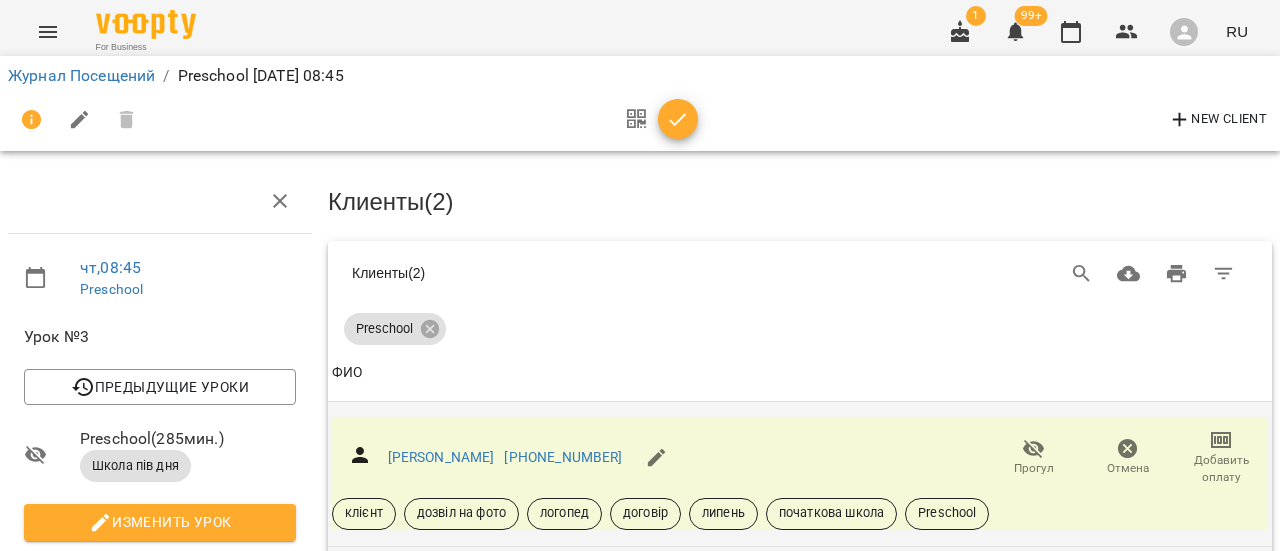 scroll, scrollTop: 400, scrollLeft: 0, axis: vertical 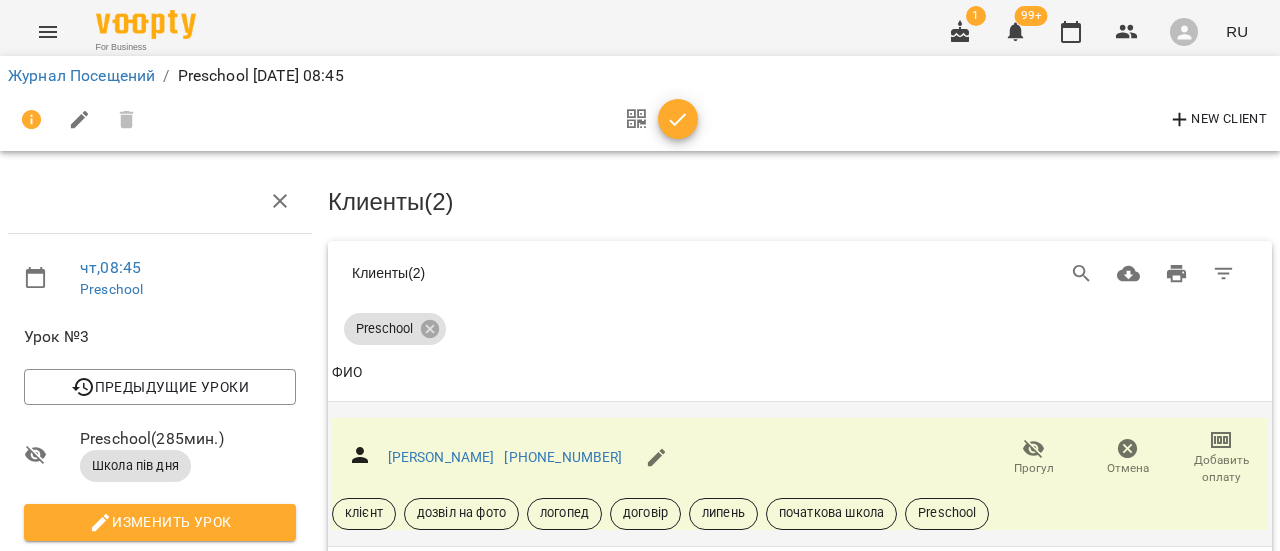 click on "Посетил" at bounding box center (1148, 757) 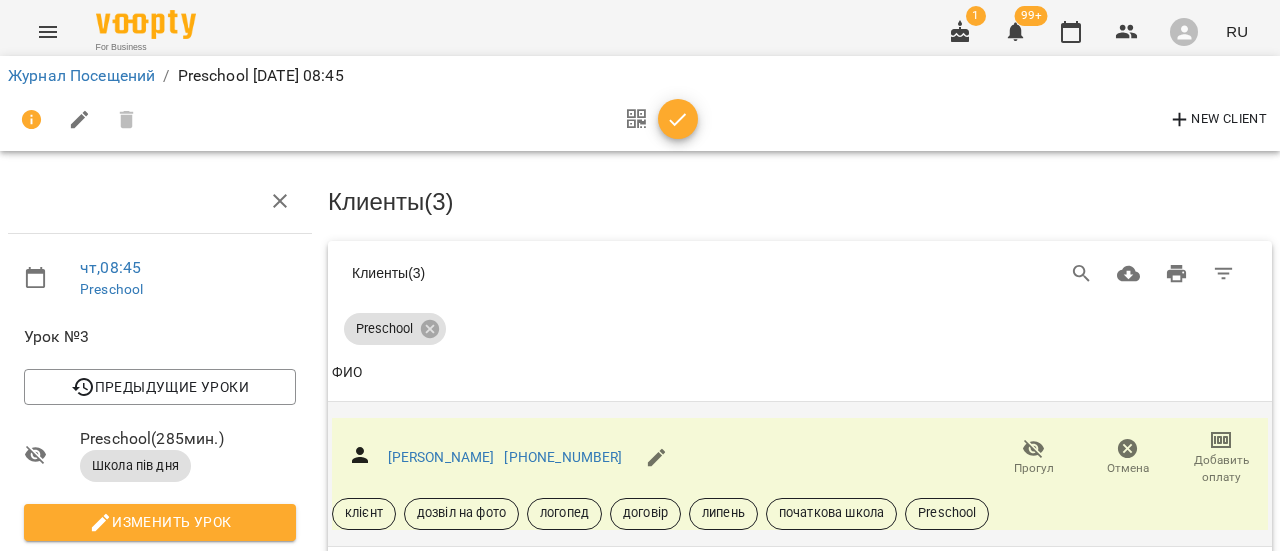 scroll, scrollTop: 600, scrollLeft: 0, axis: vertical 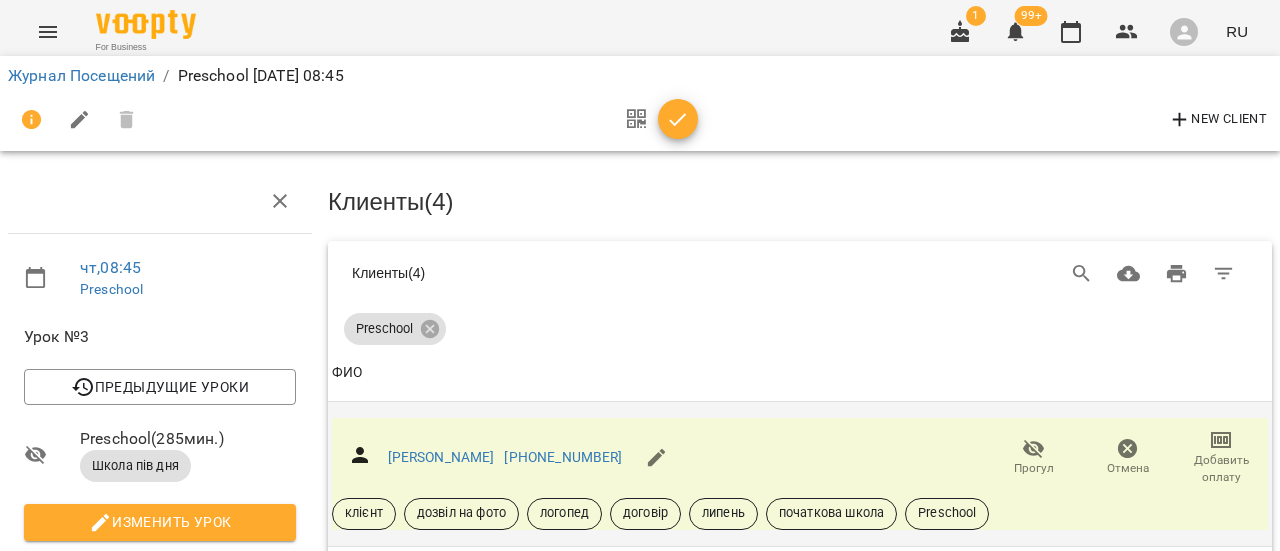 click on "Посетил" at bounding box center (1148, 1046) 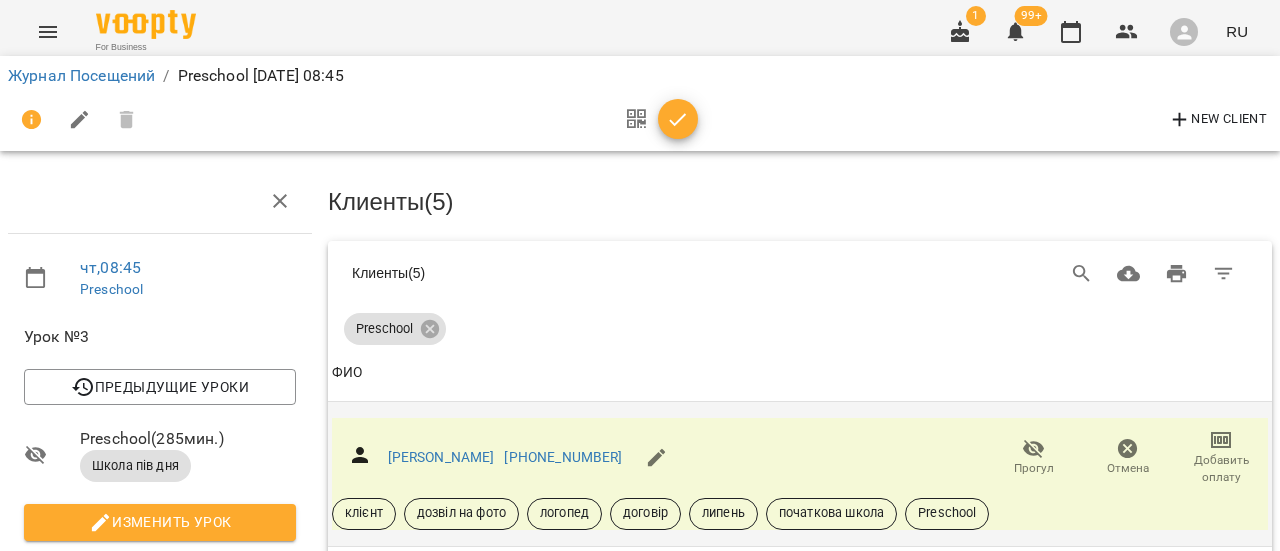 click on "Посетил" at bounding box center [1148, 1191] 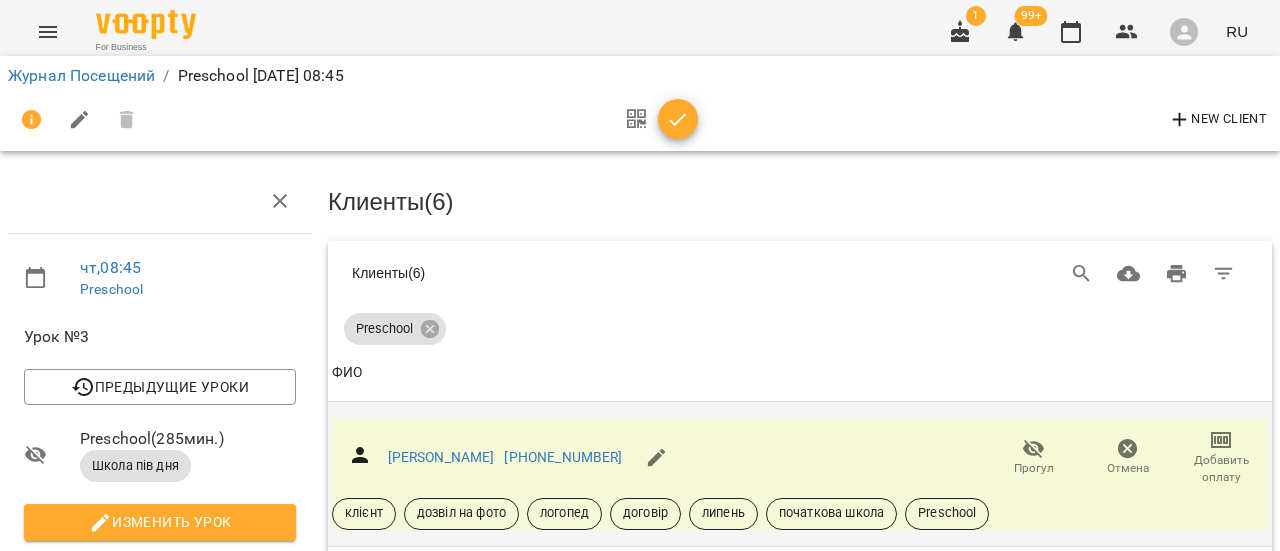scroll, scrollTop: 1000, scrollLeft: 0, axis: vertical 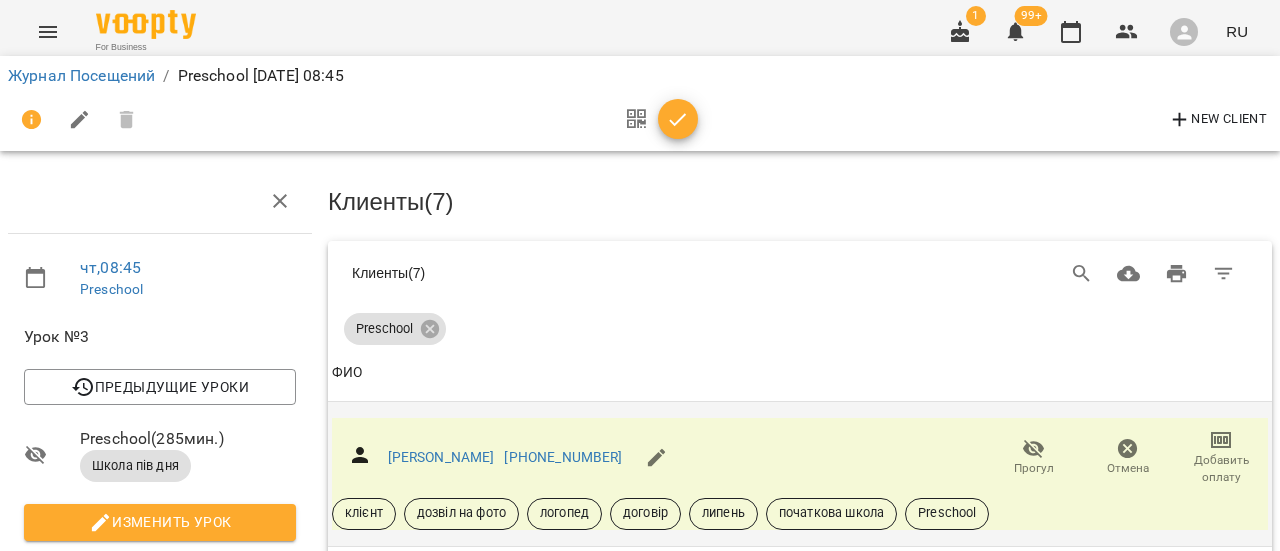 click 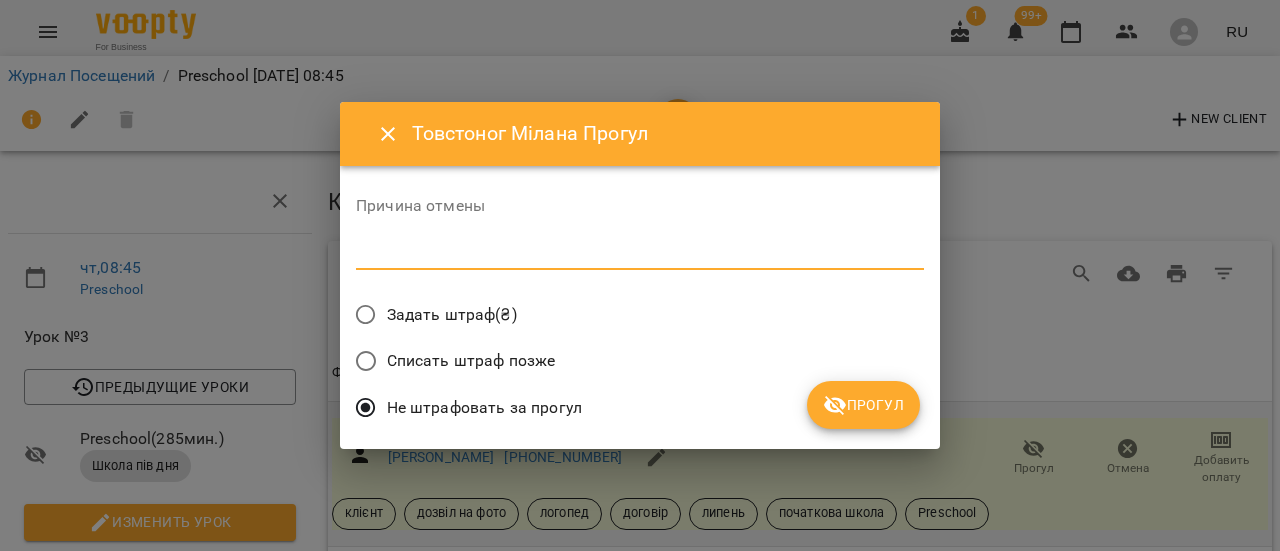 click at bounding box center (640, 253) 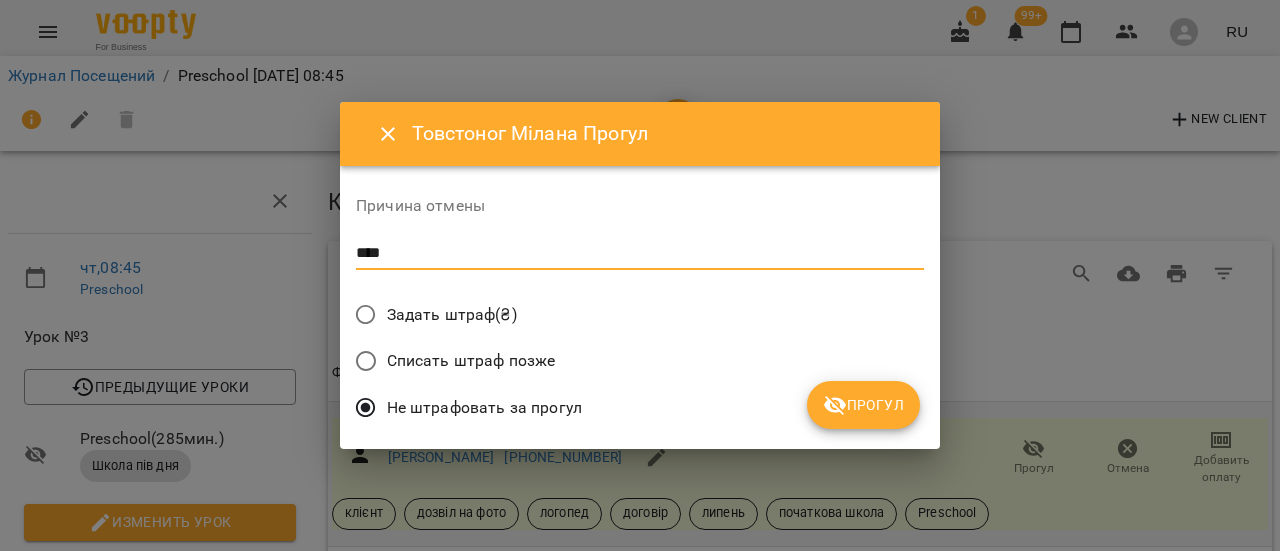 type on "****" 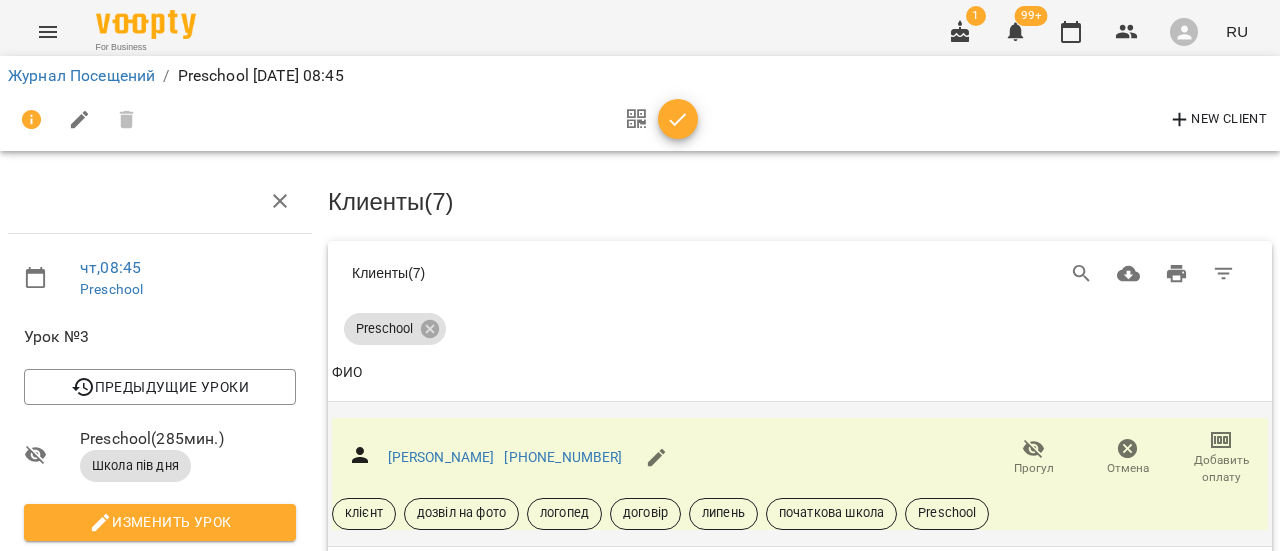 scroll, scrollTop: 1250, scrollLeft: 0, axis: vertical 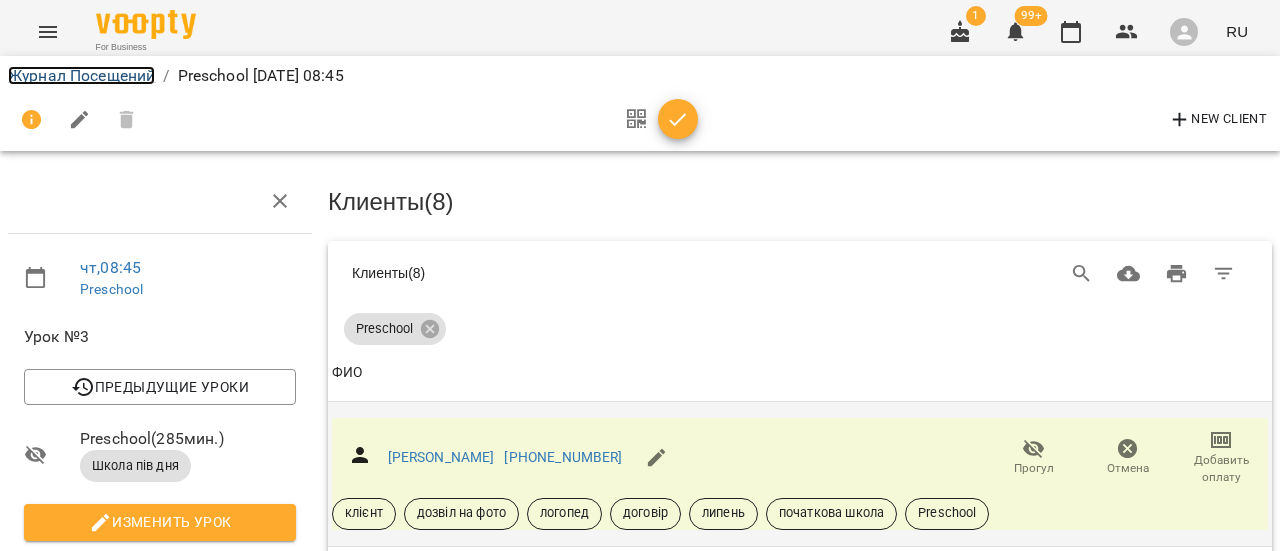 click on "Журнал Посещений" at bounding box center (81, 75) 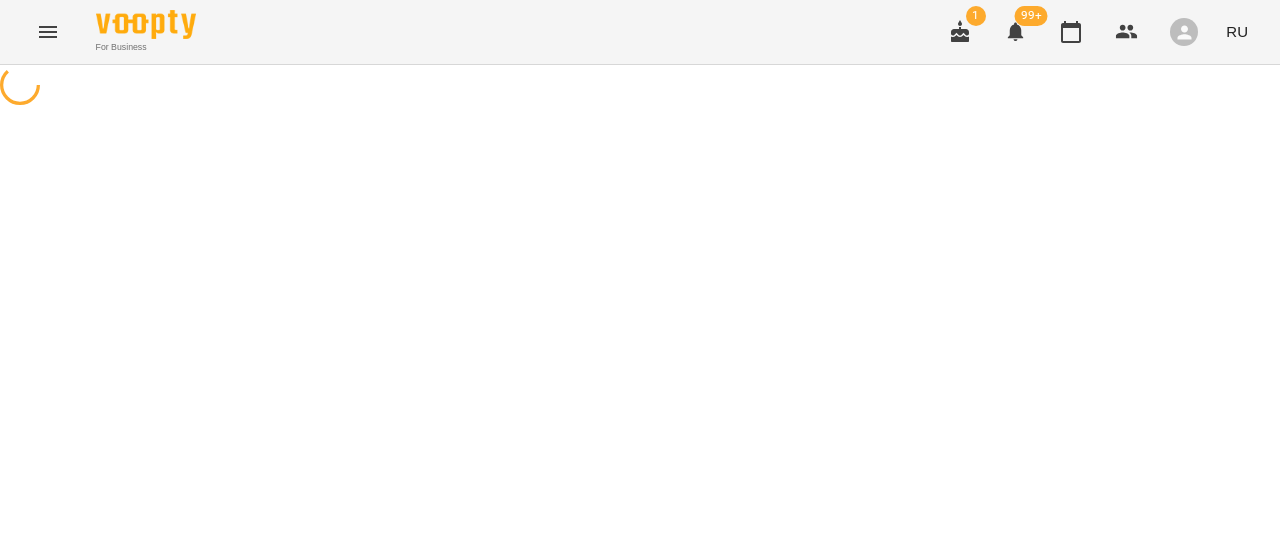 scroll, scrollTop: 0, scrollLeft: 0, axis: both 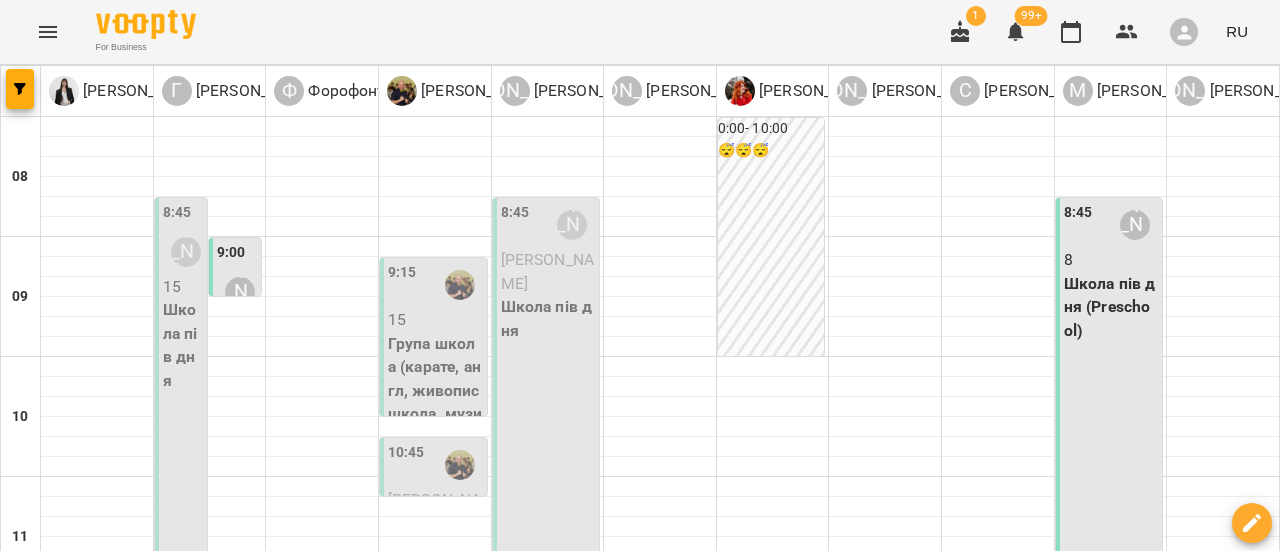 click on "Школа пів дня (Preschool)" at bounding box center (1111, 307) 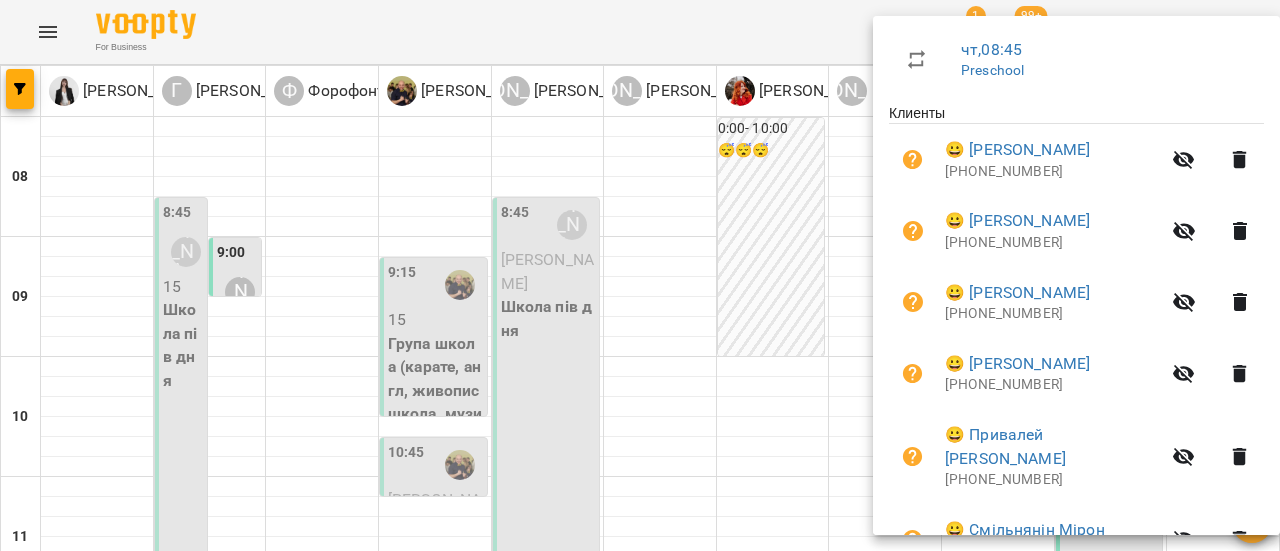 scroll, scrollTop: 242, scrollLeft: 0, axis: vertical 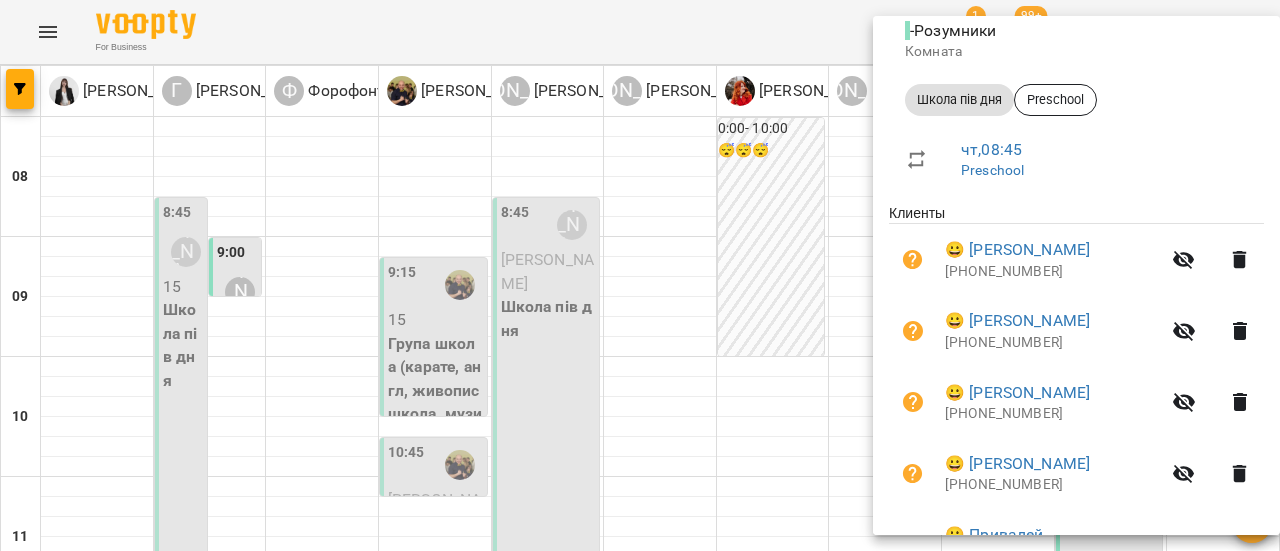 click at bounding box center [640, 275] 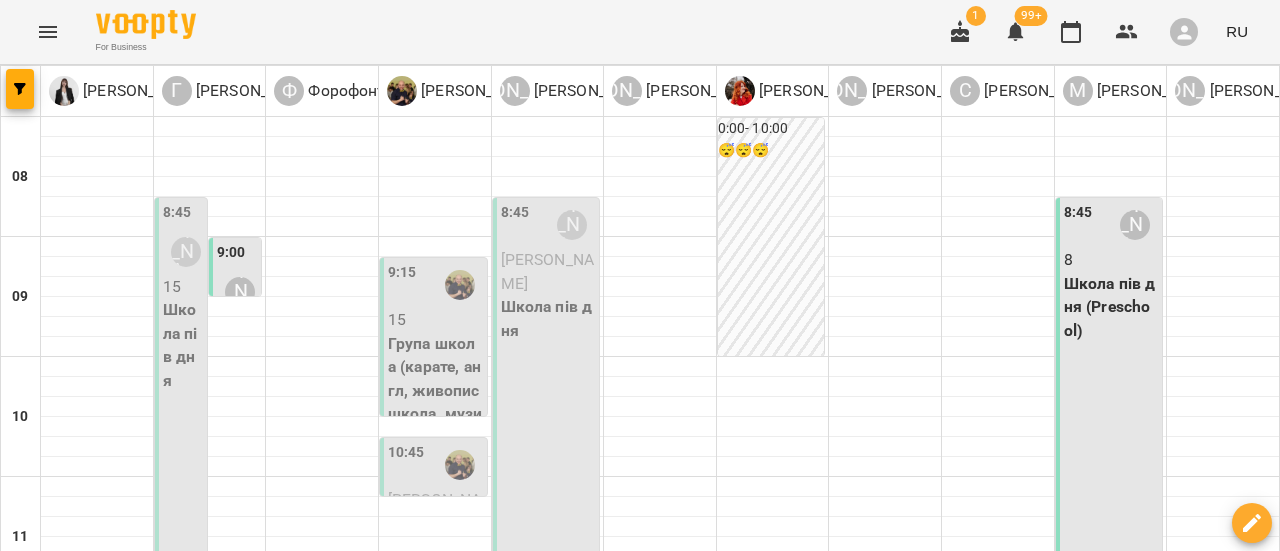 click on "пт" at bounding box center [1034, 1583] 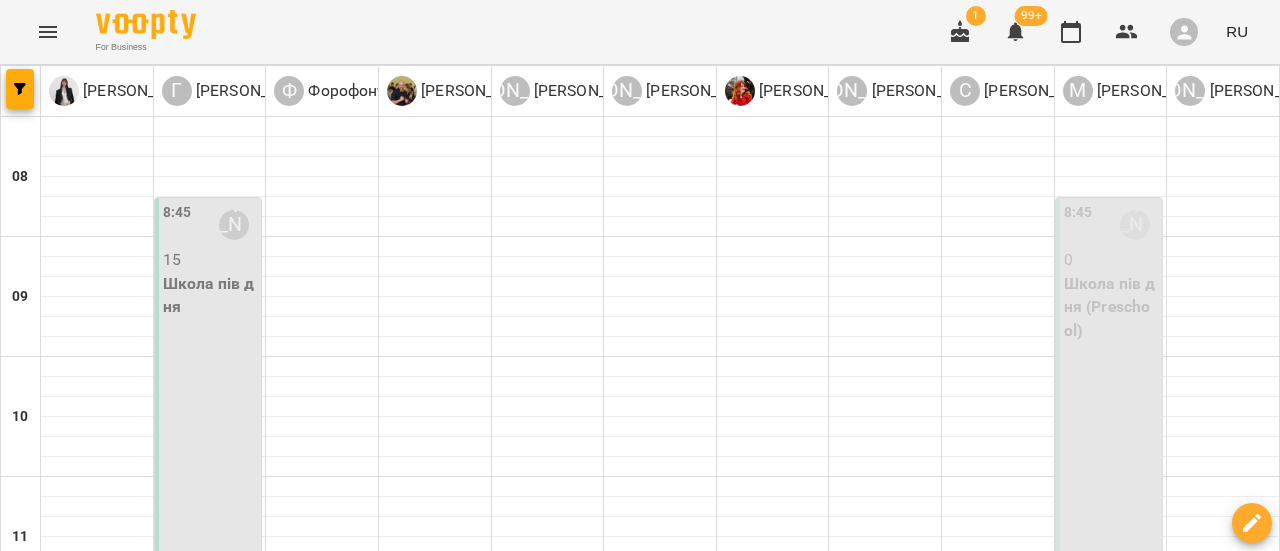 click on "0" at bounding box center [1111, 260] 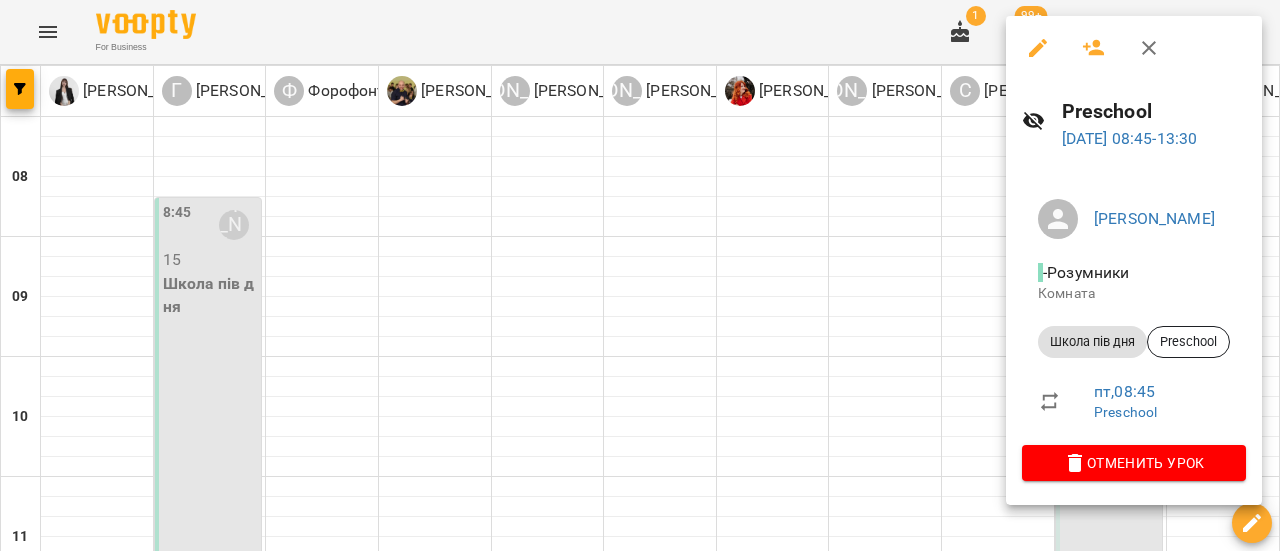 click at bounding box center (640, 275) 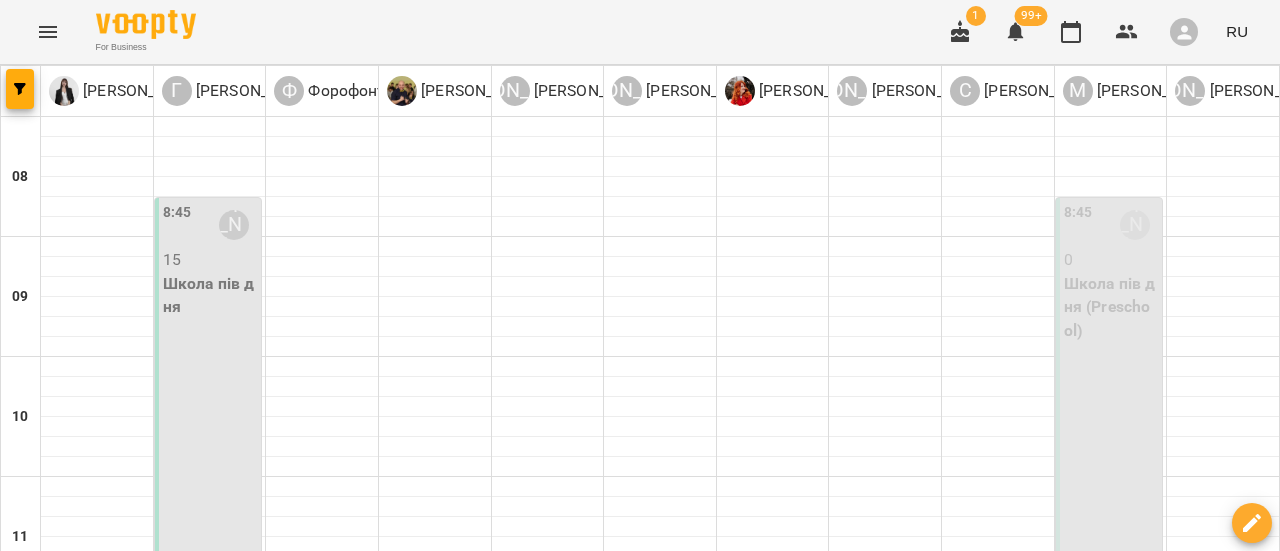 scroll, scrollTop: 0, scrollLeft: 0, axis: both 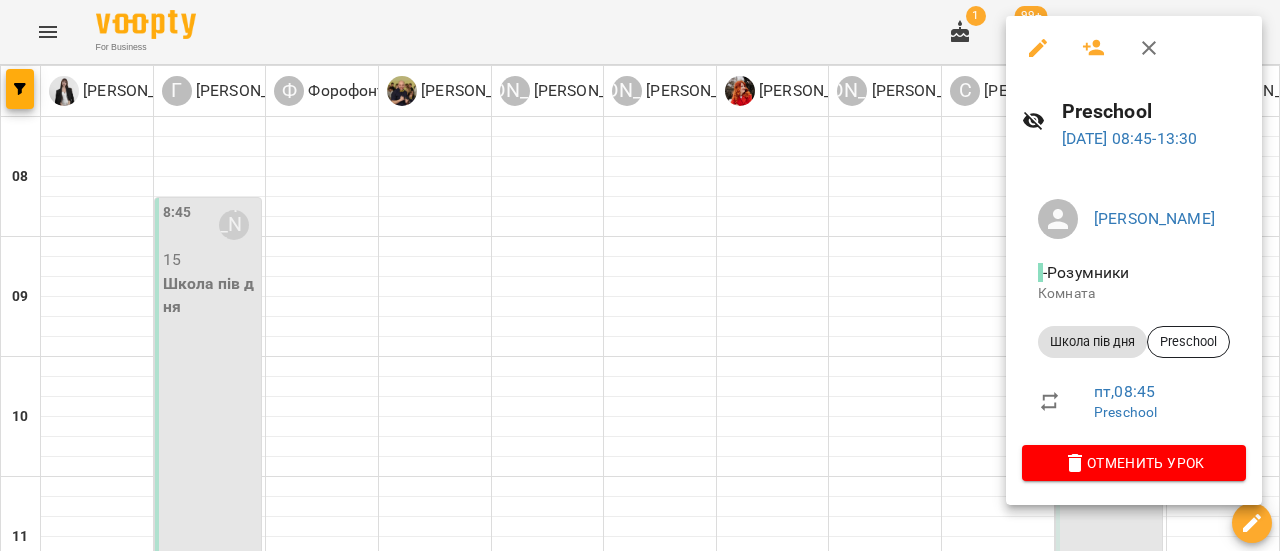 click 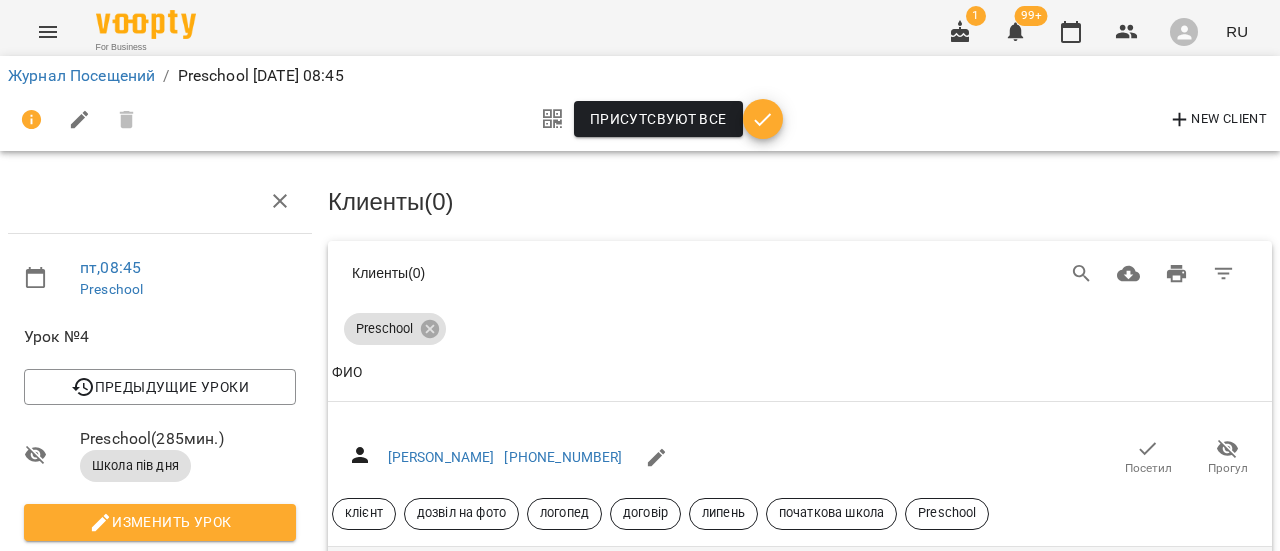 scroll, scrollTop: 200, scrollLeft: 0, axis: vertical 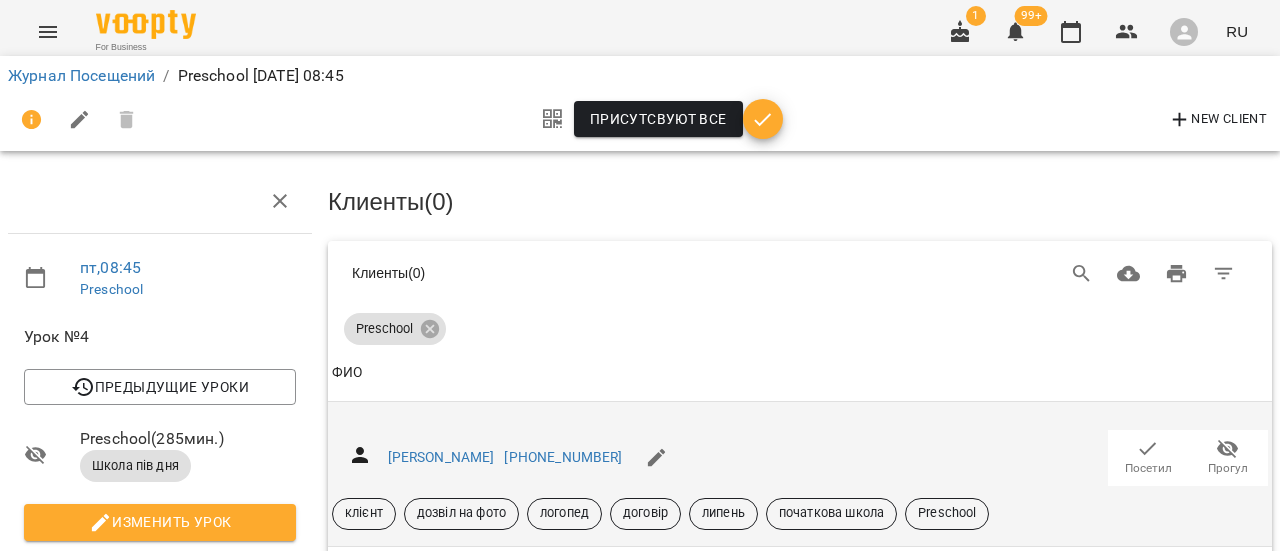 click on "Посетил" at bounding box center (1148, 468) 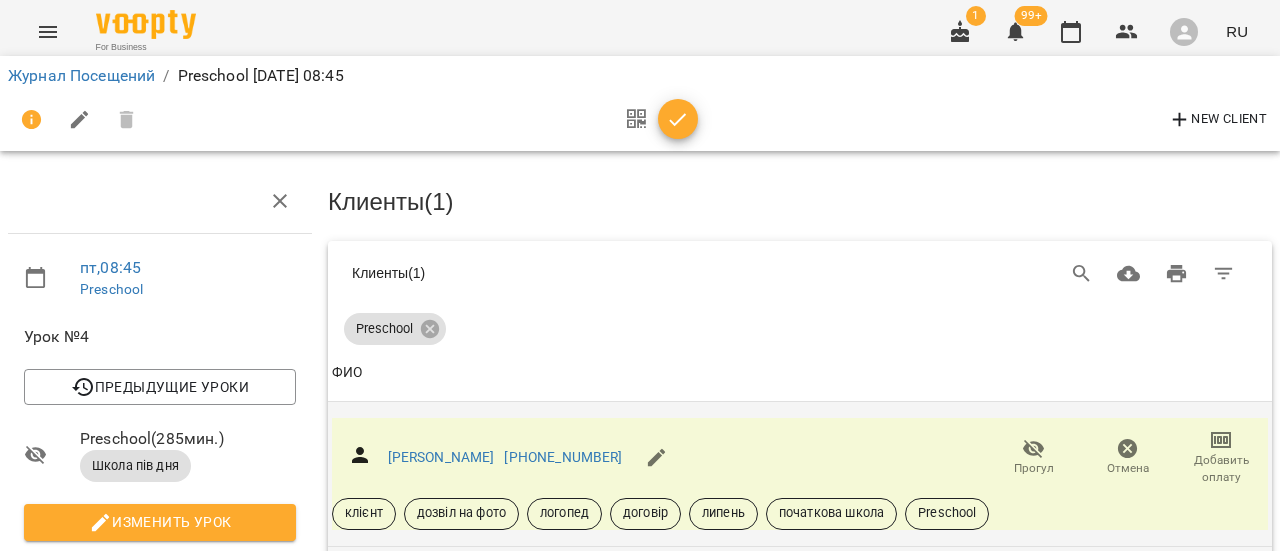 click on "Посетил" at bounding box center [1148, 613] 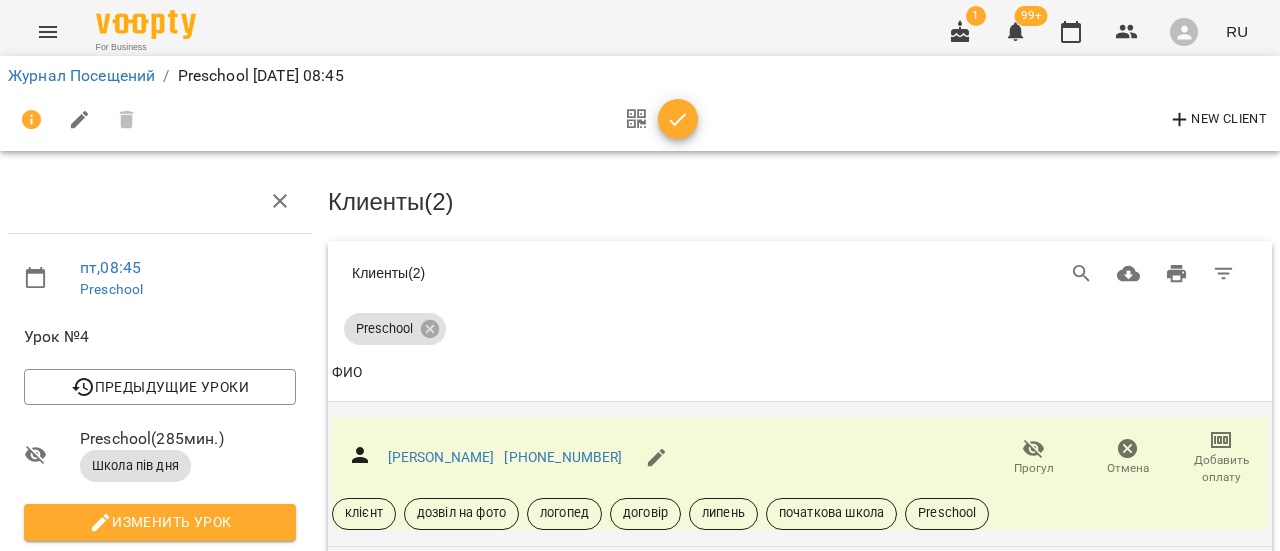 scroll, scrollTop: 400, scrollLeft: 0, axis: vertical 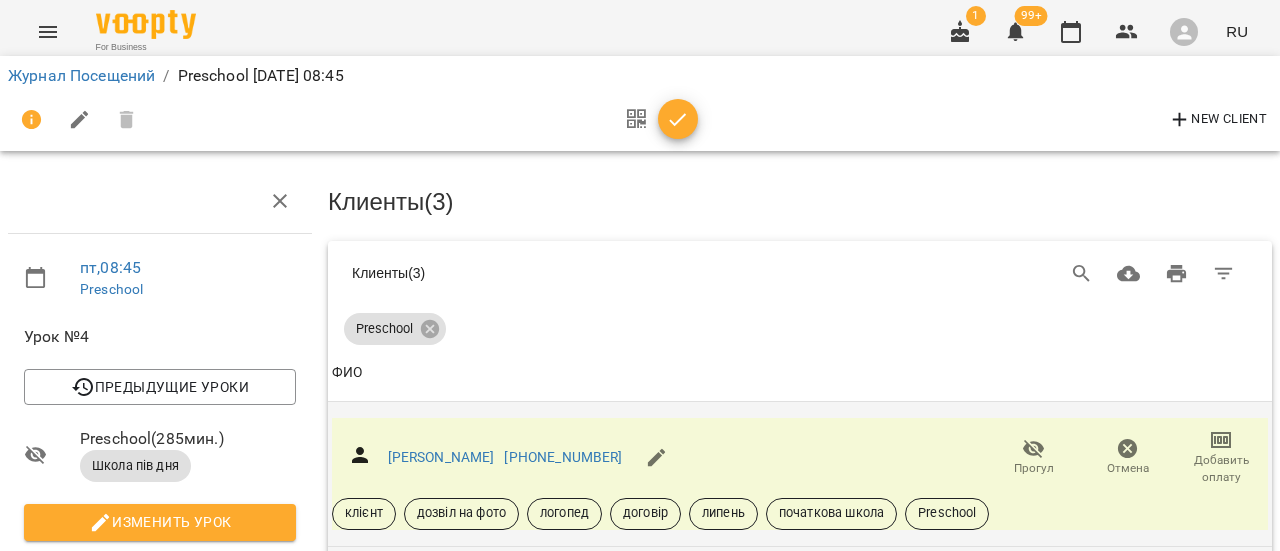 click on "Посетил" at bounding box center (1148, 902) 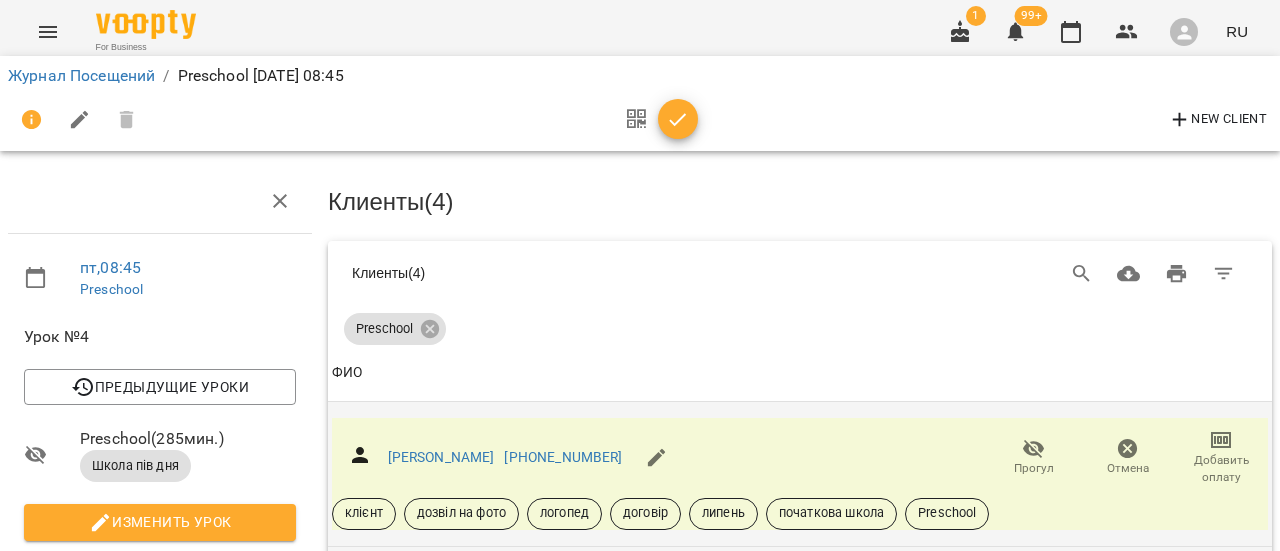 scroll, scrollTop: 700, scrollLeft: 0, axis: vertical 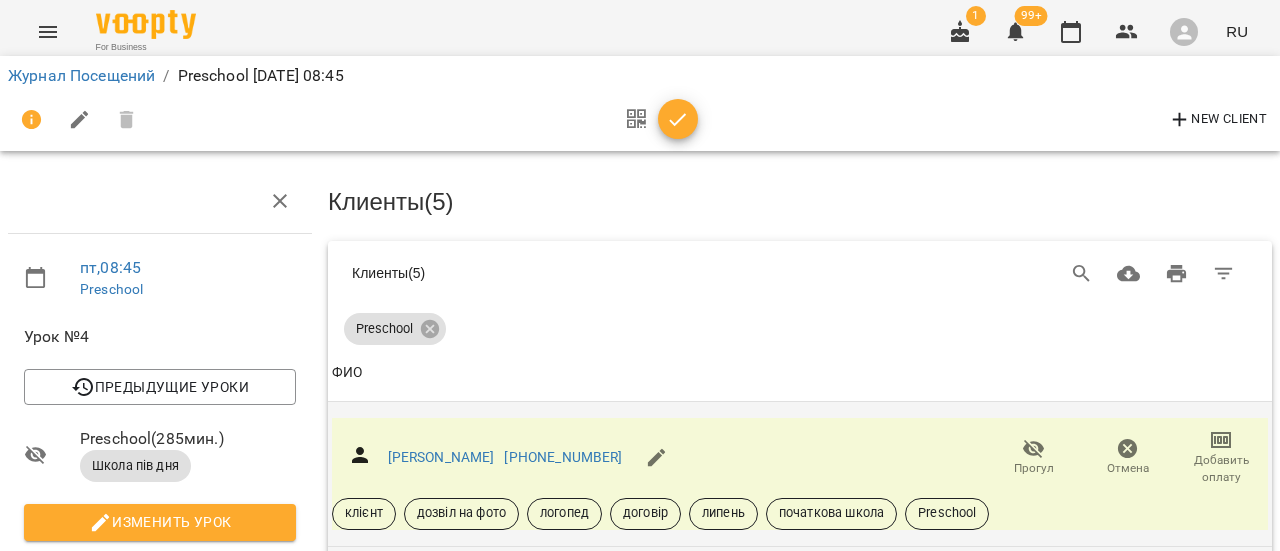 click 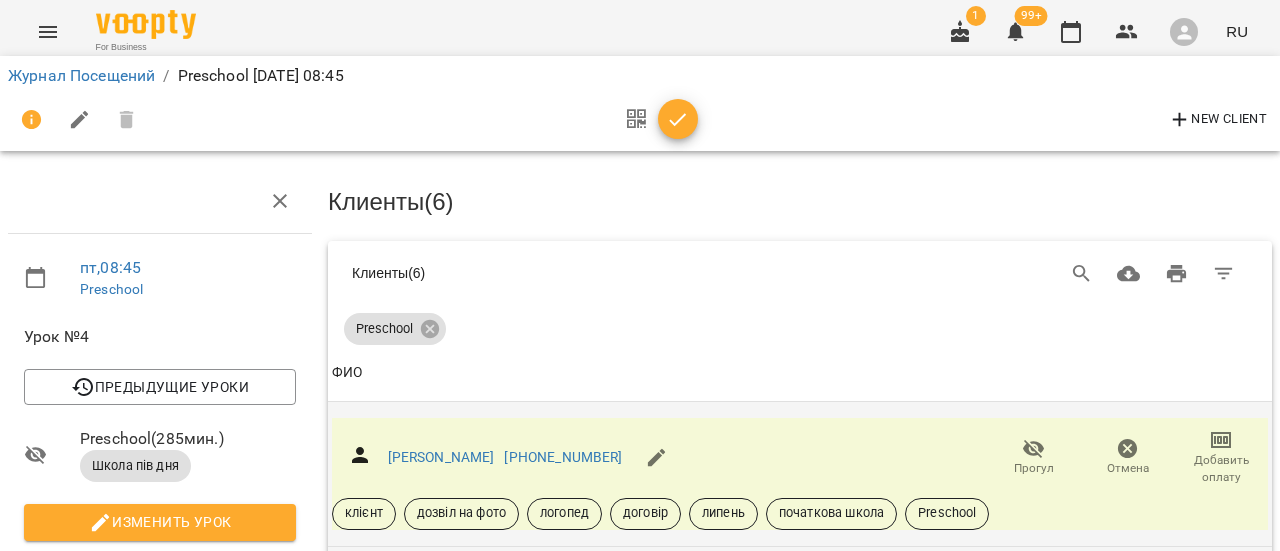 scroll, scrollTop: 1100, scrollLeft: 0, axis: vertical 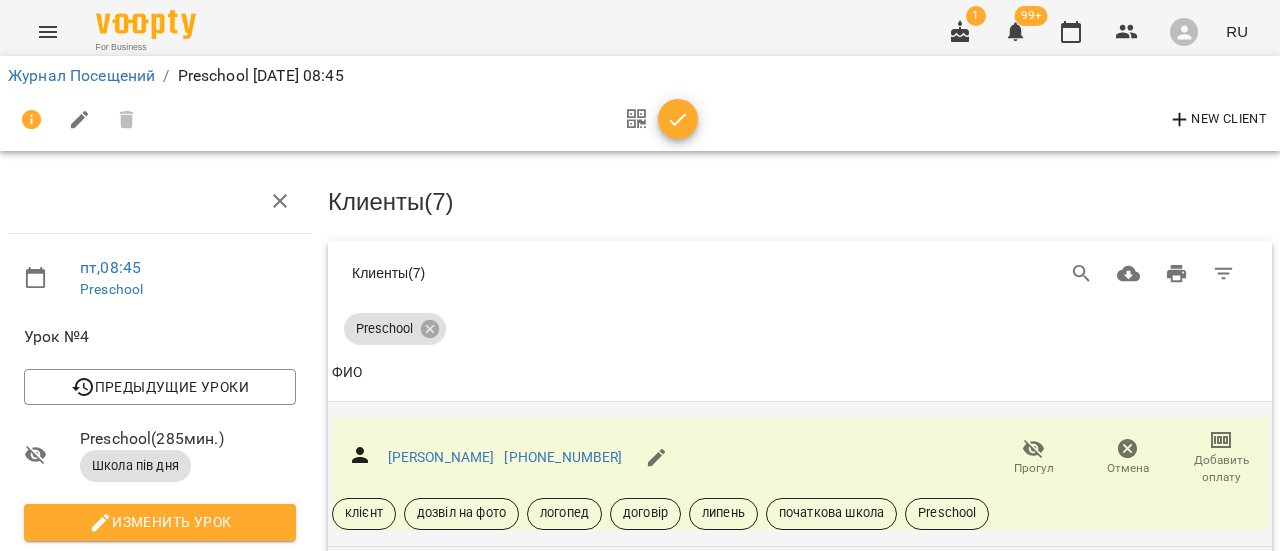 click 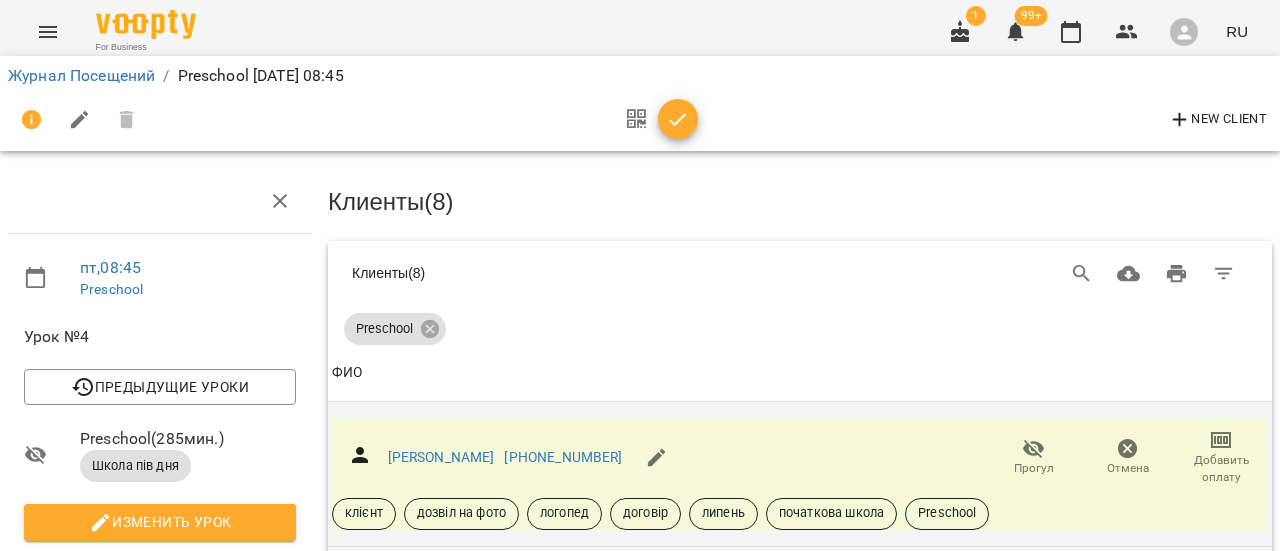 scroll, scrollTop: 1237, scrollLeft: 0, axis: vertical 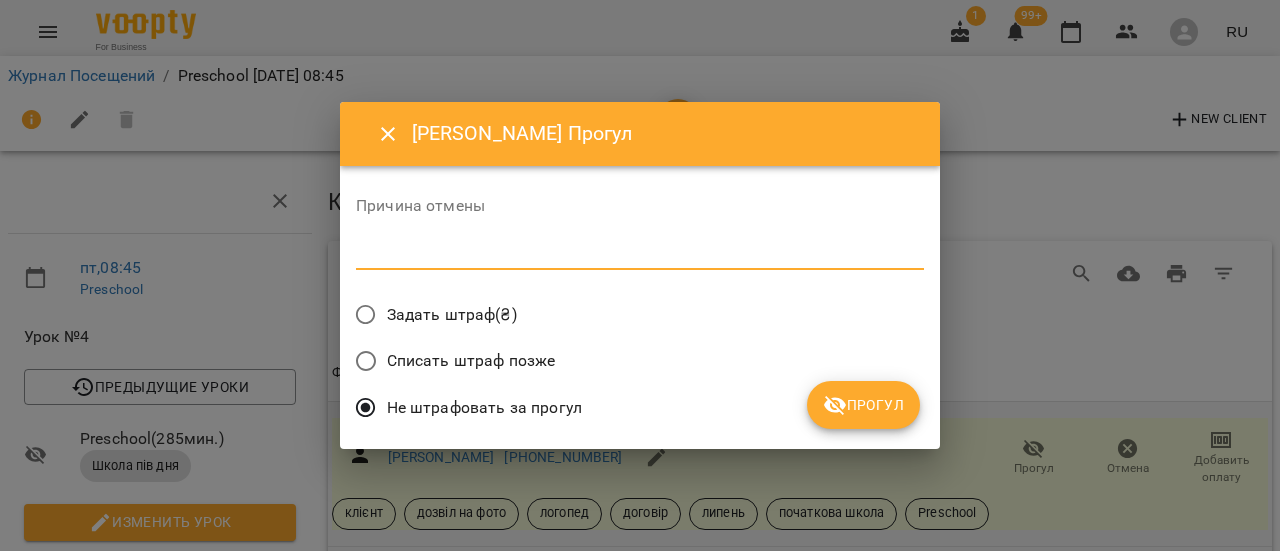 click at bounding box center (640, 253) 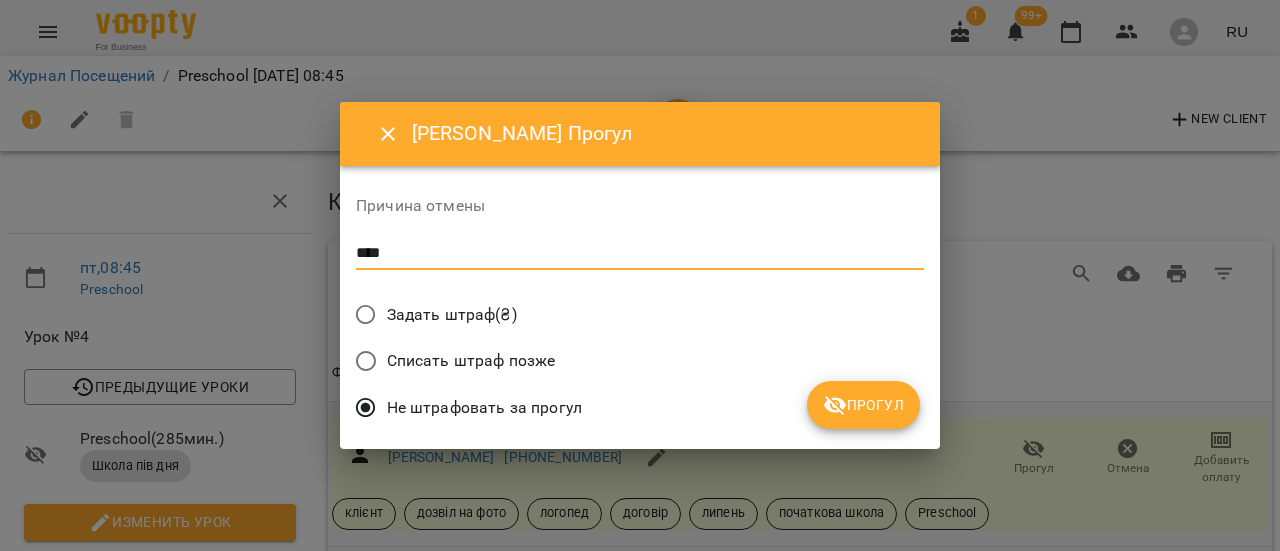type on "****" 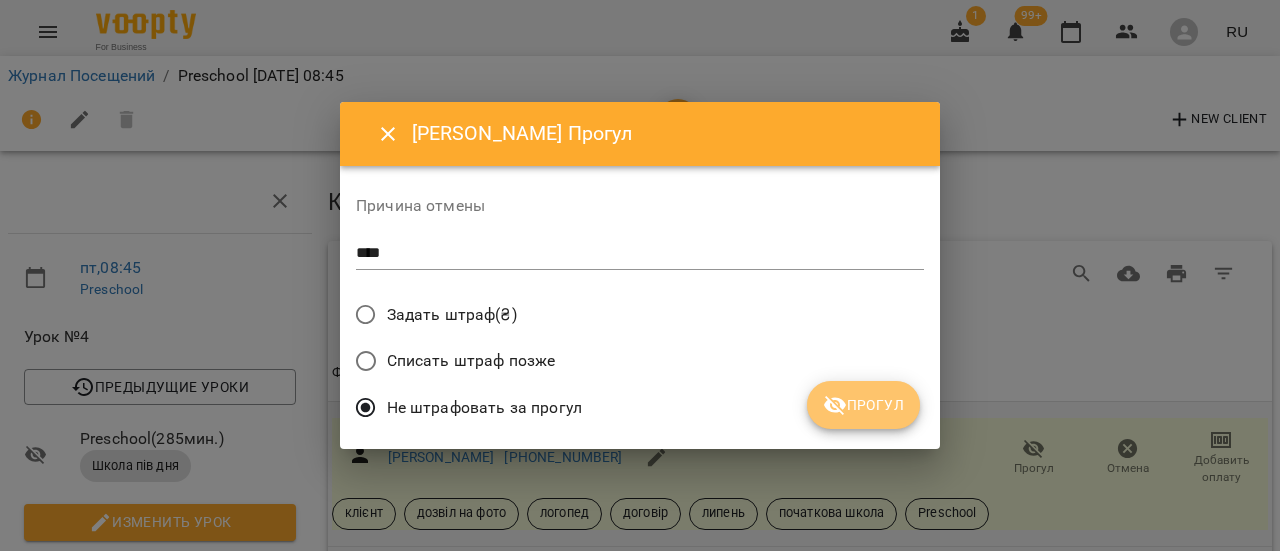 click on "Прогул" at bounding box center (863, 405) 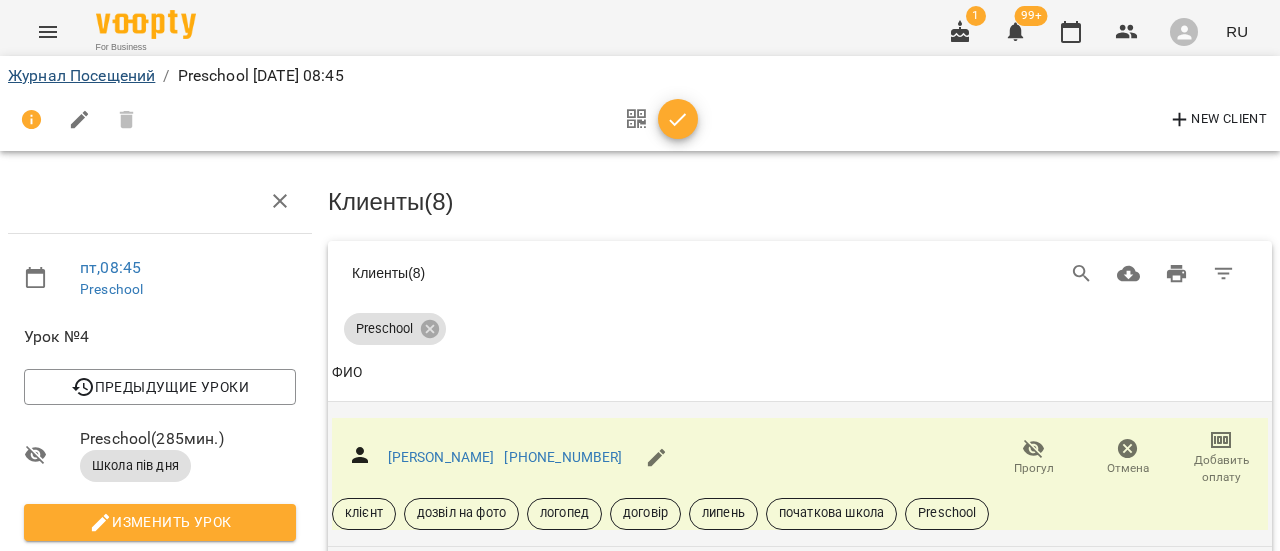 scroll, scrollTop: 0, scrollLeft: 0, axis: both 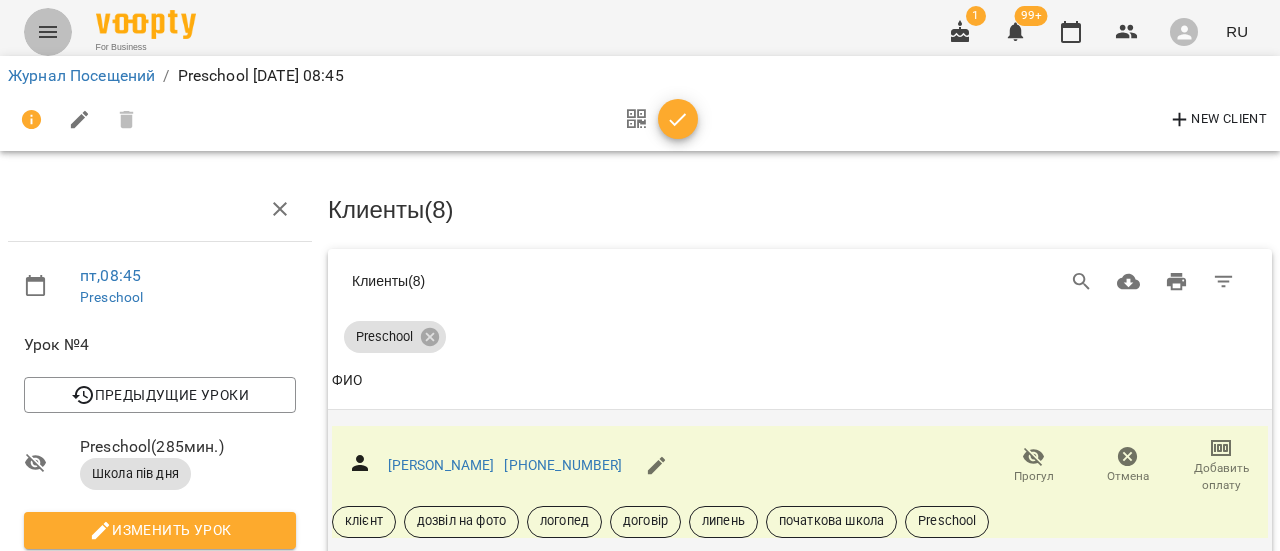 click 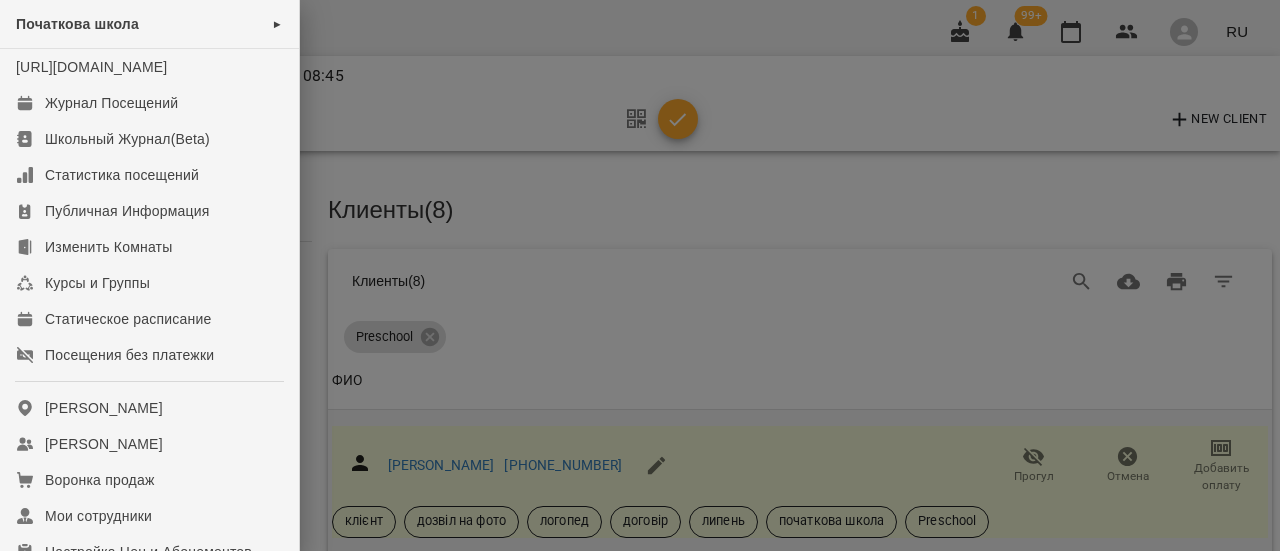 click at bounding box center (640, 275) 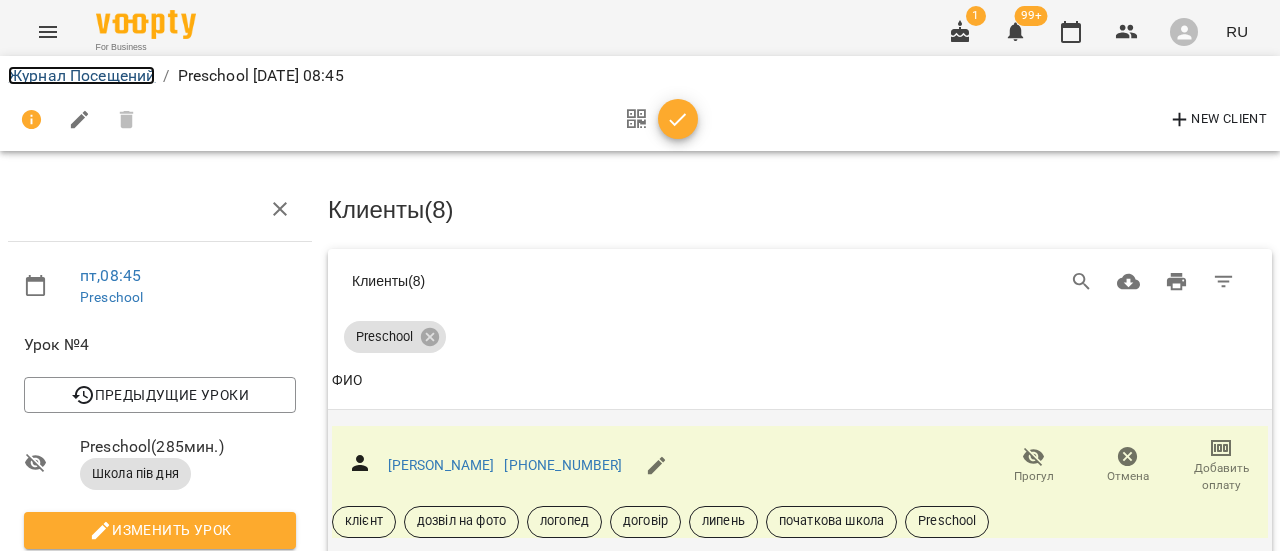 click on "Журнал Посещений" at bounding box center [81, 75] 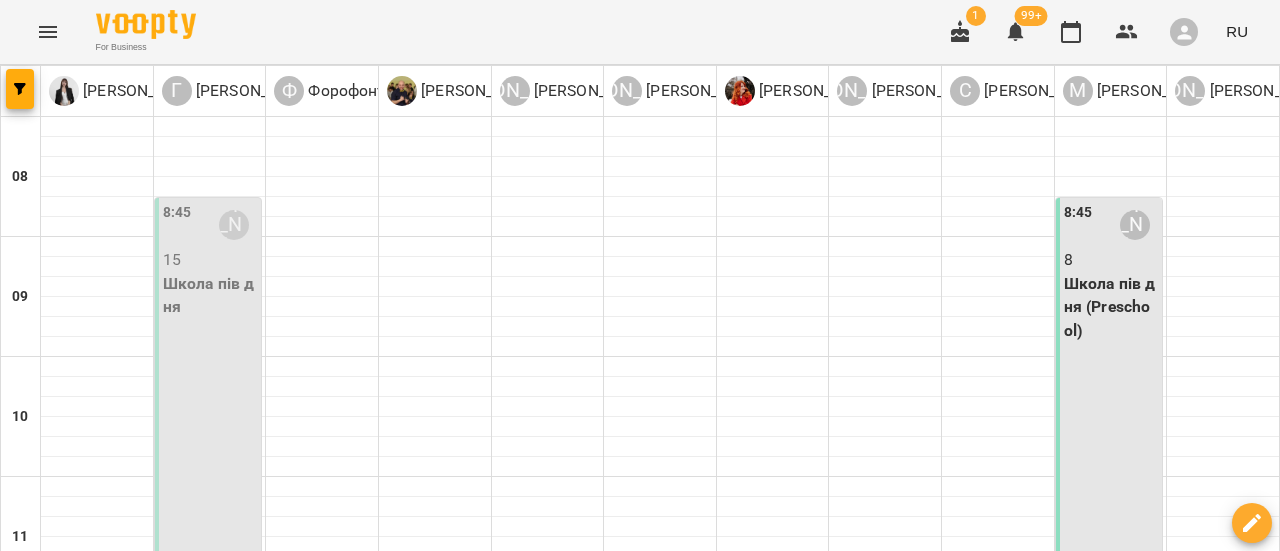 click 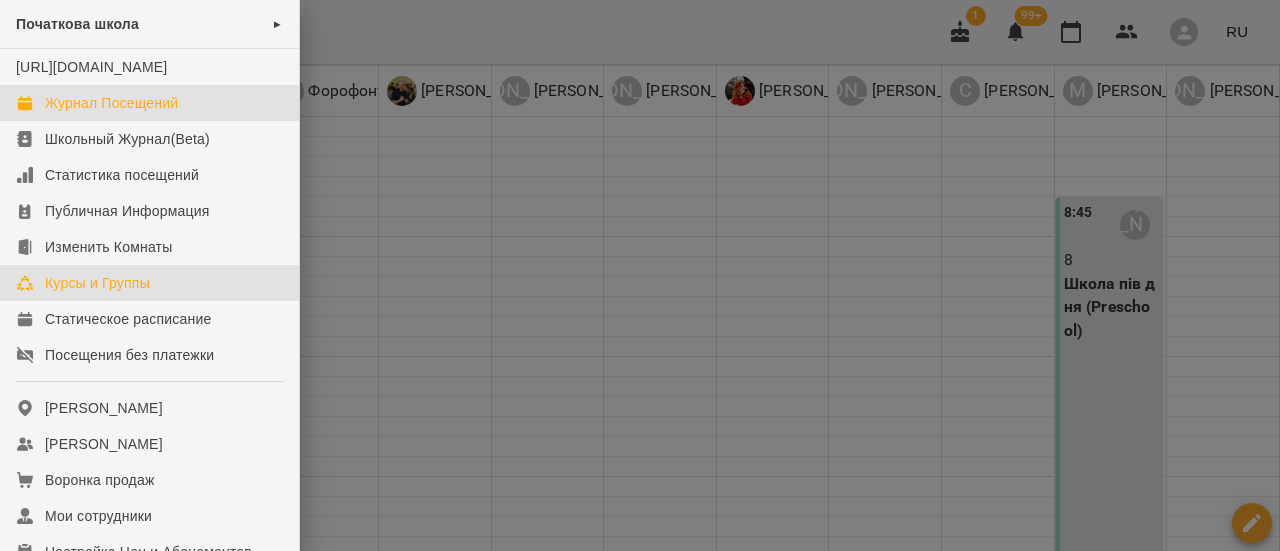 click on "Курсы и Группы" at bounding box center (97, 283) 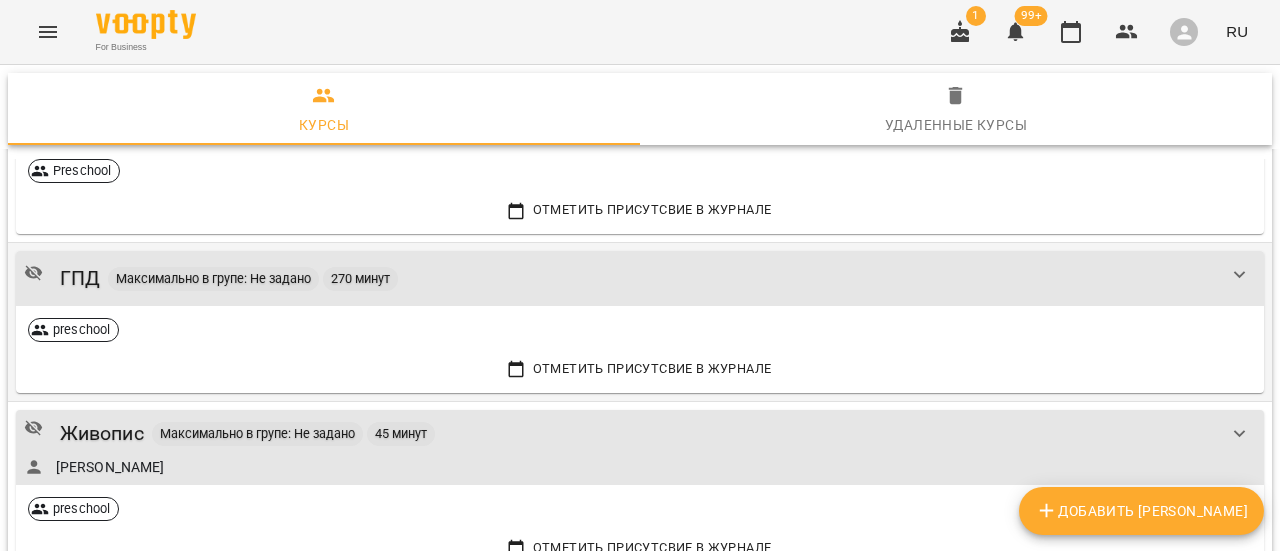 scroll, scrollTop: 200, scrollLeft: 0, axis: vertical 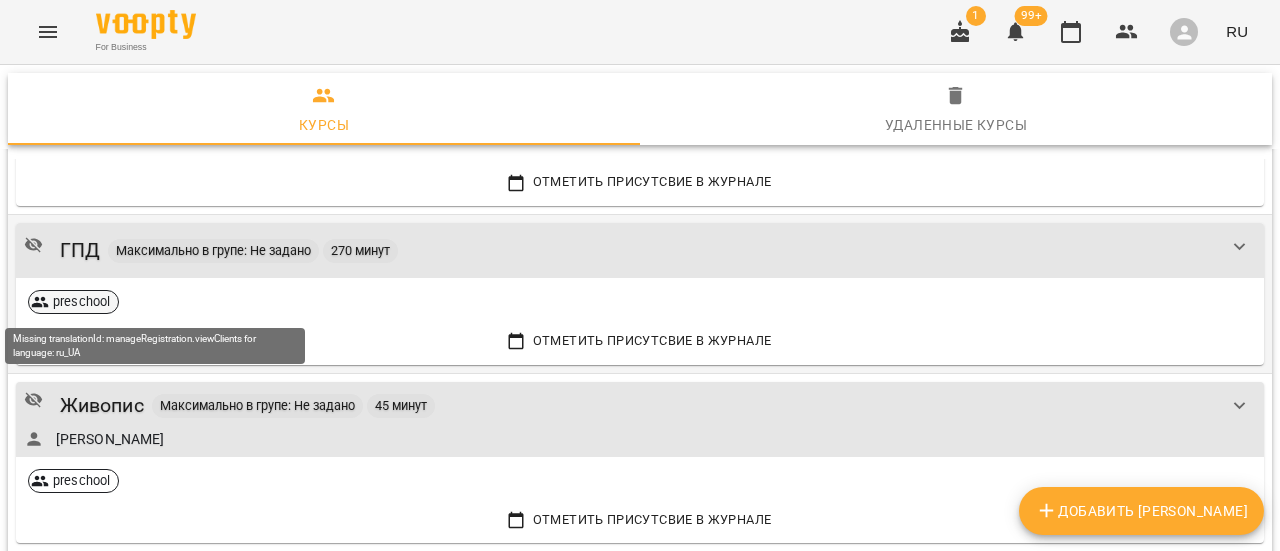 click on "preschool" at bounding box center [81, 302] 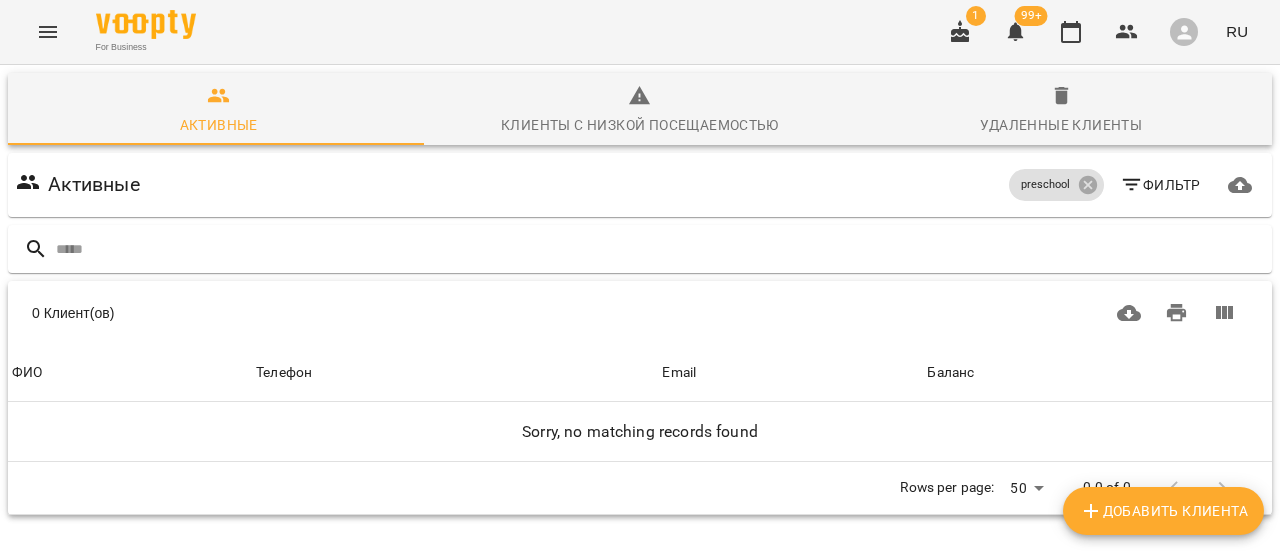 click 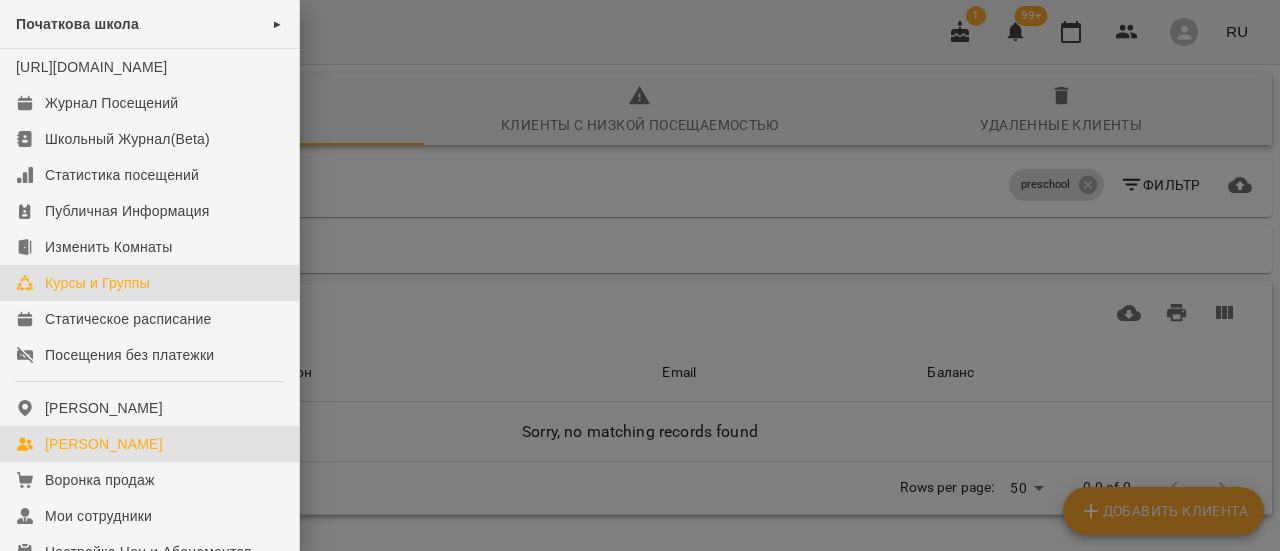 click on "Курсы и Группы" at bounding box center [97, 283] 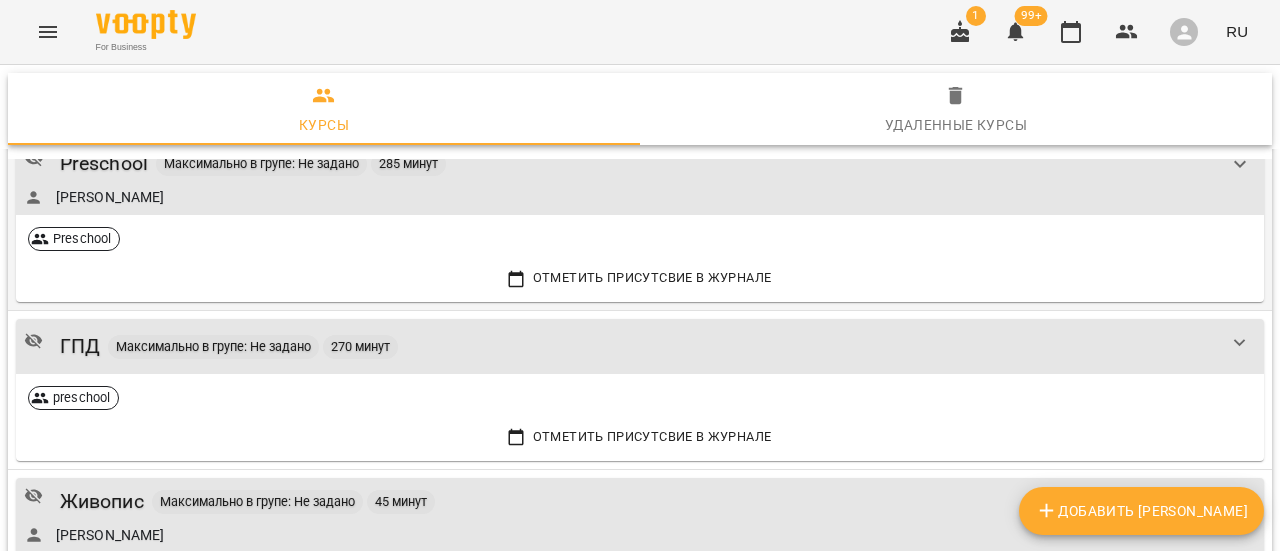 scroll, scrollTop: 200, scrollLeft: 0, axis: vertical 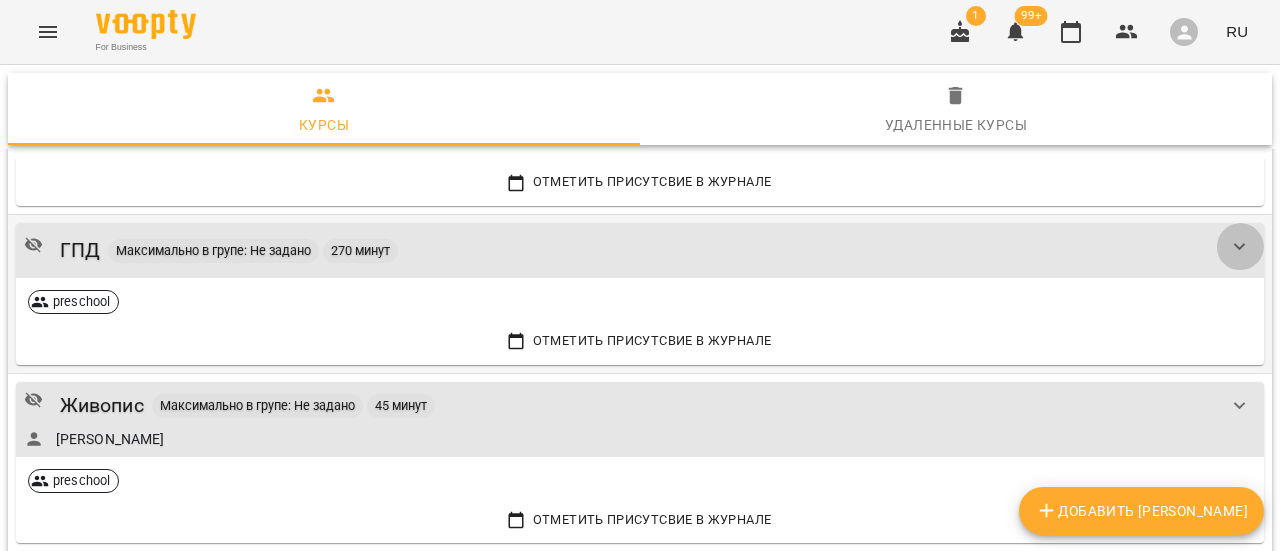 click 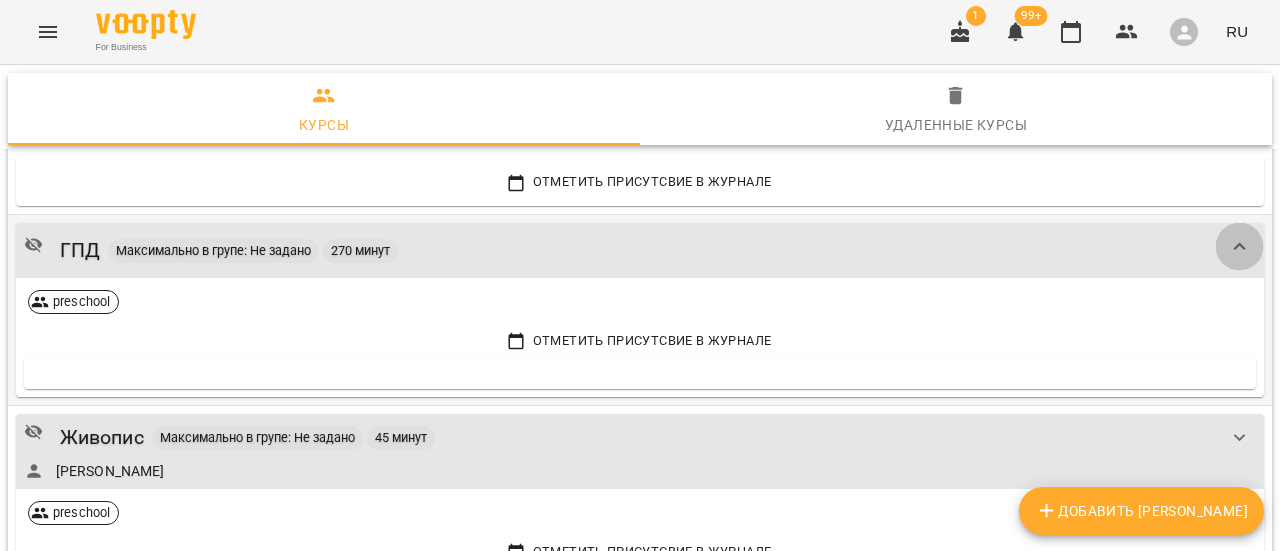 click 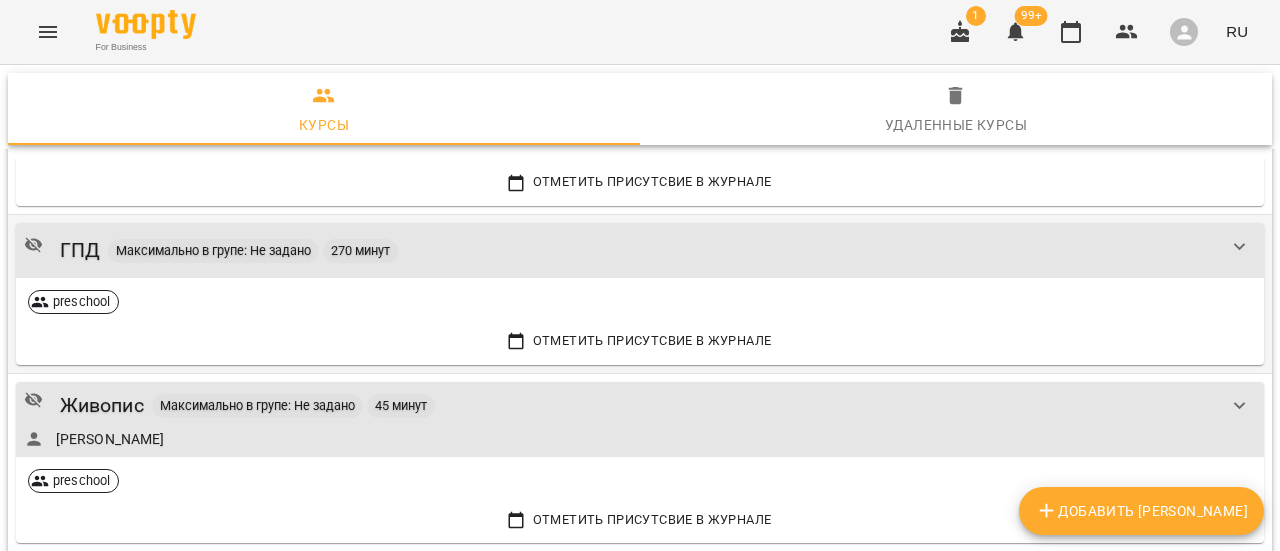 click on "Максимально в групе:  Не задано" at bounding box center (213, 250) 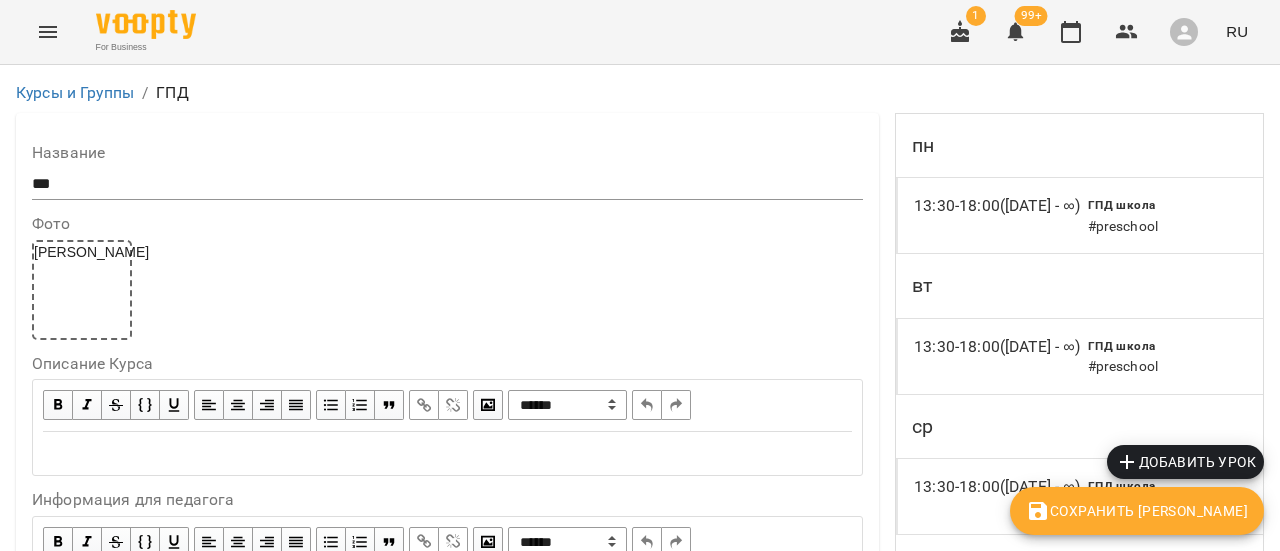 scroll, scrollTop: 1900, scrollLeft: 0, axis: vertical 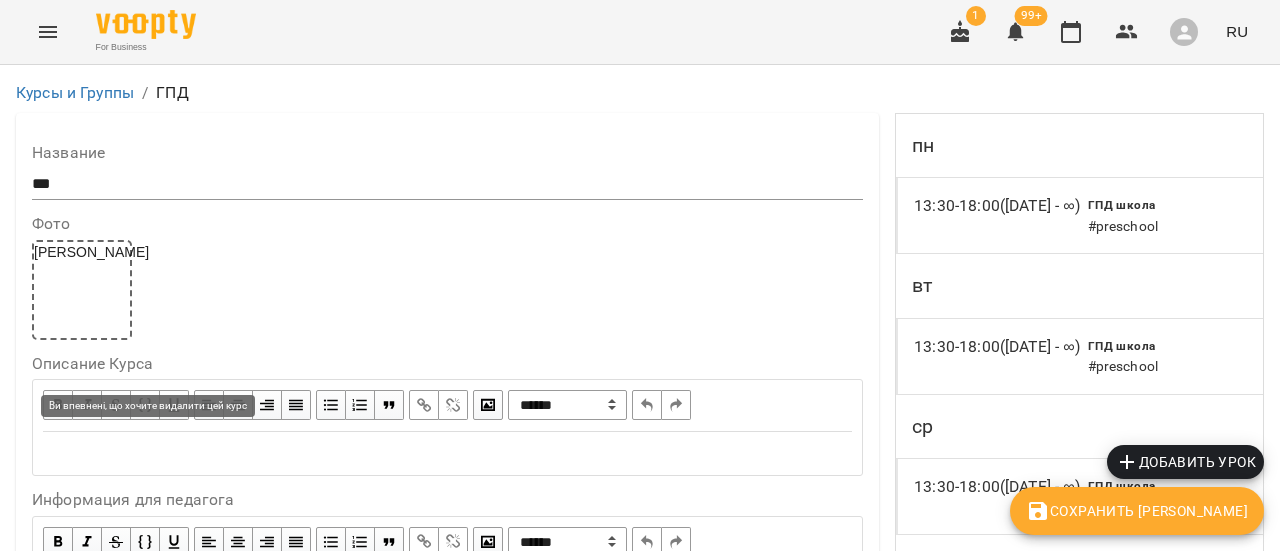 click on "Удалить всю группу занятий" at bounding box center [148, 2266] 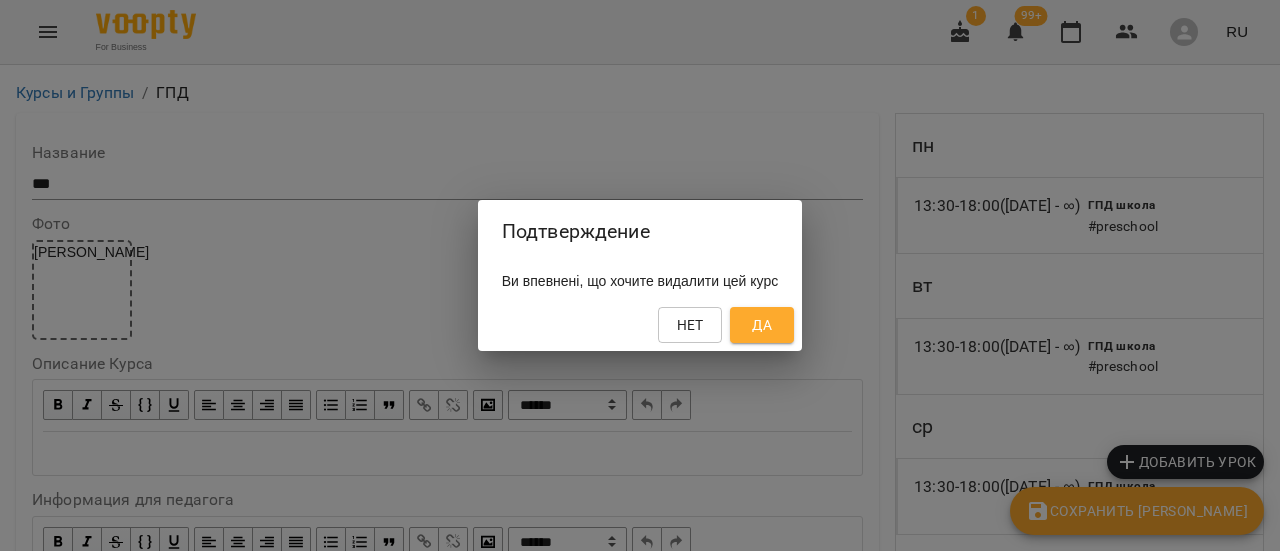 click on "Да" at bounding box center [762, 325] 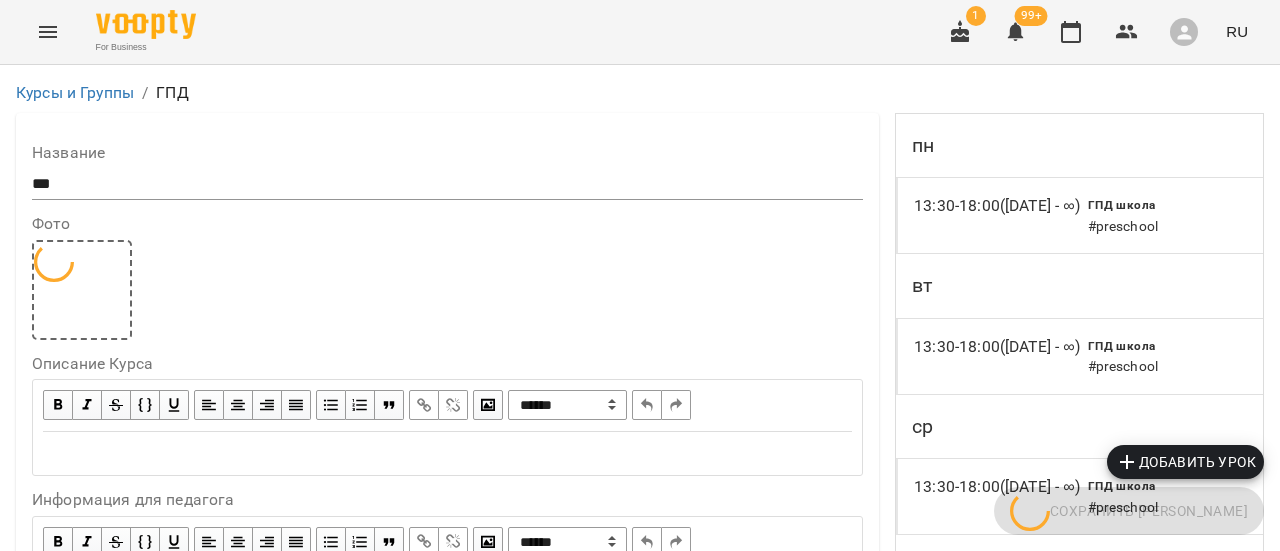 click on "Нет Да" at bounding box center [640, 325] 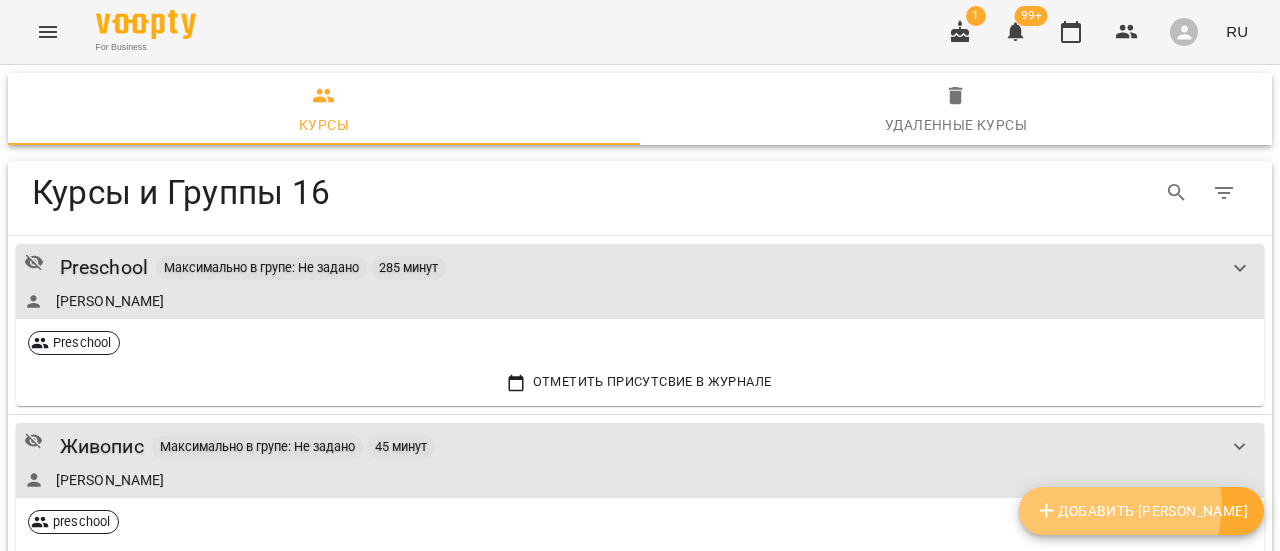 click on "Добавить [PERSON_NAME]" at bounding box center (1141, 511) 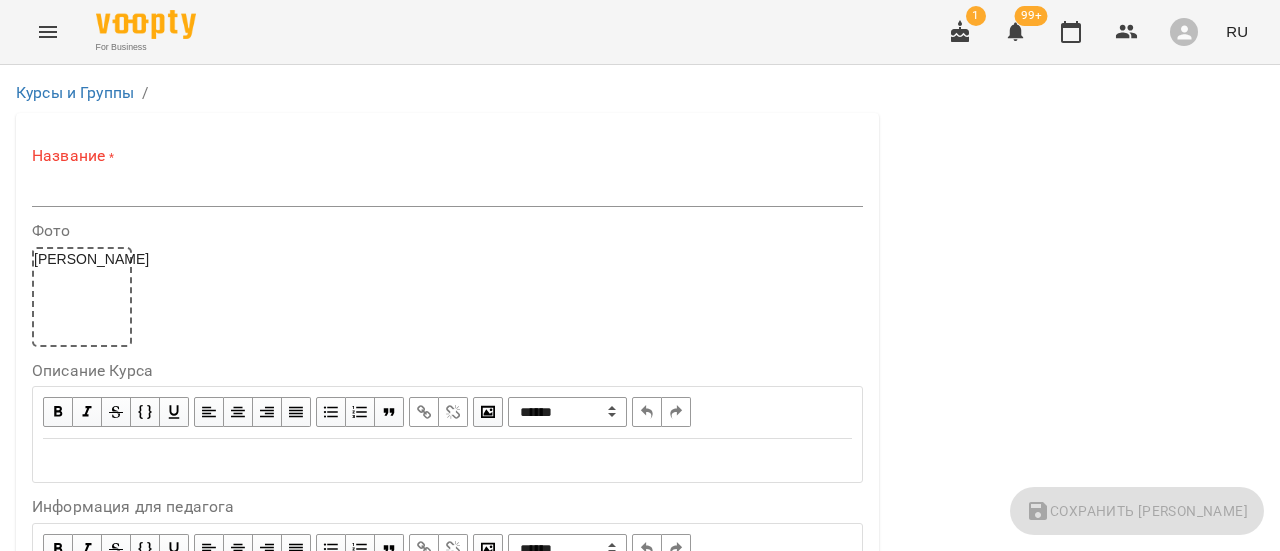 scroll, scrollTop: 0, scrollLeft: 0, axis: both 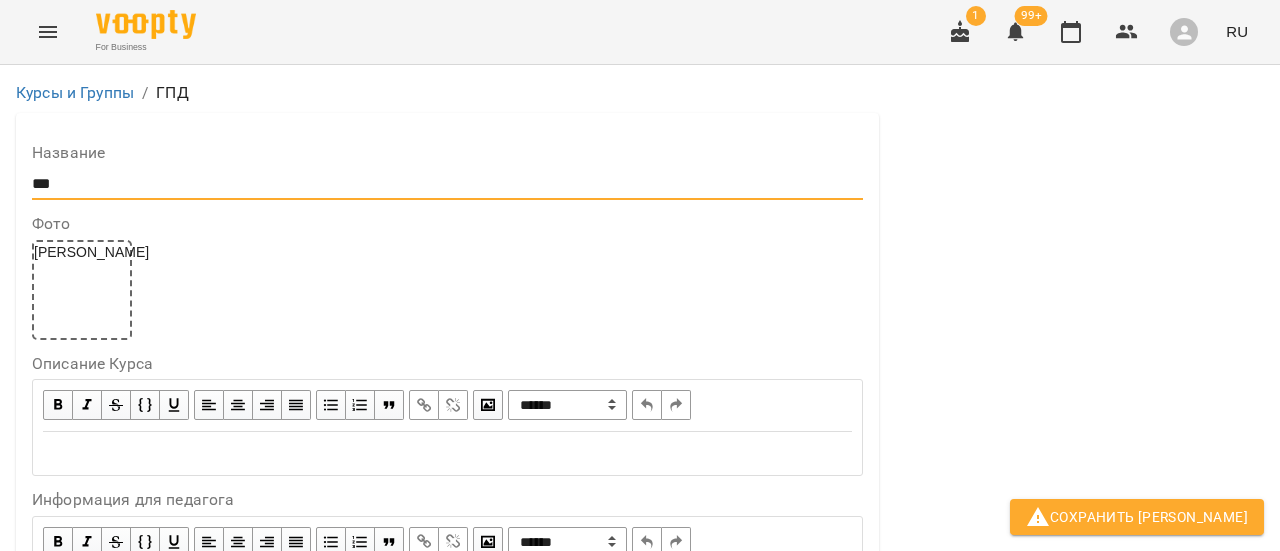 type on "***" 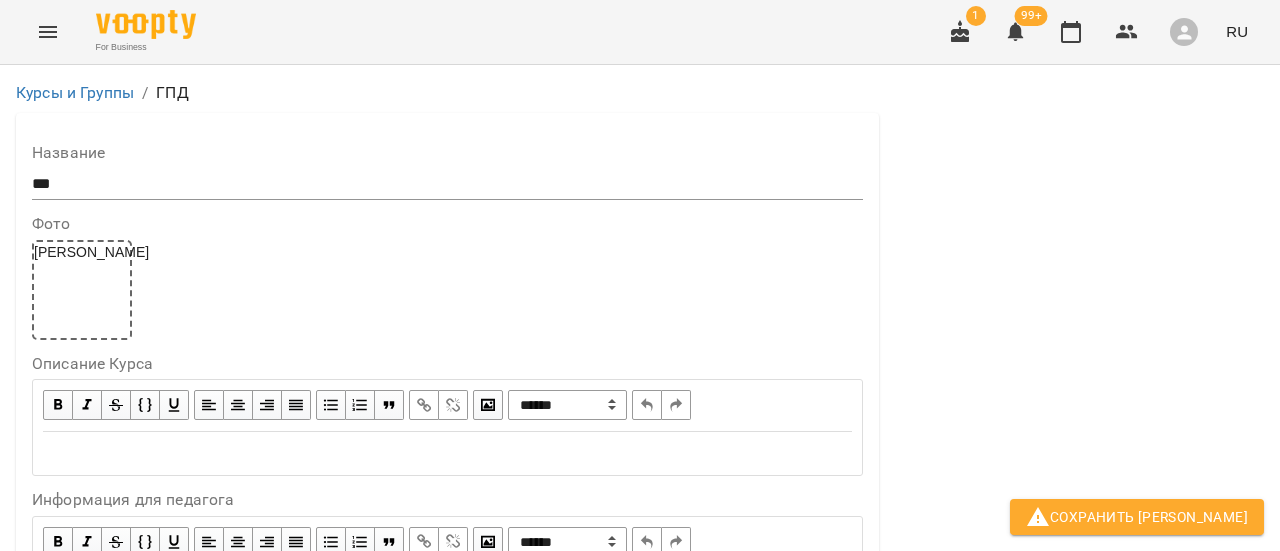 click on "**********" at bounding box center (640, 1212) 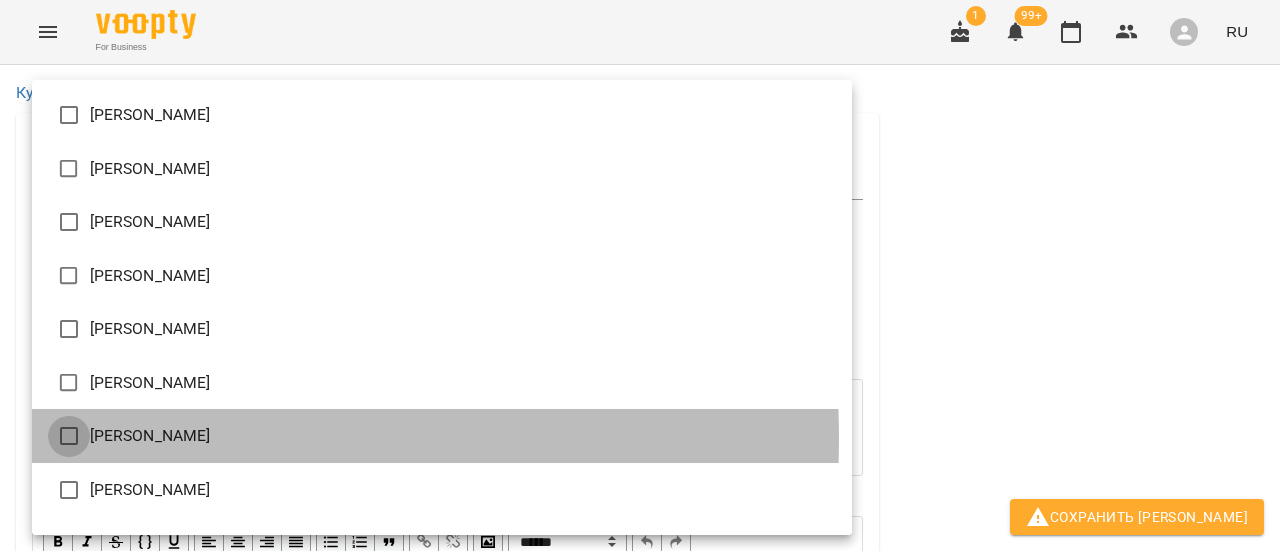 type on "**********" 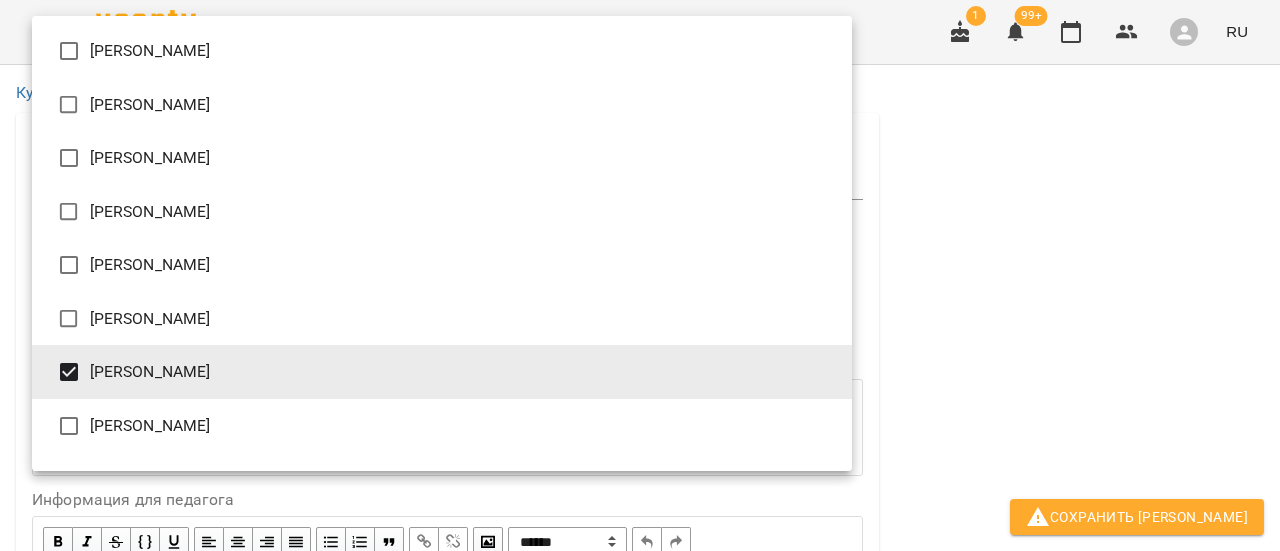 click at bounding box center (640, 275) 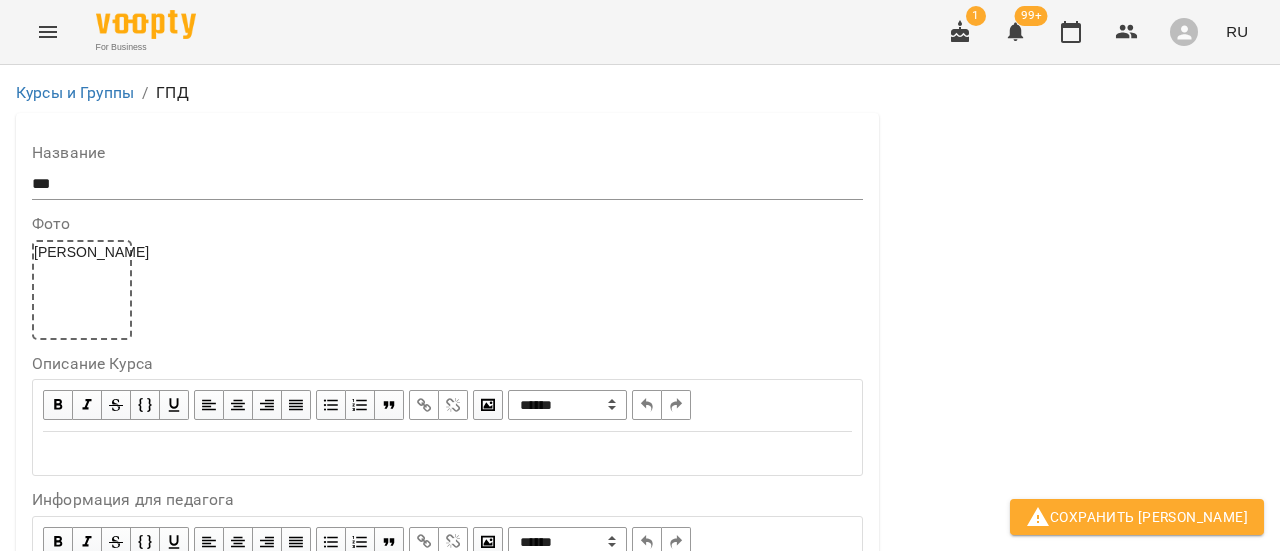scroll, scrollTop: 900, scrollLeft: 0, axis: vertical 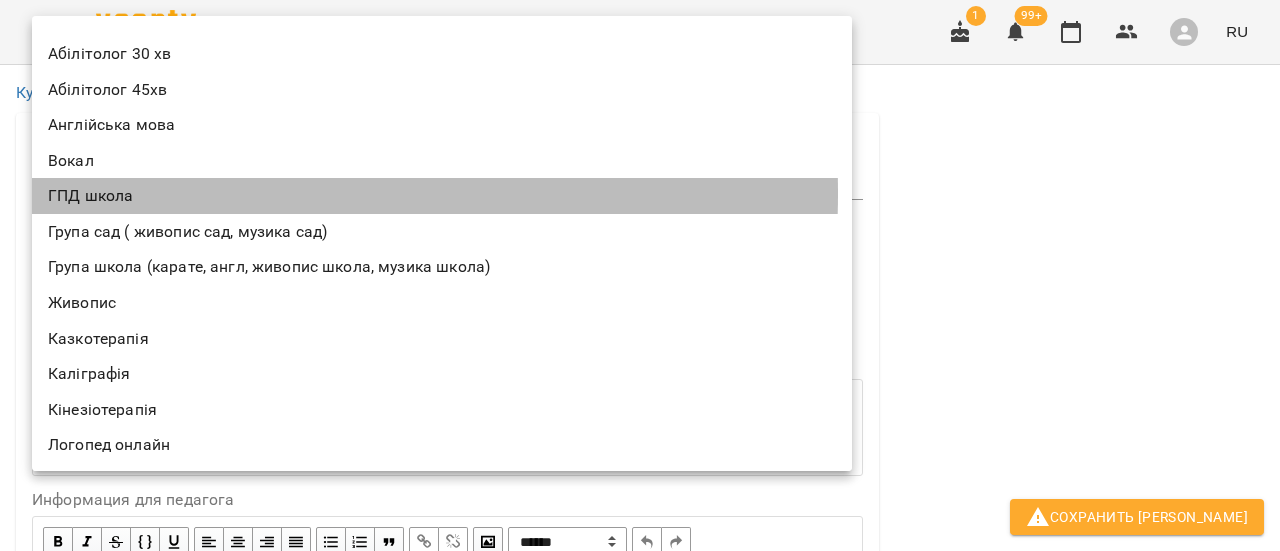 click on "ГПД школа" at bounding box center (442, 196) 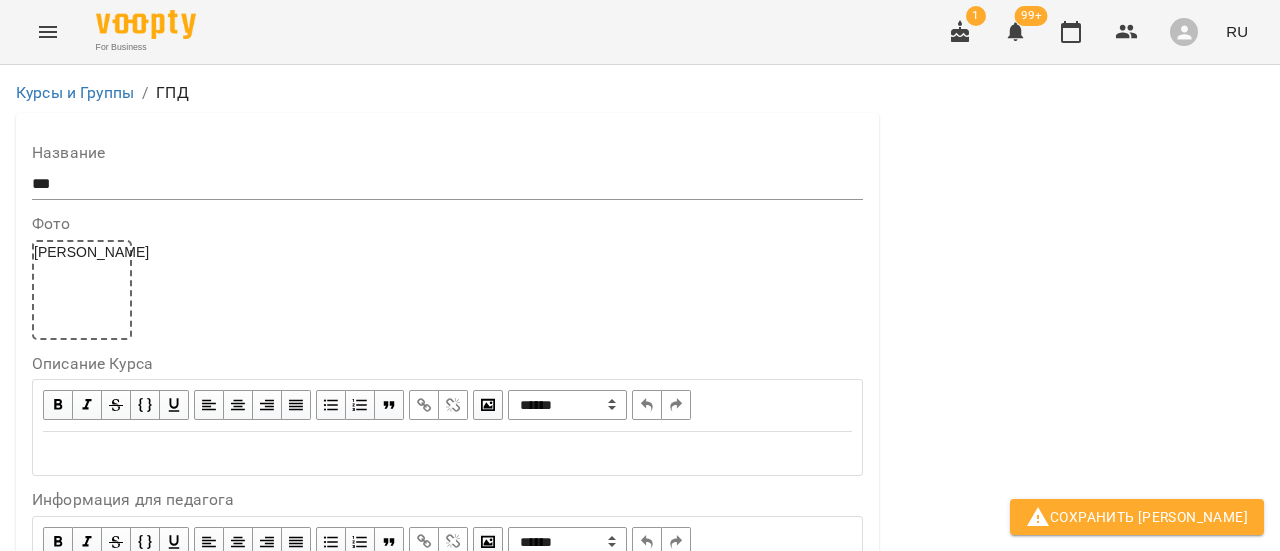 scroll, scrollTop: 900, scrollLeft: 0, axis: vertical 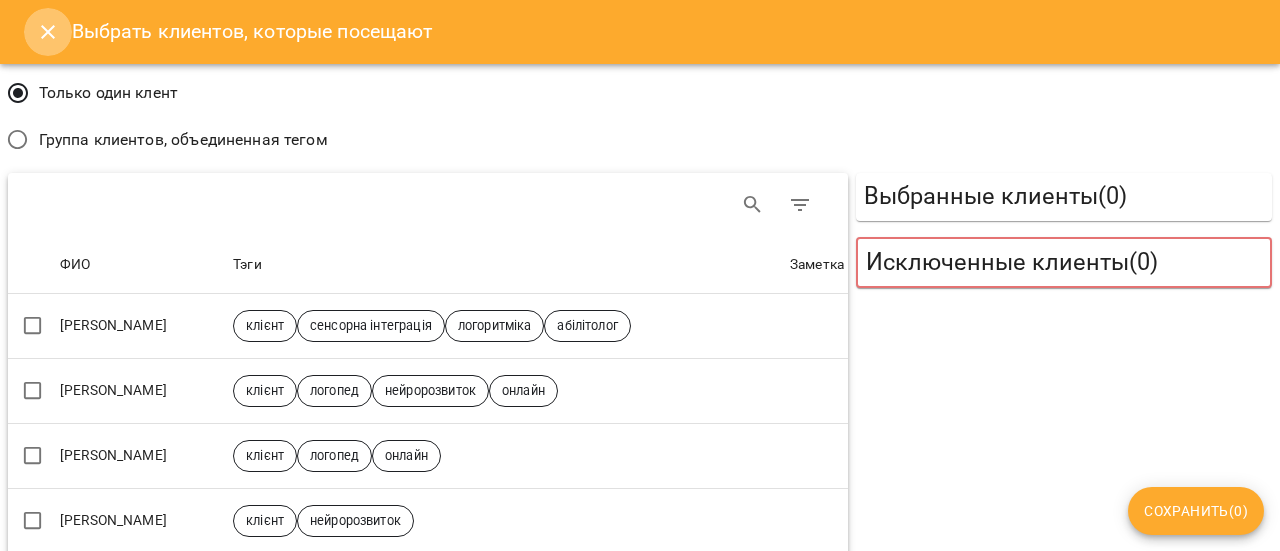 click 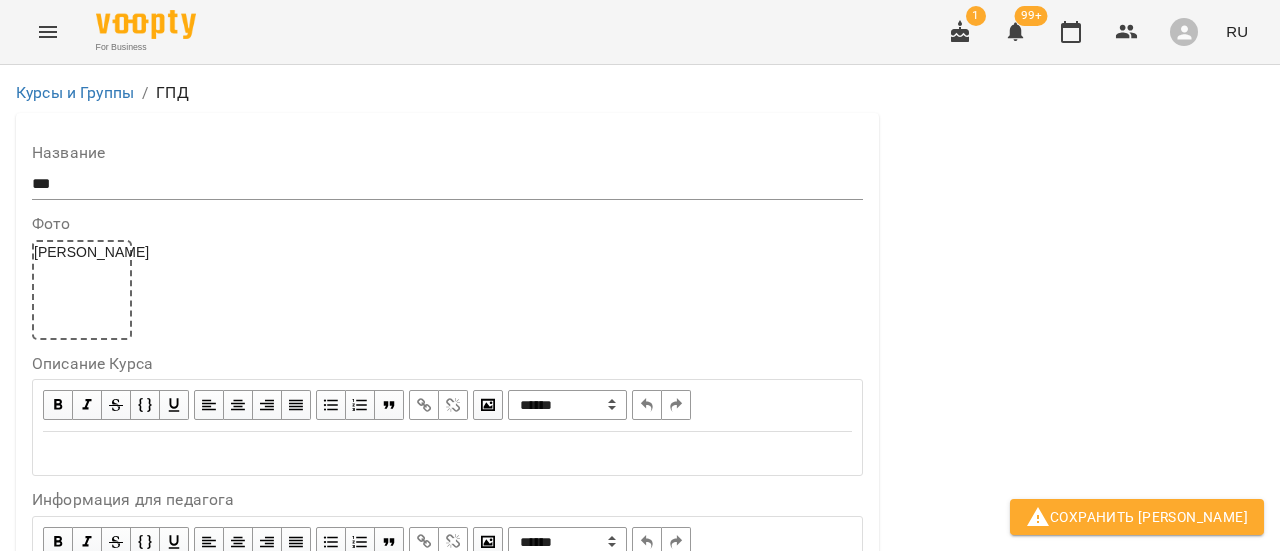 scroll, scrollTop: 1683, scrollLeft: 0, axis: vertical 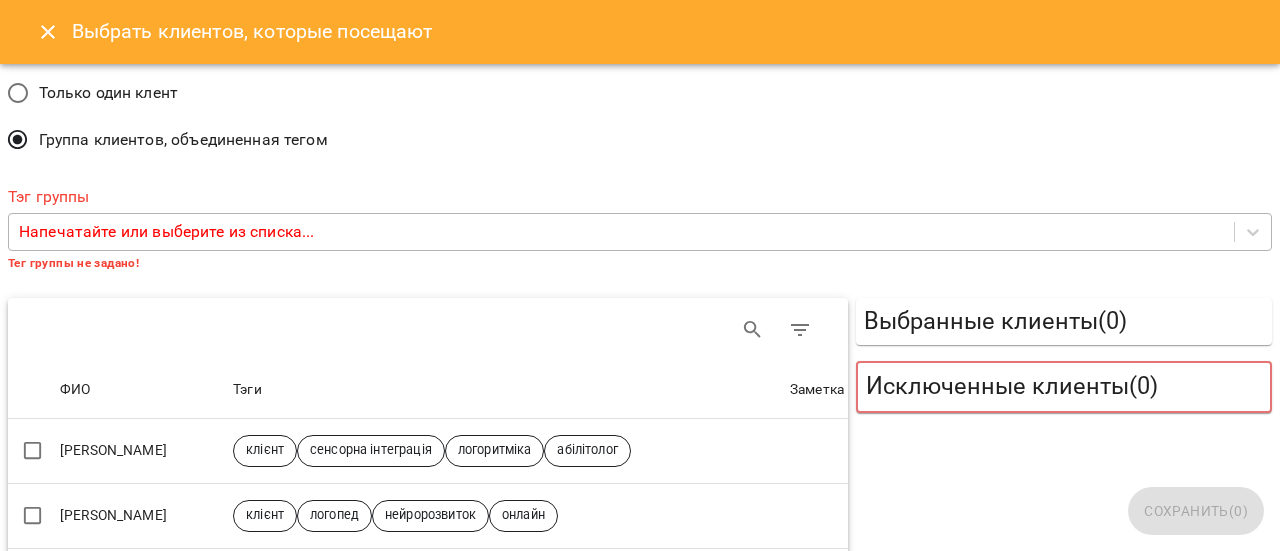 click on "Напечатайте или выберите из списка..." at bounding box center [166, 232] 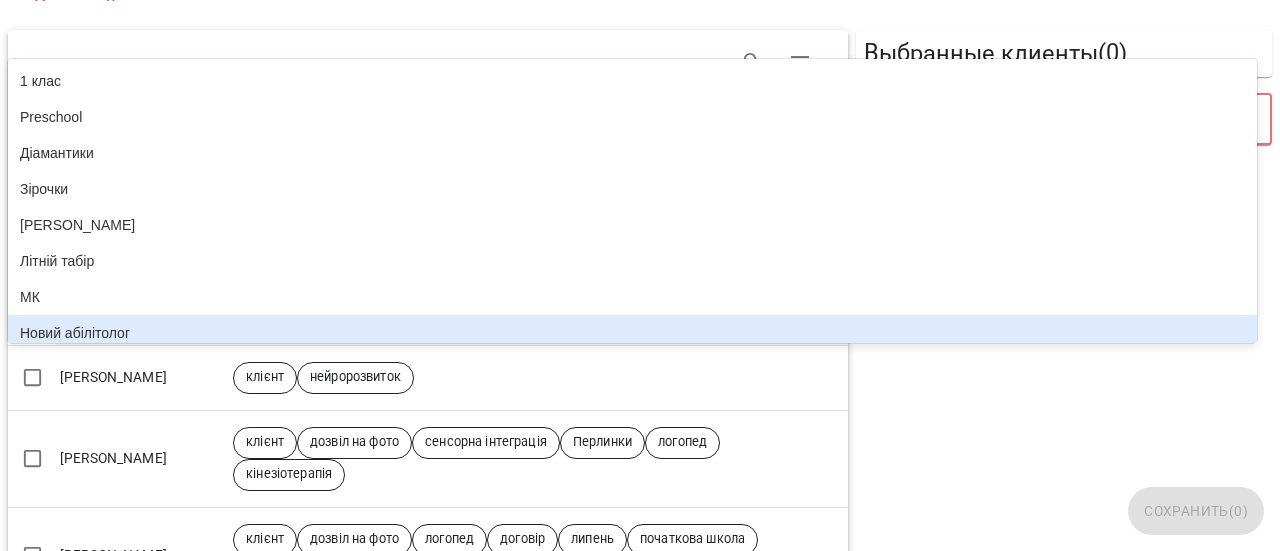 scroll, scrollTop: 300, scrollLeft: 0, axis: vertical 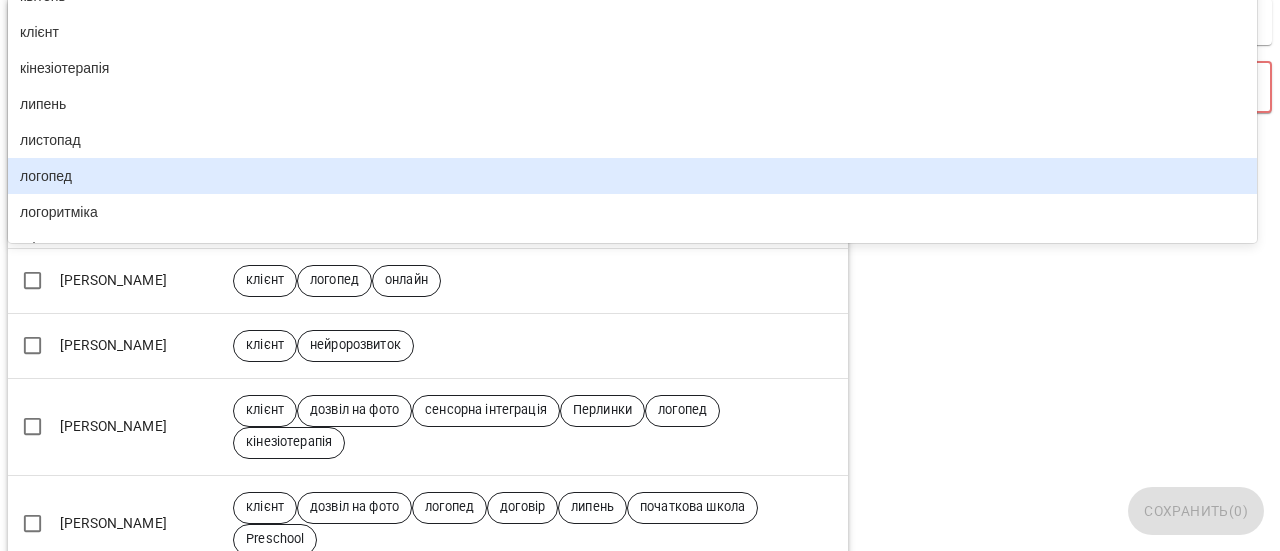 click on "Выбранные клиенты ( 0 ) Исключенные клиенты ( 0 )" at bounding box center [1064, 815] 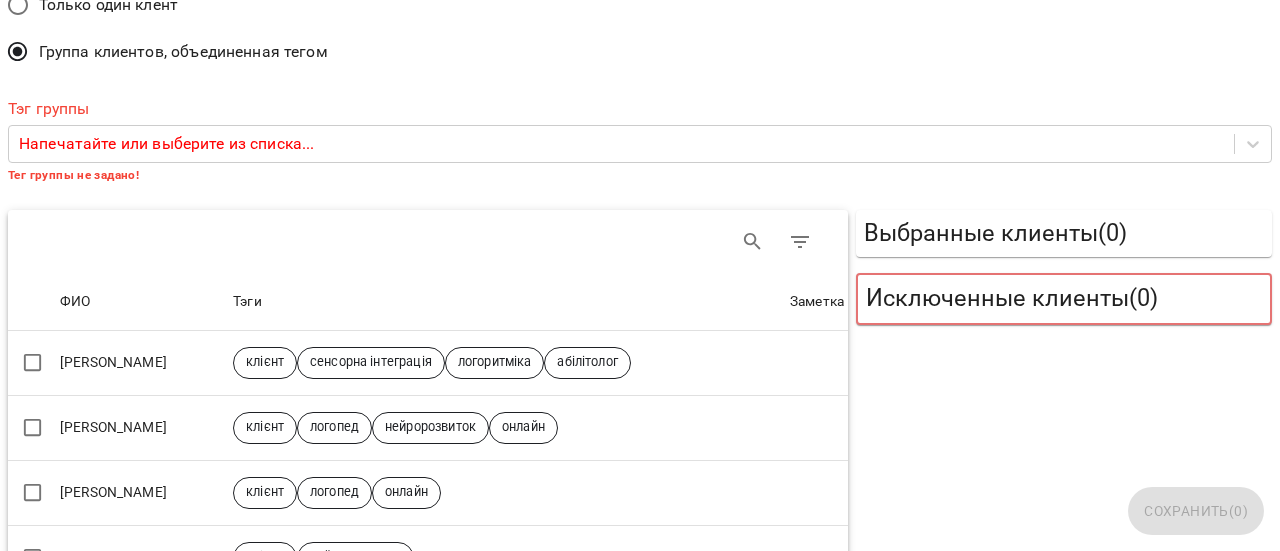 scroll, scrollTop: 0, scrollLeft: 0, axis: both 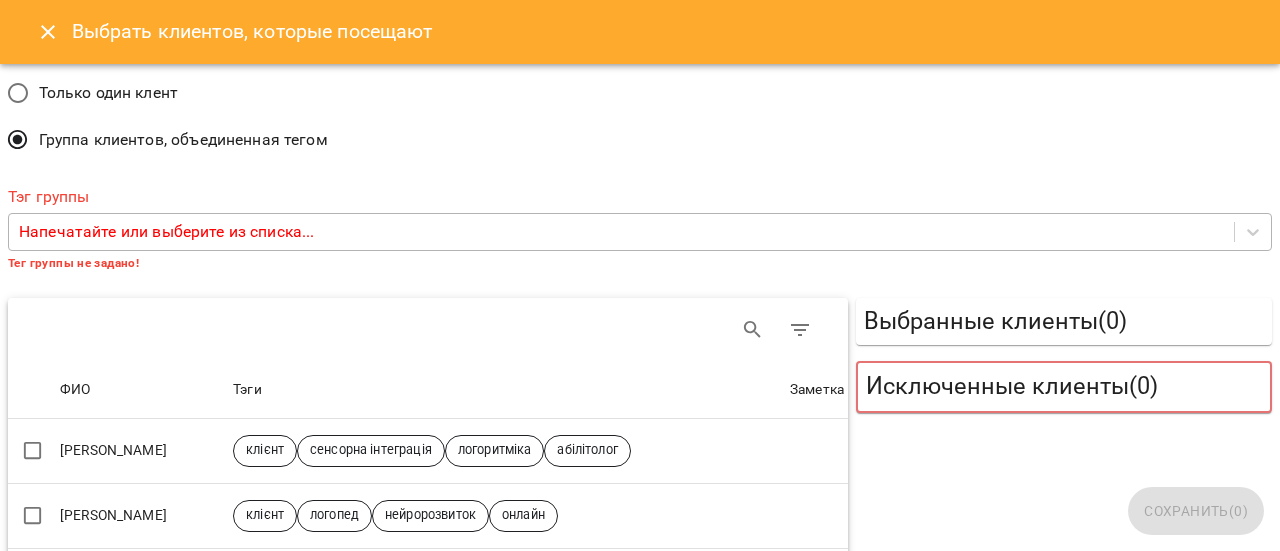 click on "Напечатайте или выберите из списка..." at bounding box center (166, 232) 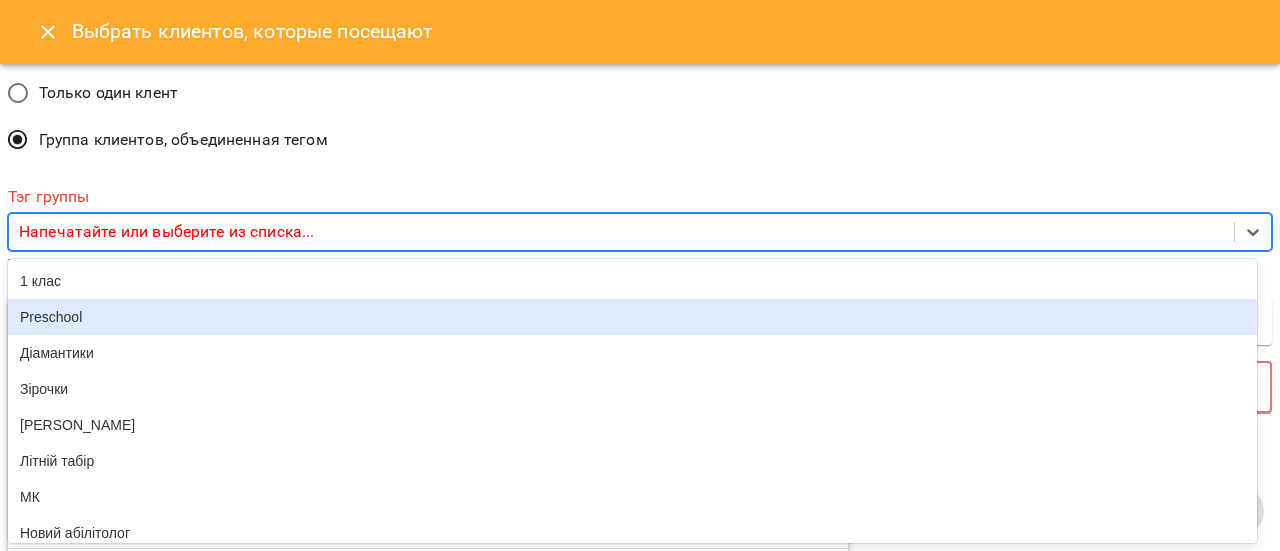 click on "Preschool" at bounding box center [632, 317] 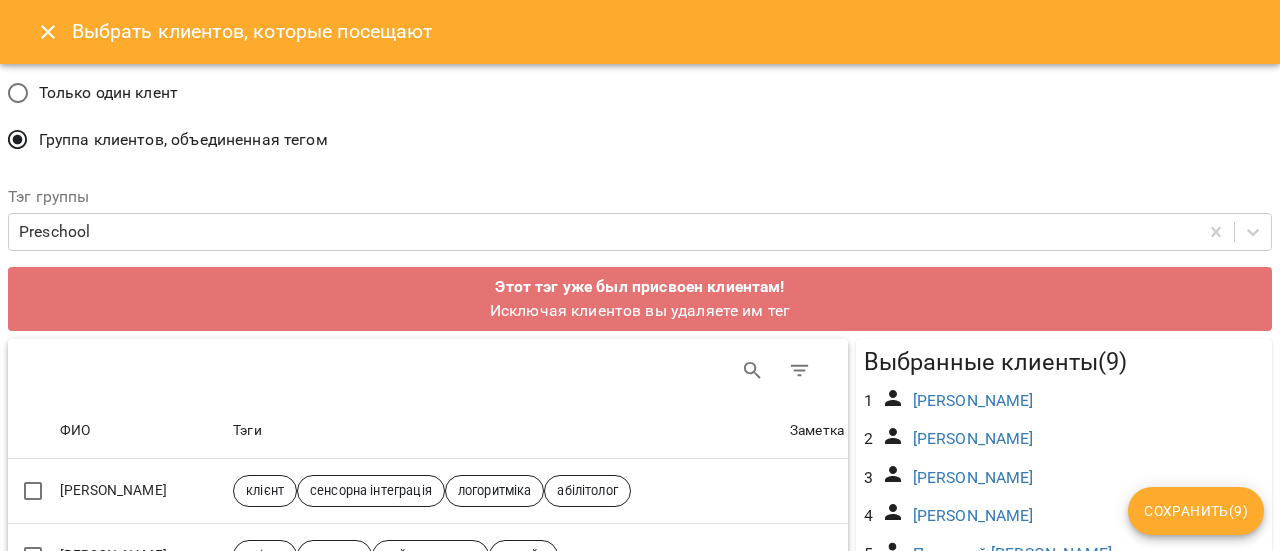 click on "Сохранить ( 9 )" at bounding box center (1196, 511) 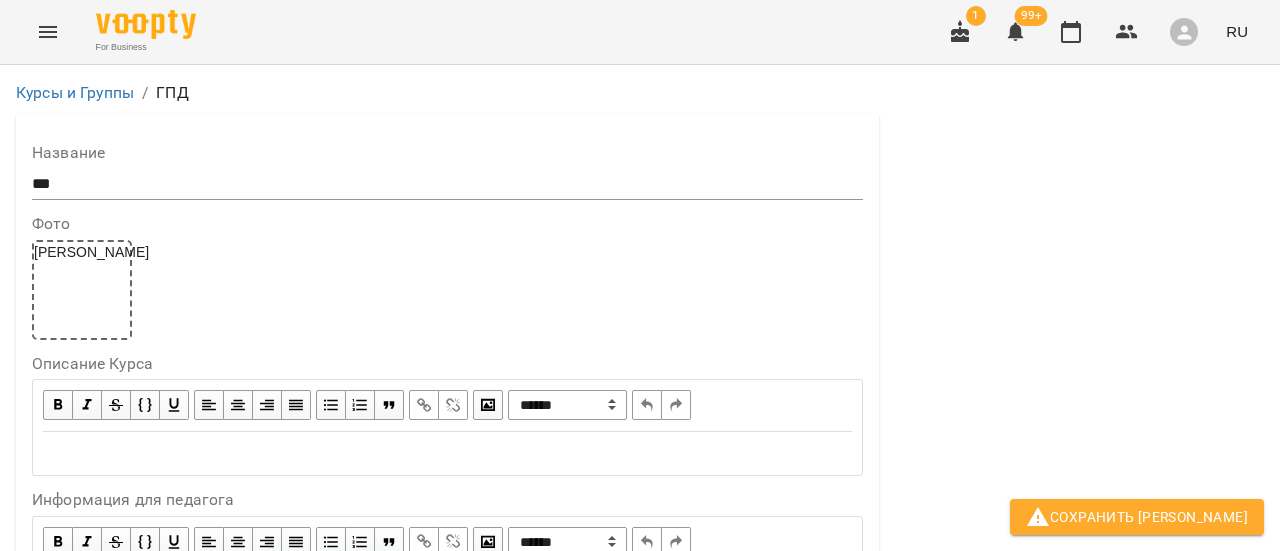 scroll, scrollTop: 0, scrollLeft: 0, axis: both 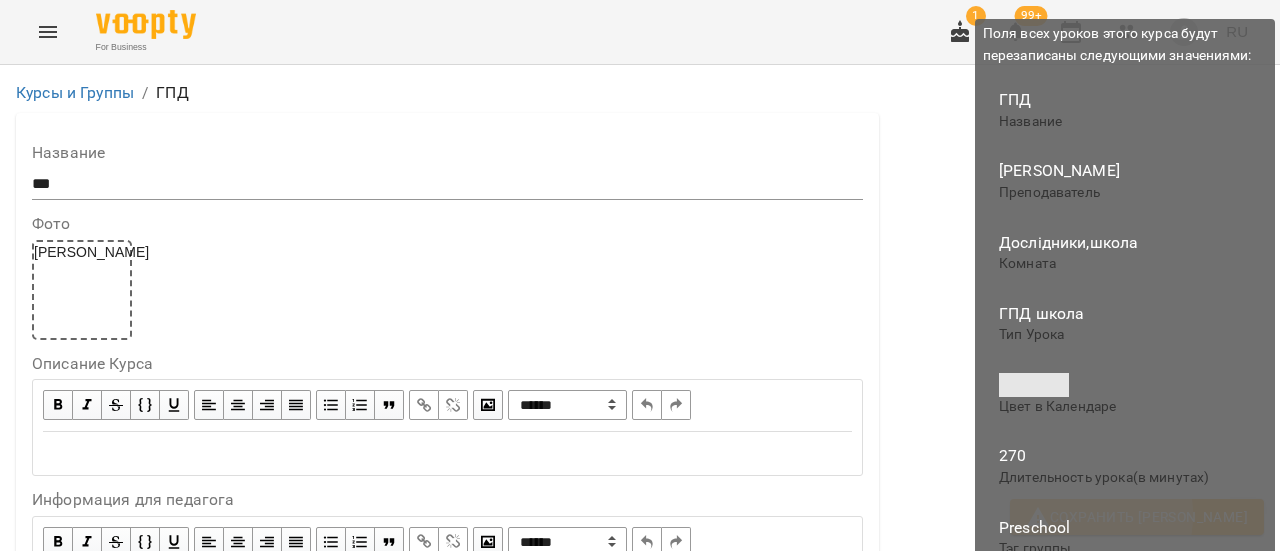 click on "Сохранить [PERSON_NAME]" at bounding box center [1137, 517] 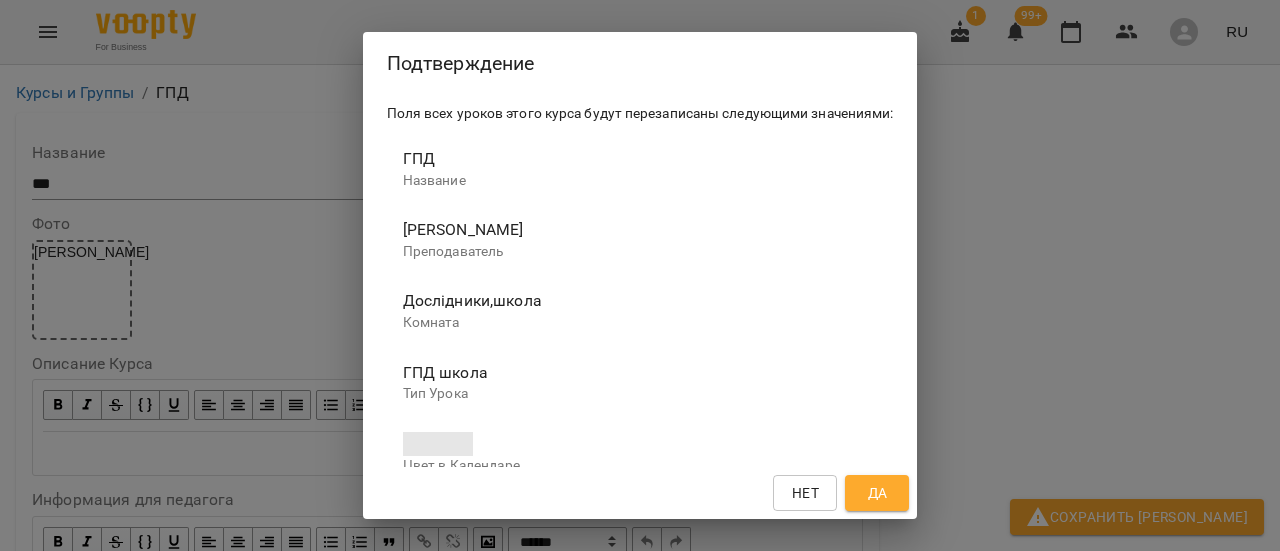 click on "Да" at bounding box center [878, 493] 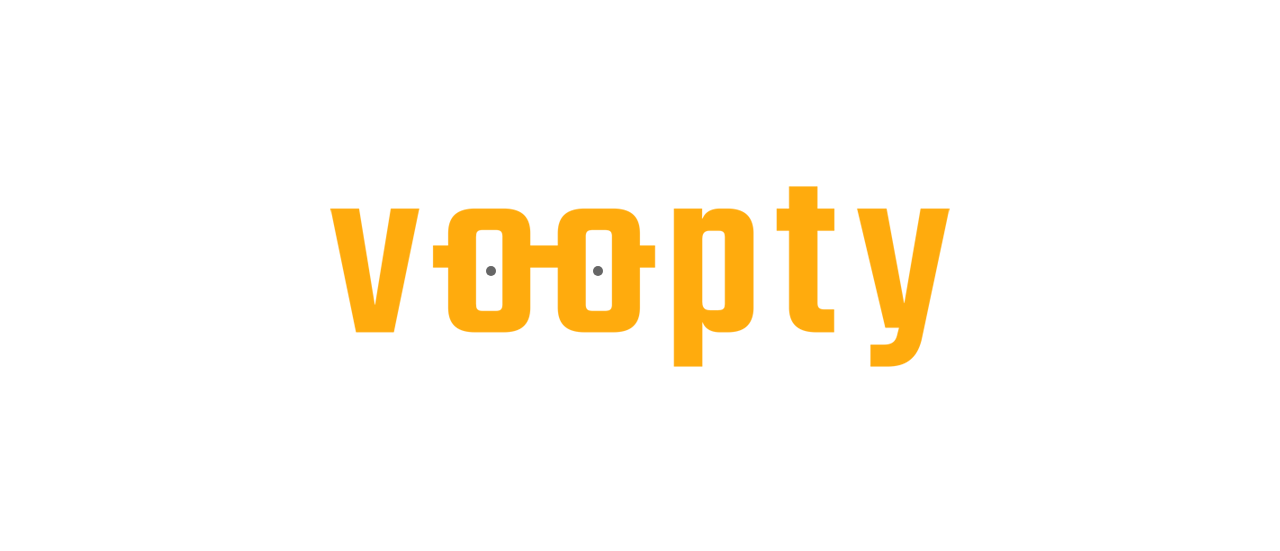 scroll, scrollTop: 0, scrollLeft: 0, axis: both 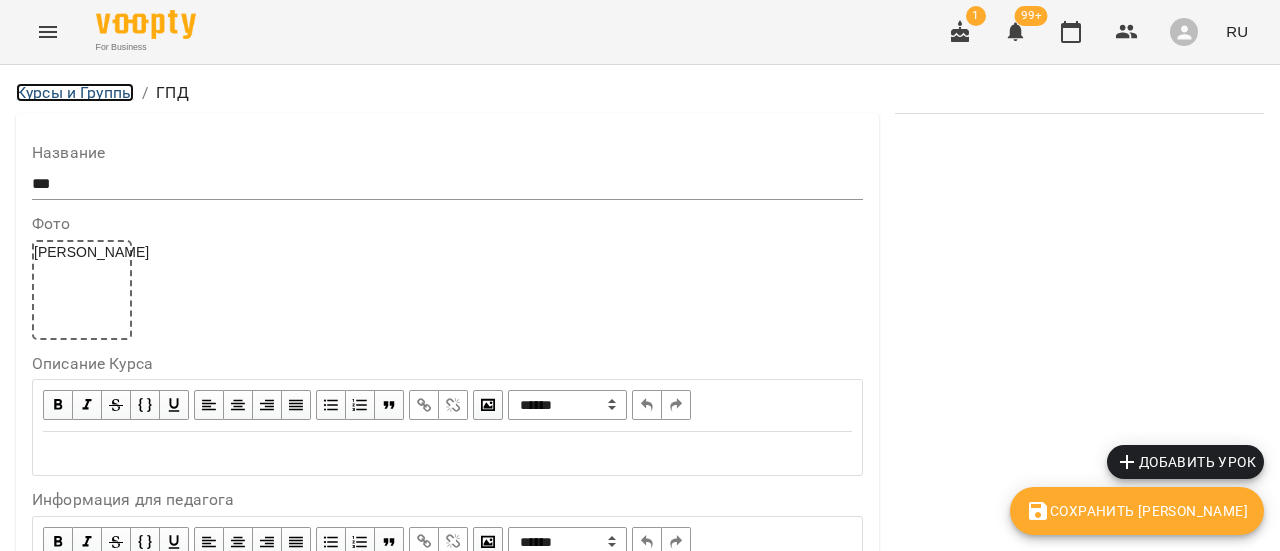 click on "Курсы и Группы" at bounding box center (75, 92) 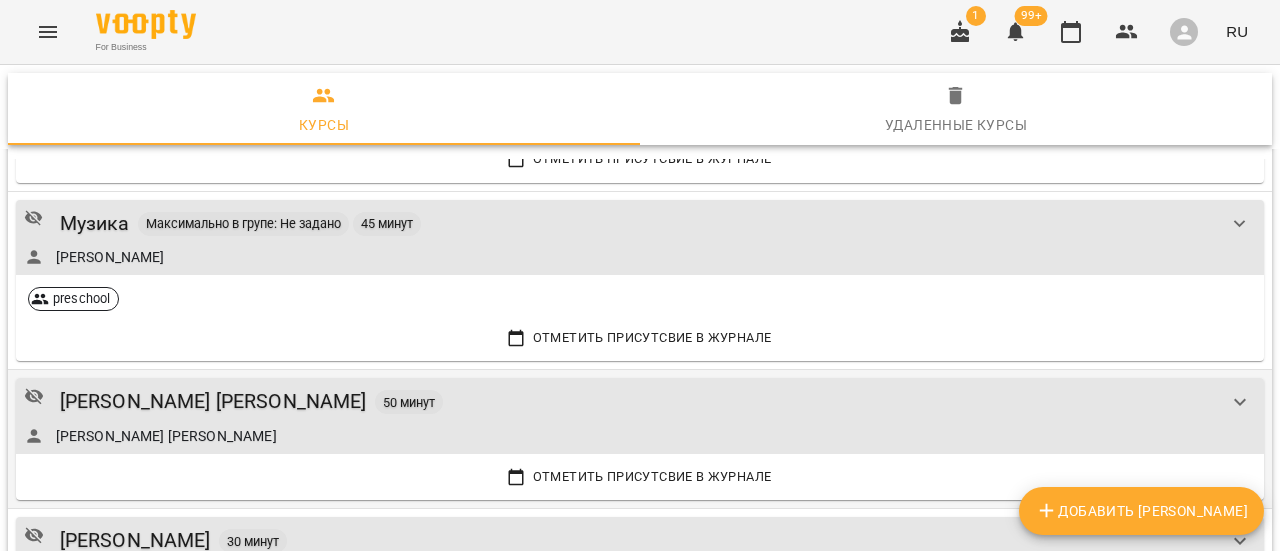 scroll, scrollTop: 0, scrollLeft: 0, axis: both 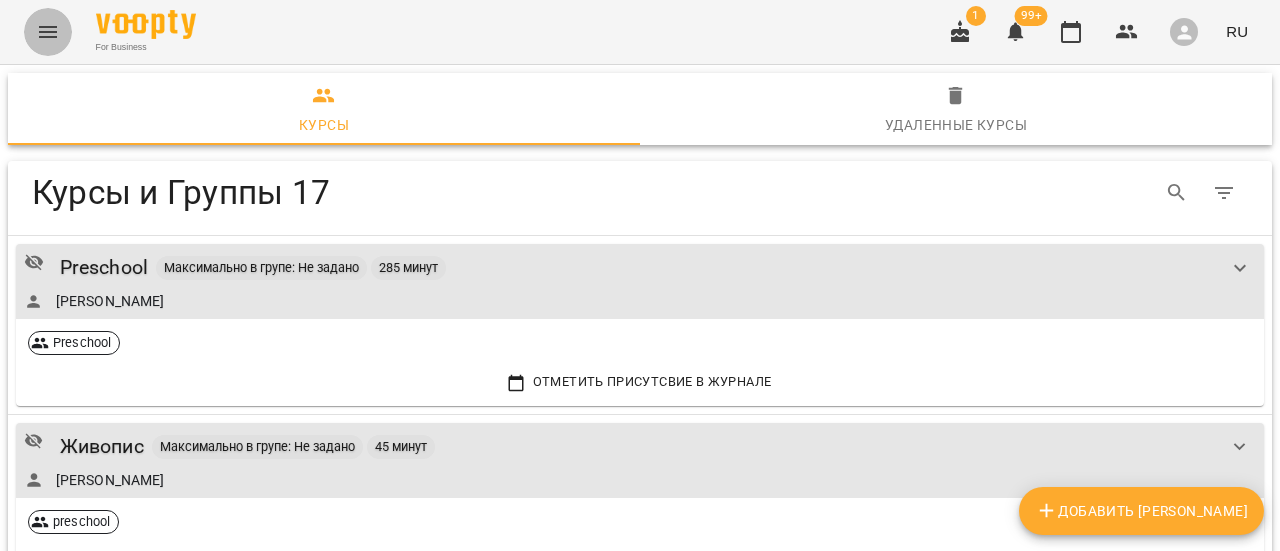 click 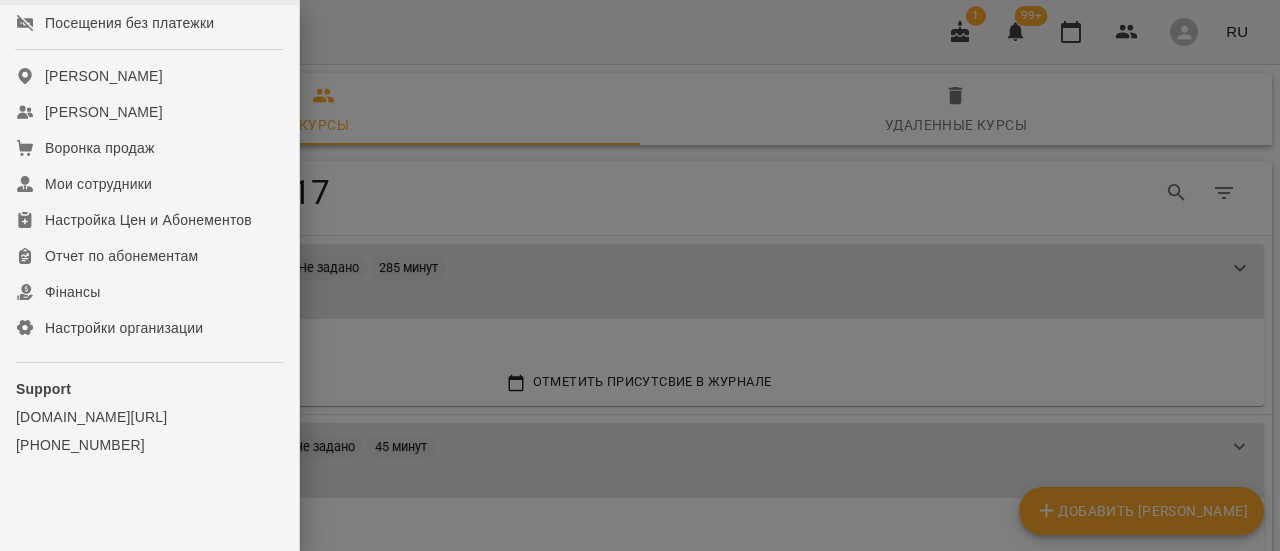 scroll, scrollTop: 152, scrollLeft: 0, axis: vertical 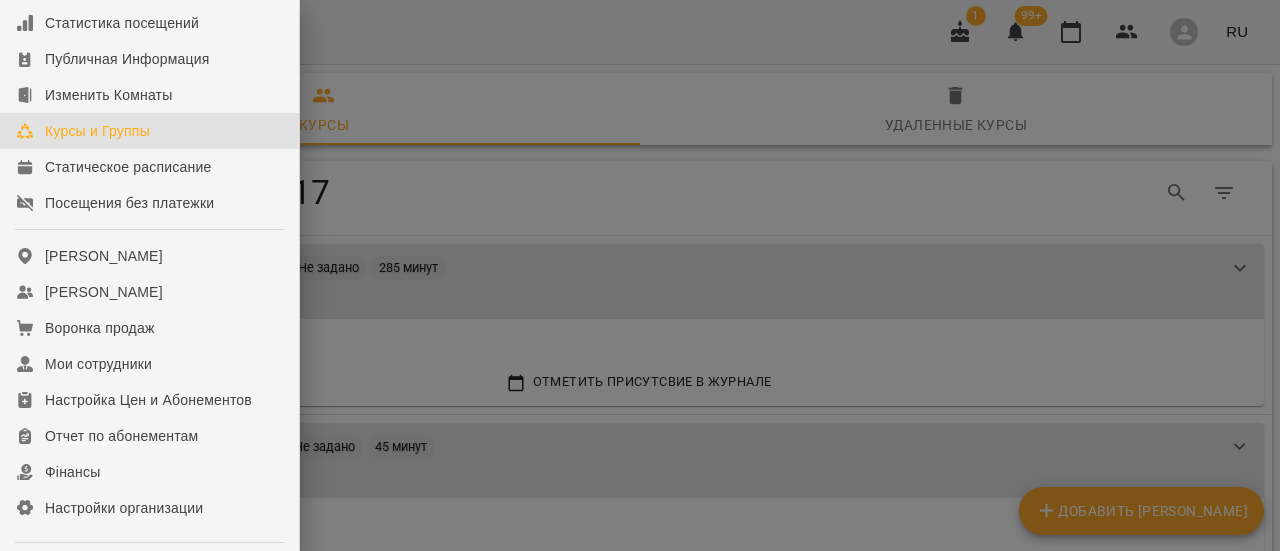 click on "Курсы и Группы" at bounding box center (97, 131) 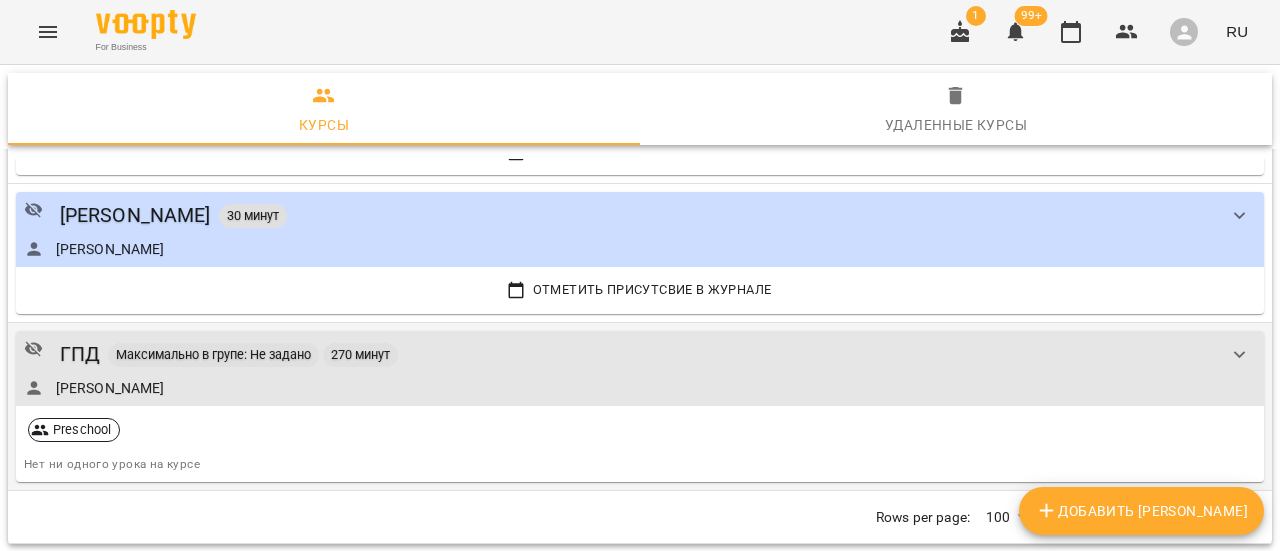 scroll, scrollTop: 2202, scrollLeft: 0, axis: vertical 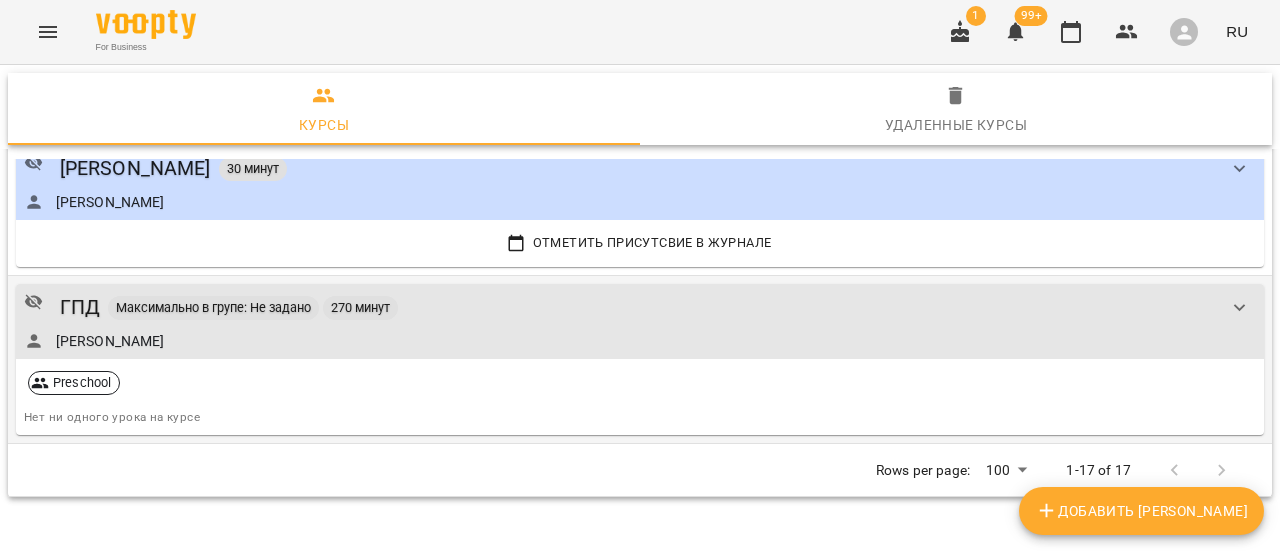 click on "Максимально в групе:  Не задано" at bounding box center (213, 307) 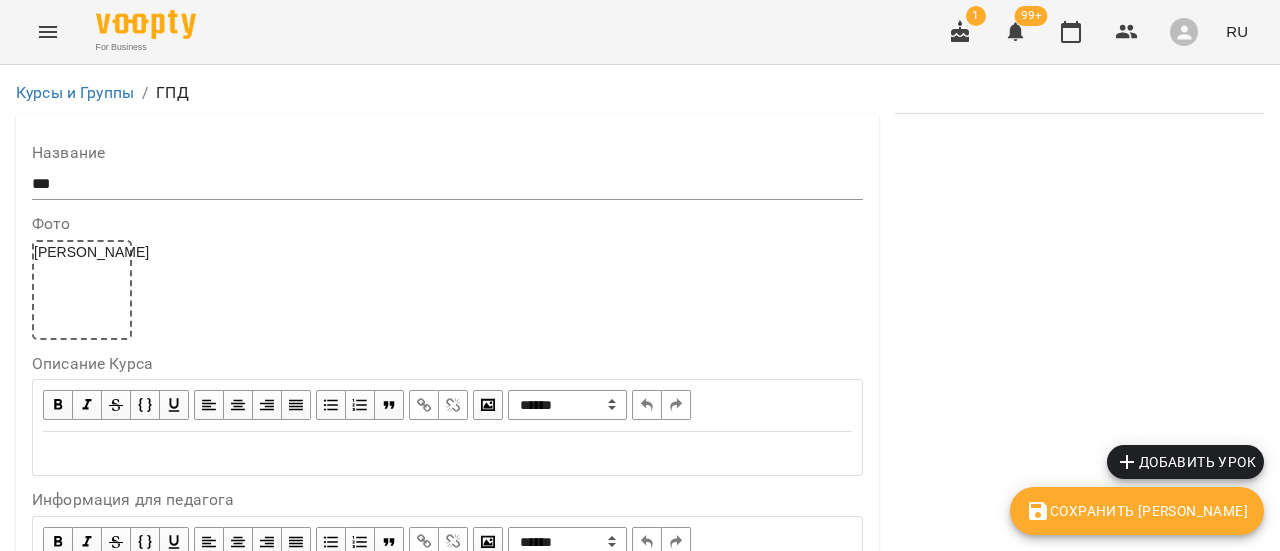 scroll, scrollTop: 600, scrollLeft: 0, axis: vertical 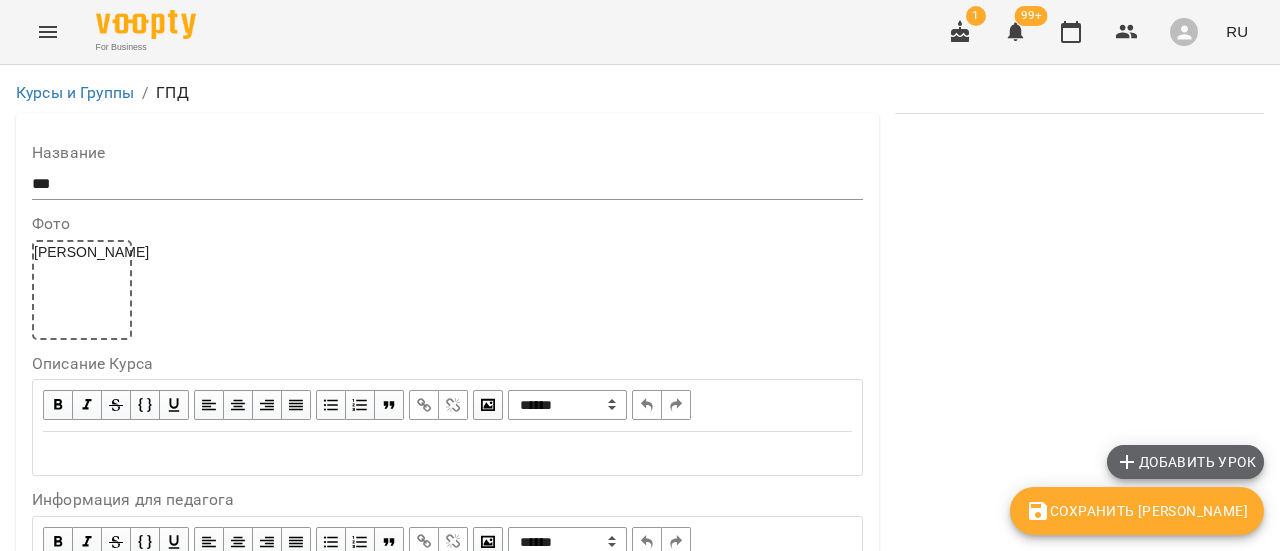 click on "Добавить урок" at bounding box center (1185, 462) 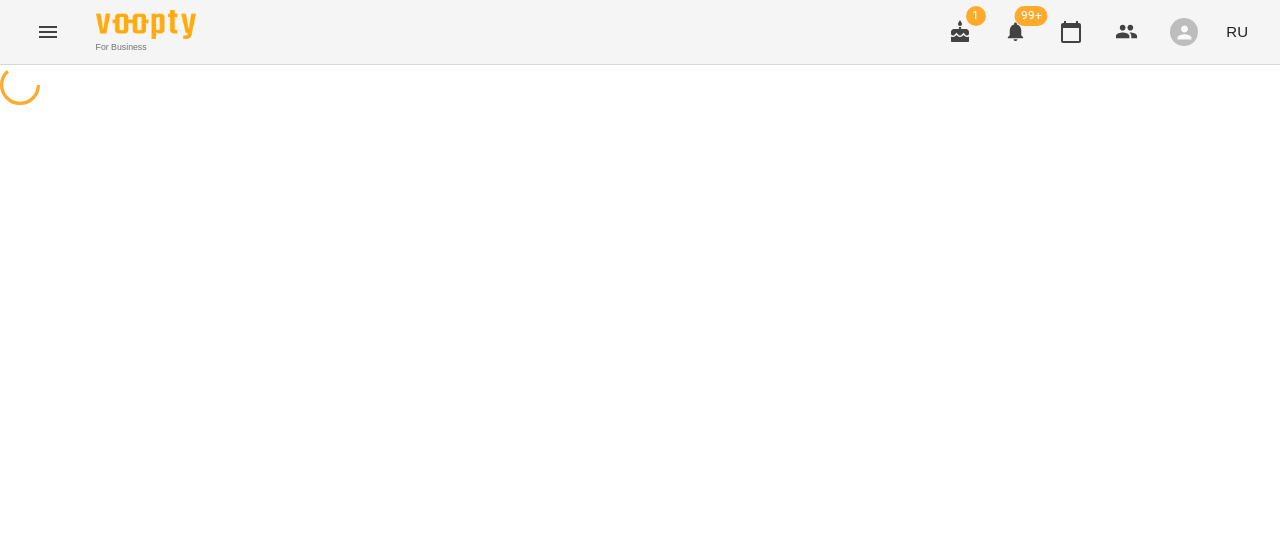 select on "*********" 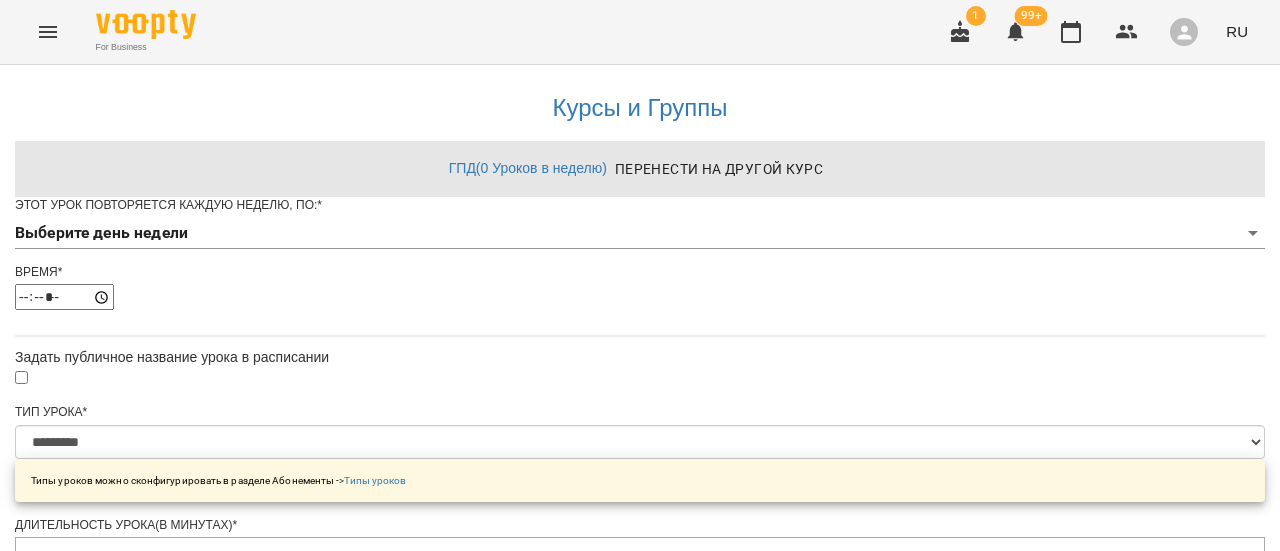 click on "**********" at bounding box center (640, 789) 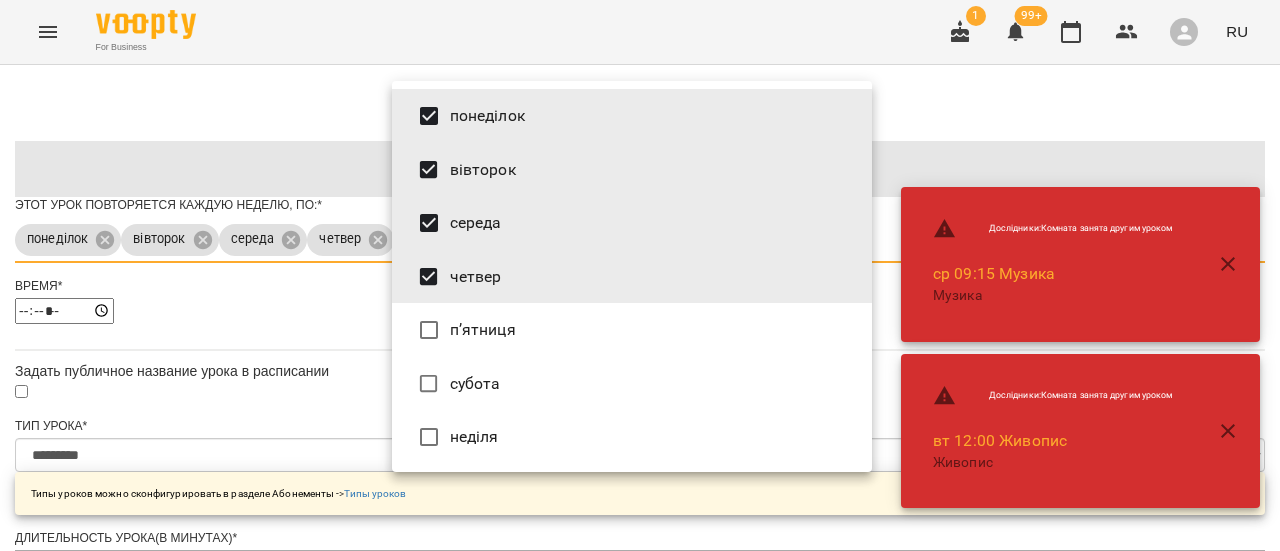 type on "*********" 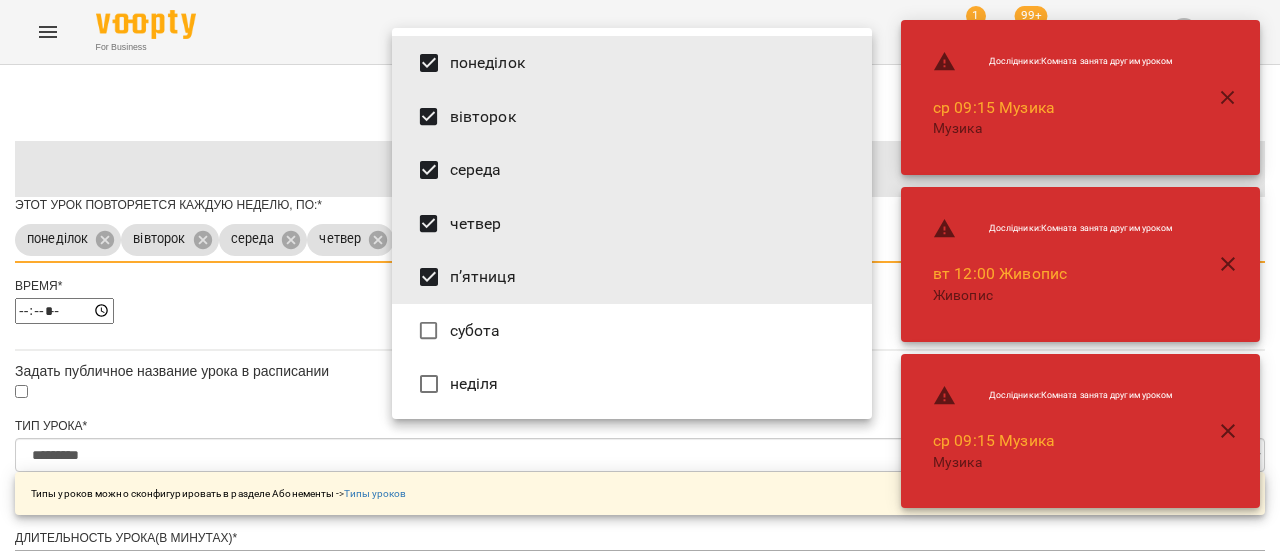click at bounding box center (640, 275) 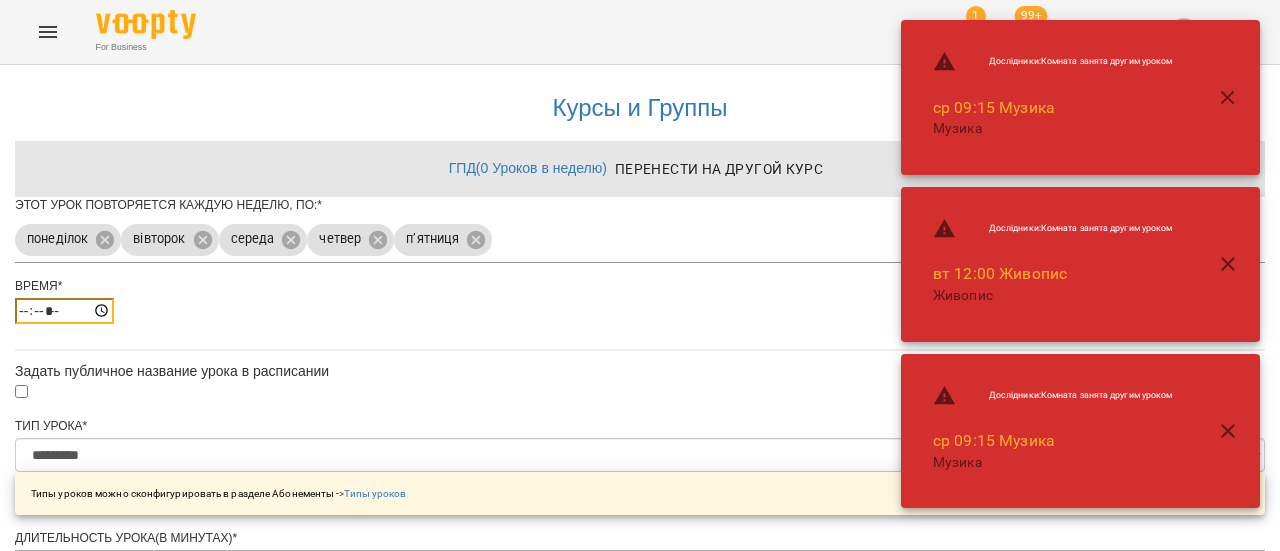 click on "*****" at bounding box center (64, 311) 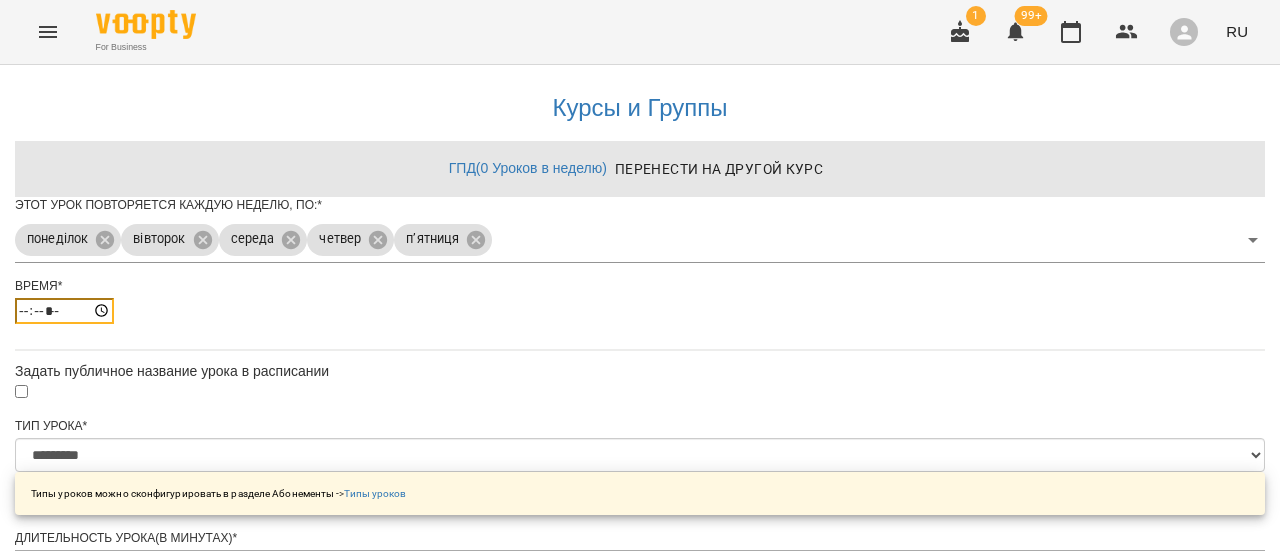 type on "*****" 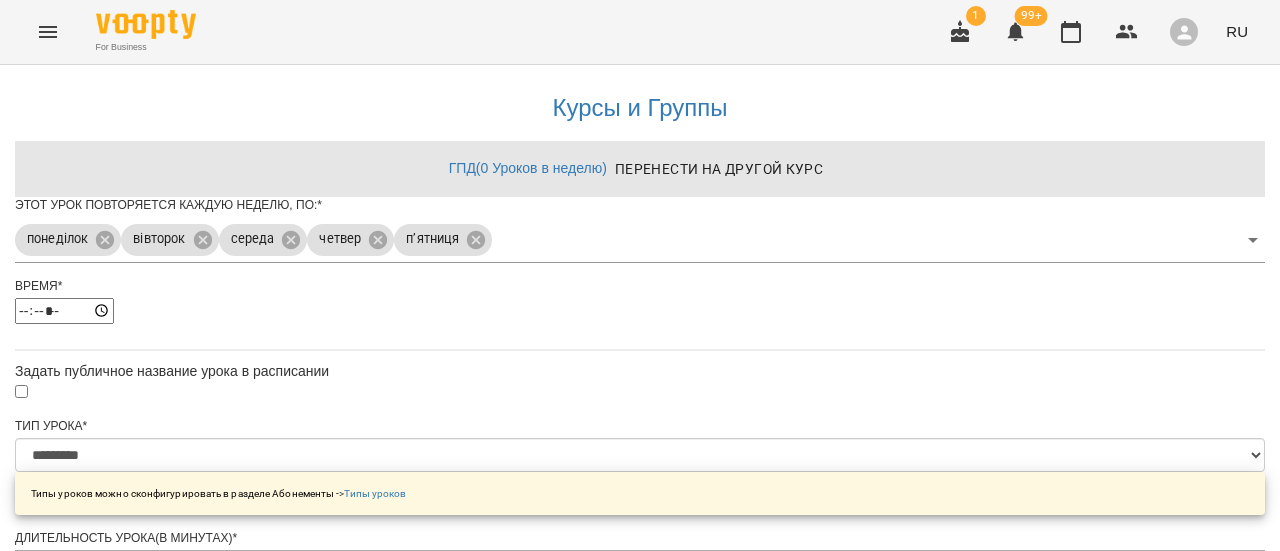 click on "**********" at bounding box center (640, 830) 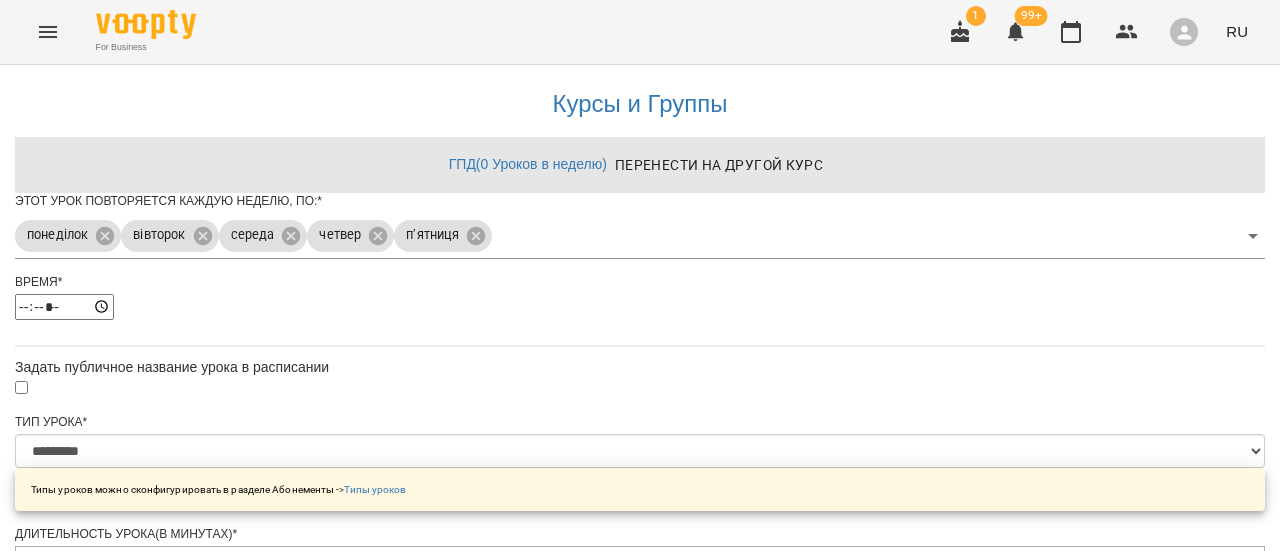 scroll, scrollTop: 500, scrollLeft: 0, axis: vertical 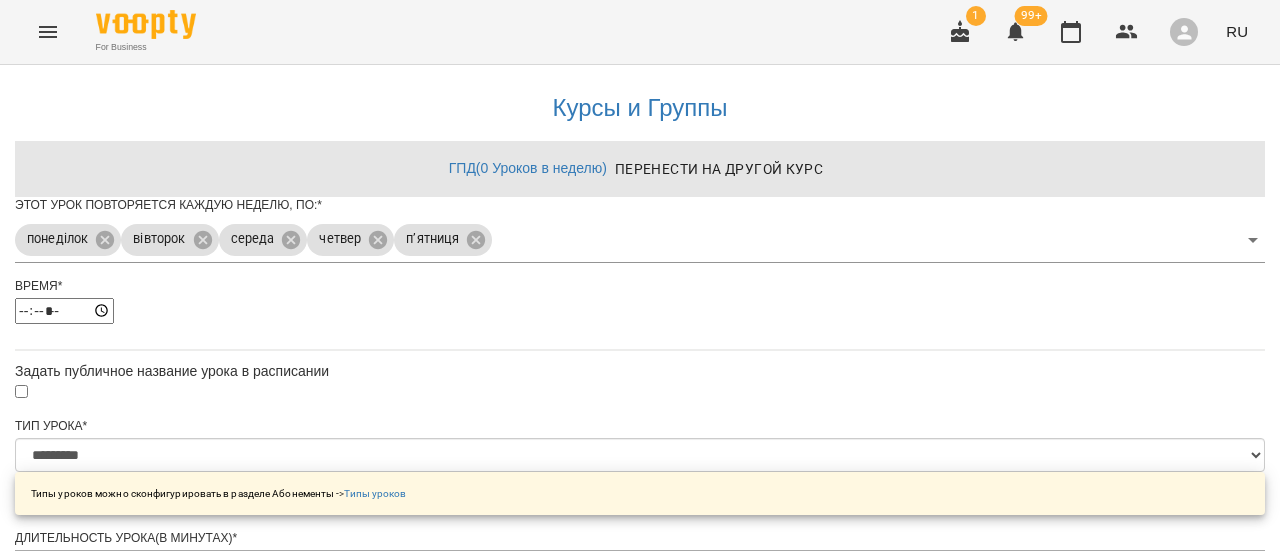 click 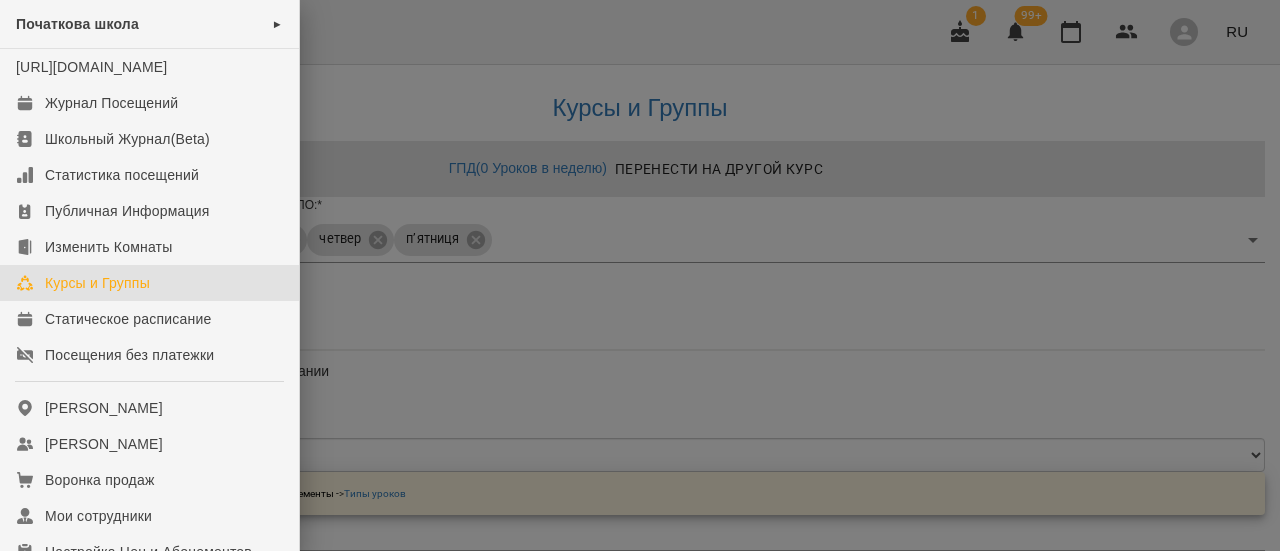 click on "Курсы и Группы" at bounding box center [97, 283] 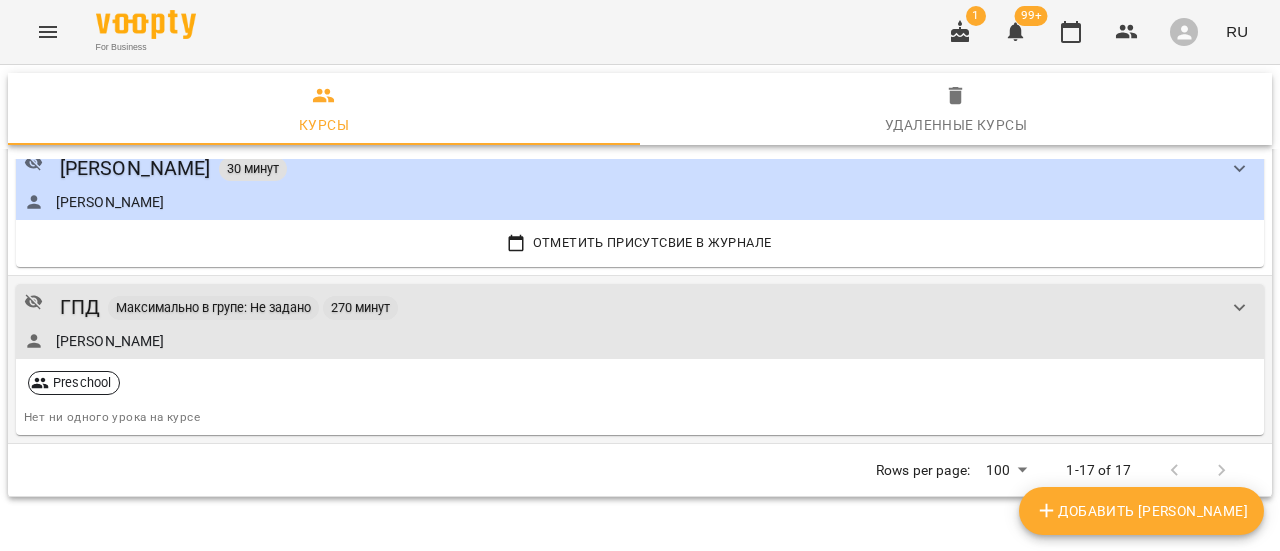 scroll, scrollTop: 2202, scrollLeft: 0, axis: vertical 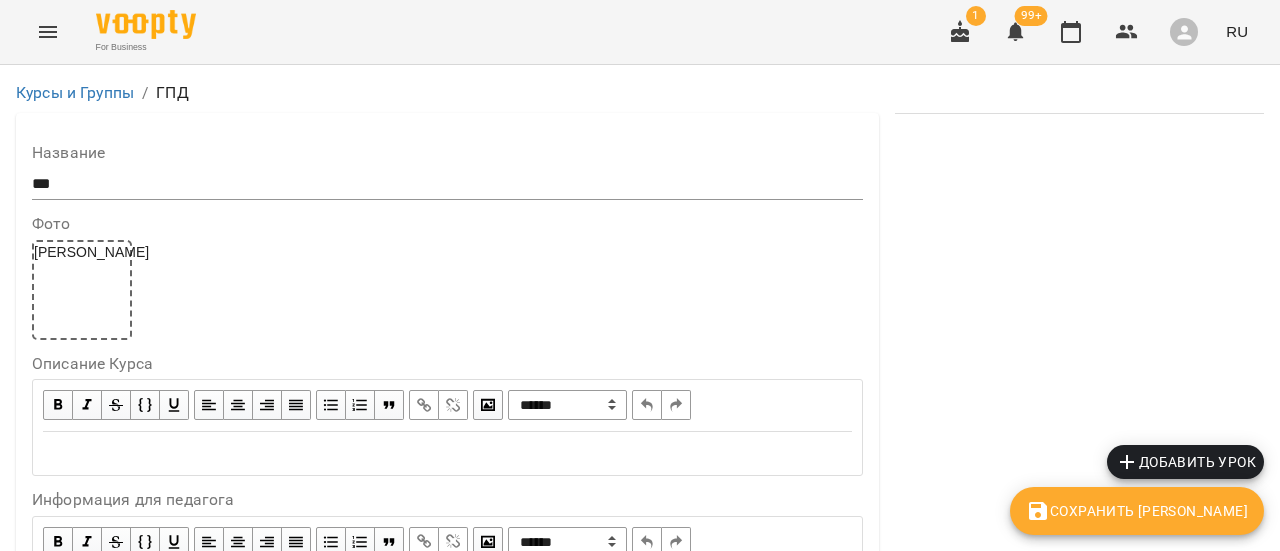 click on "Привалей Леонід" at bounding box center [171, 2191] 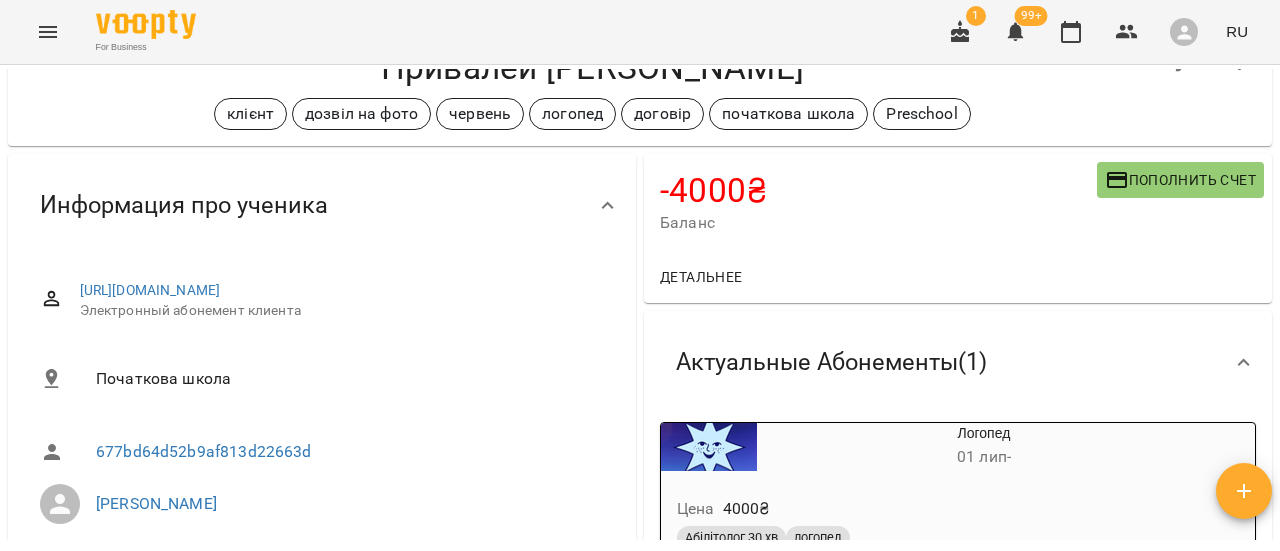 scroll, scrollTop: 0, scrollLeft: 0, axis: both 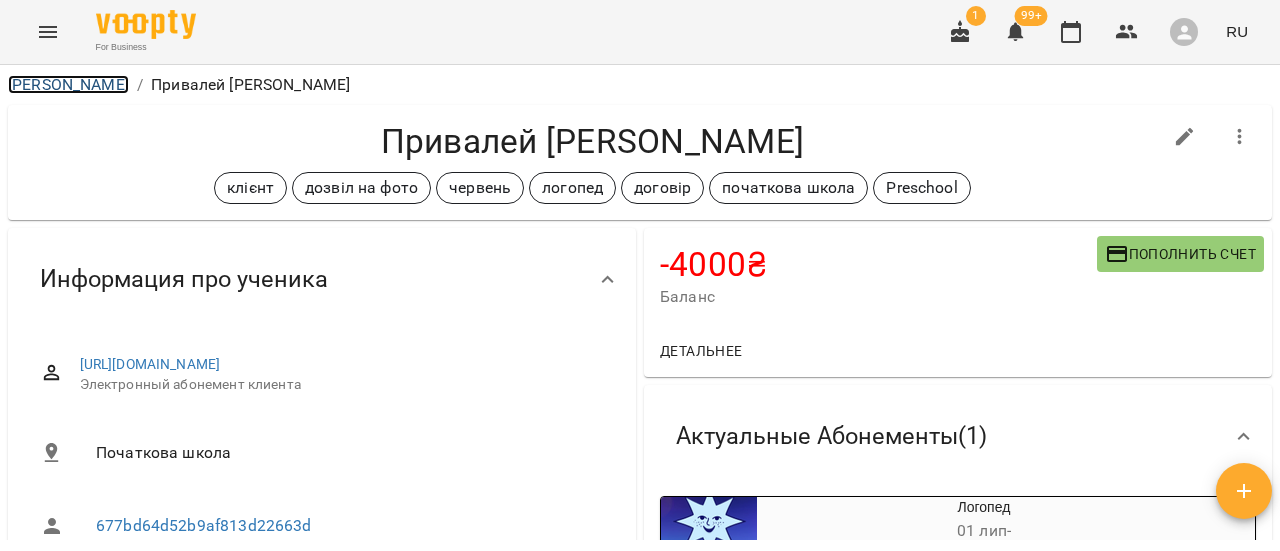 click on "Мои Клиенты" at bounding box center (68, 84) 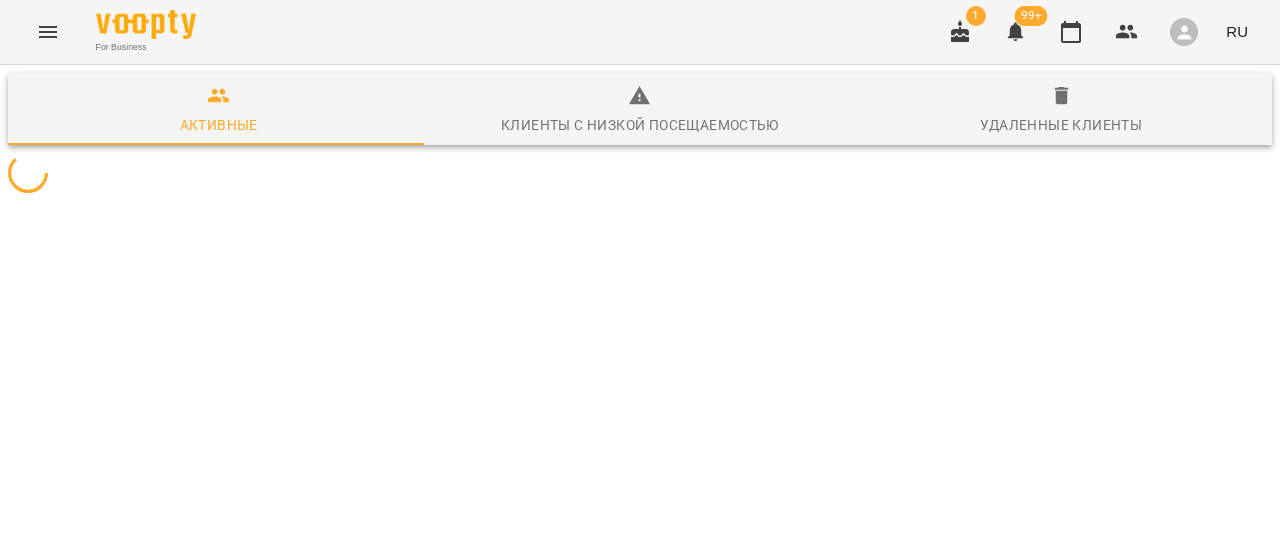 scroll, scrollTop: 0, scrollLeft: 0, axis: both 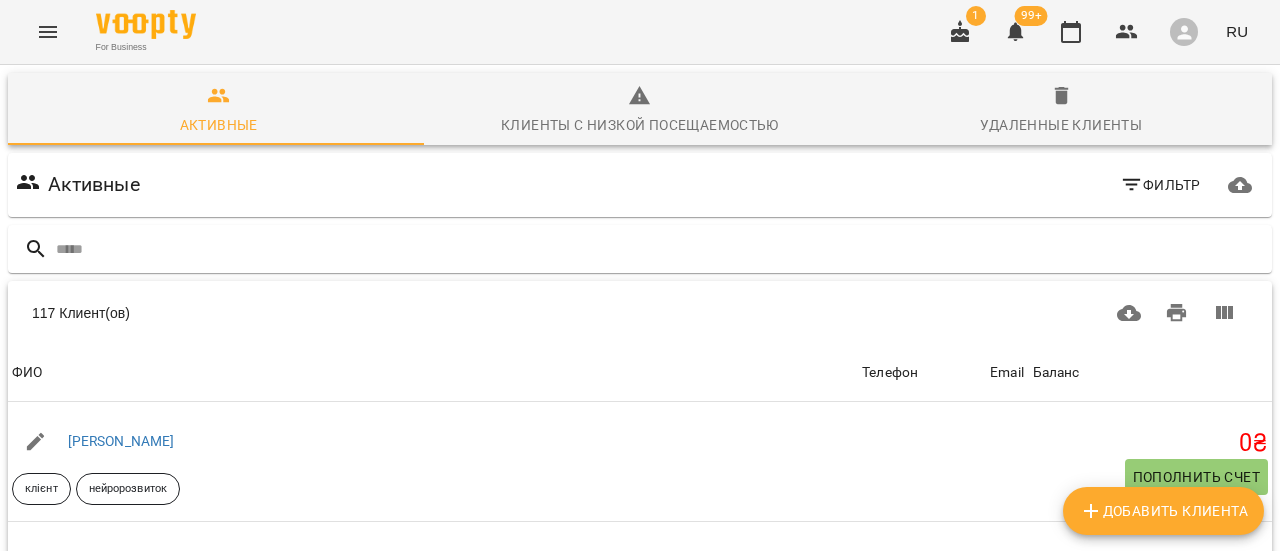 click 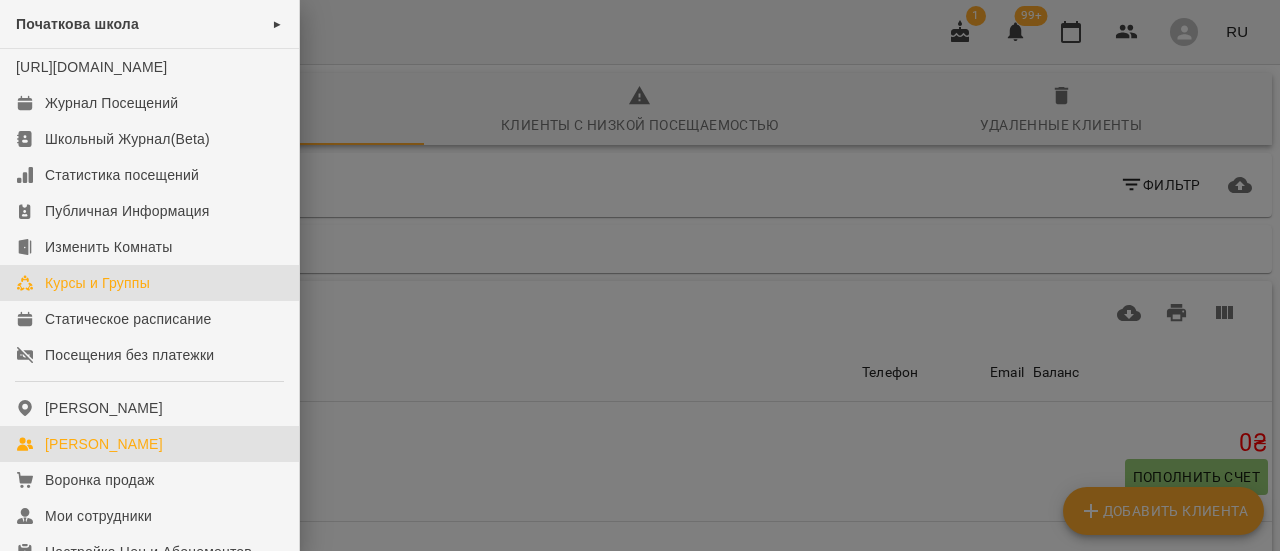 click on "Курсы и Группы" at bounding box center [97, 283] 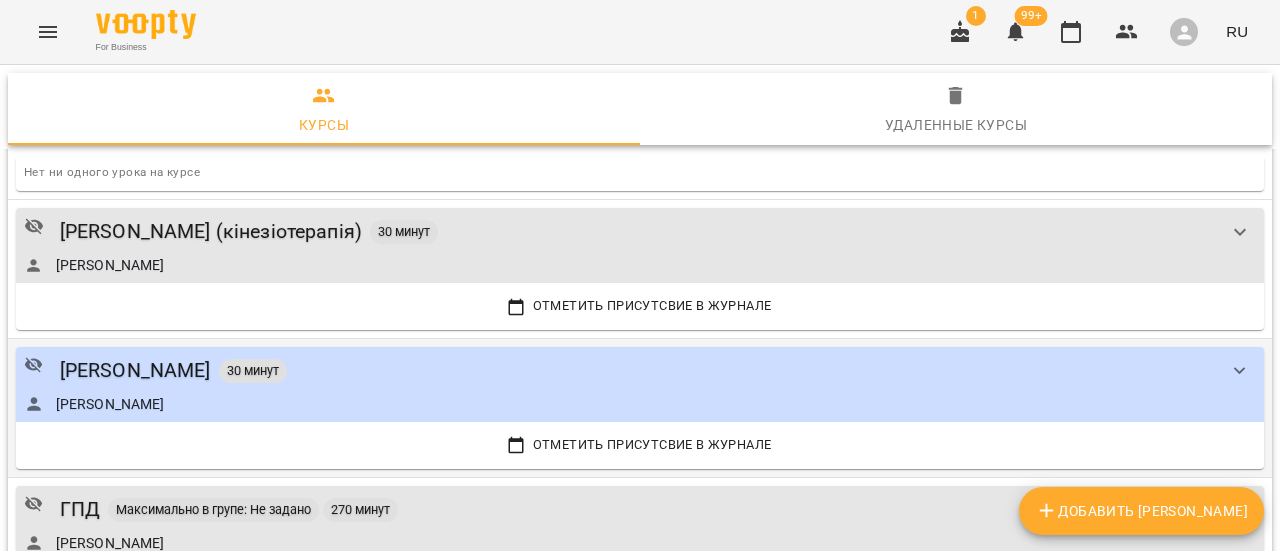 scroll, scrollTop: 2202, scrollLeft: 0, axis: vertical 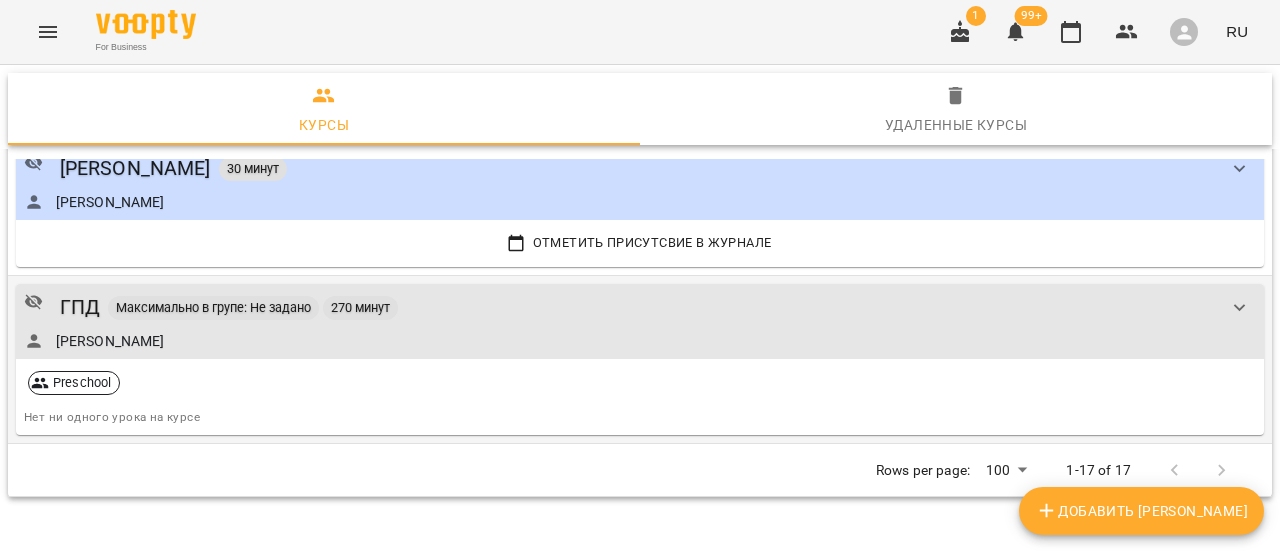 click on "Максимально в групе:  Не задано" at bounding box center (213, 308) 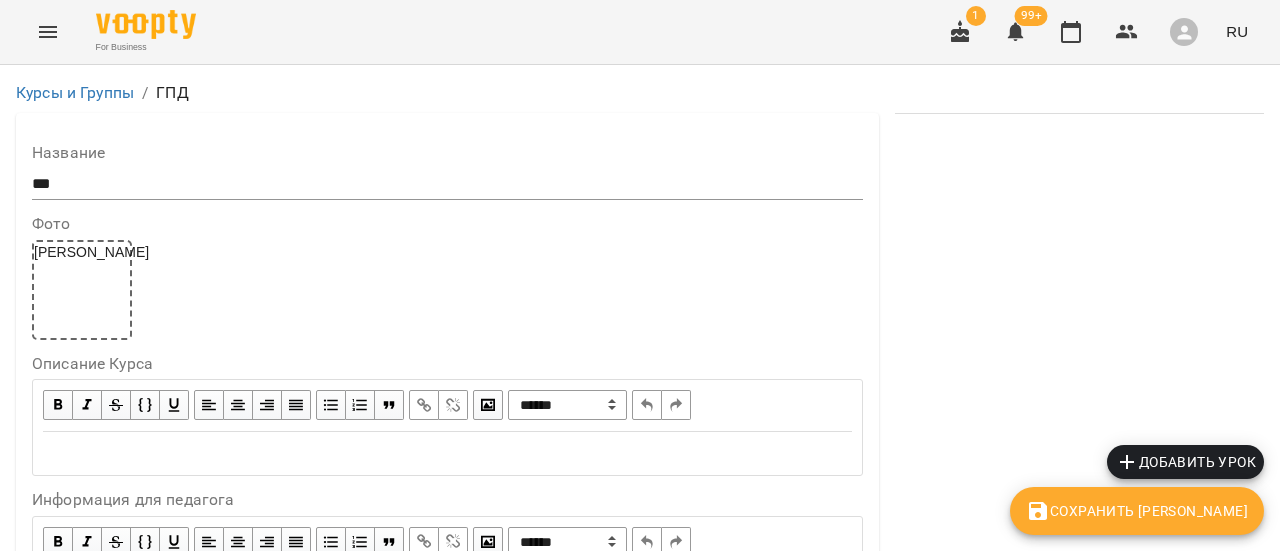 scroll, scrollTop: 2236, scrollLeft: 0, axis: vertical 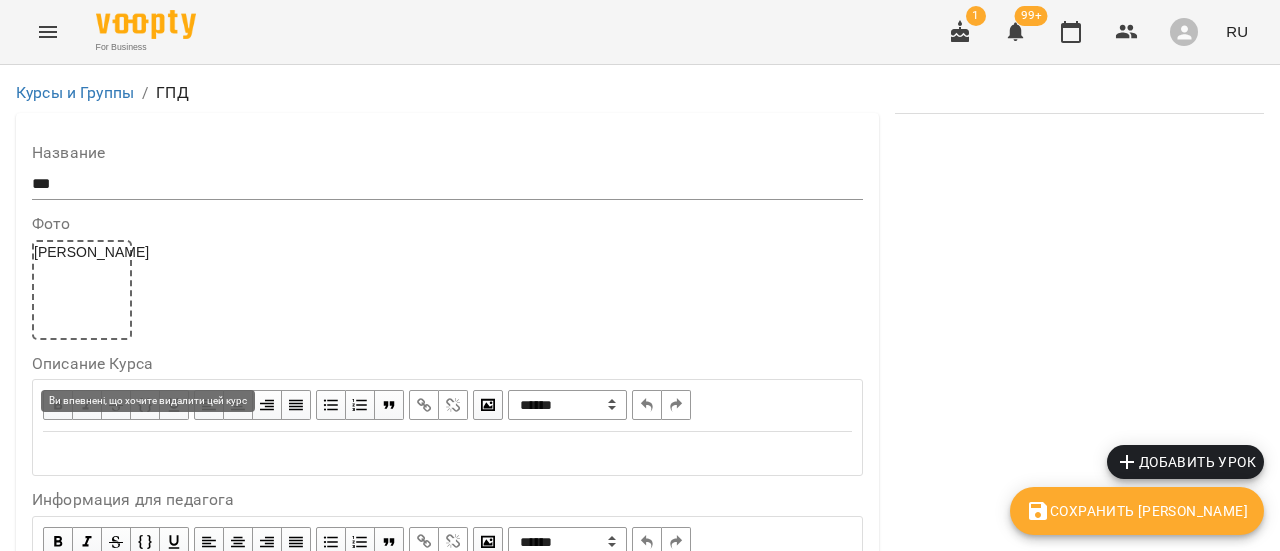 click on "Удалить всю группу занятий" at bounding box center (148, 2586) 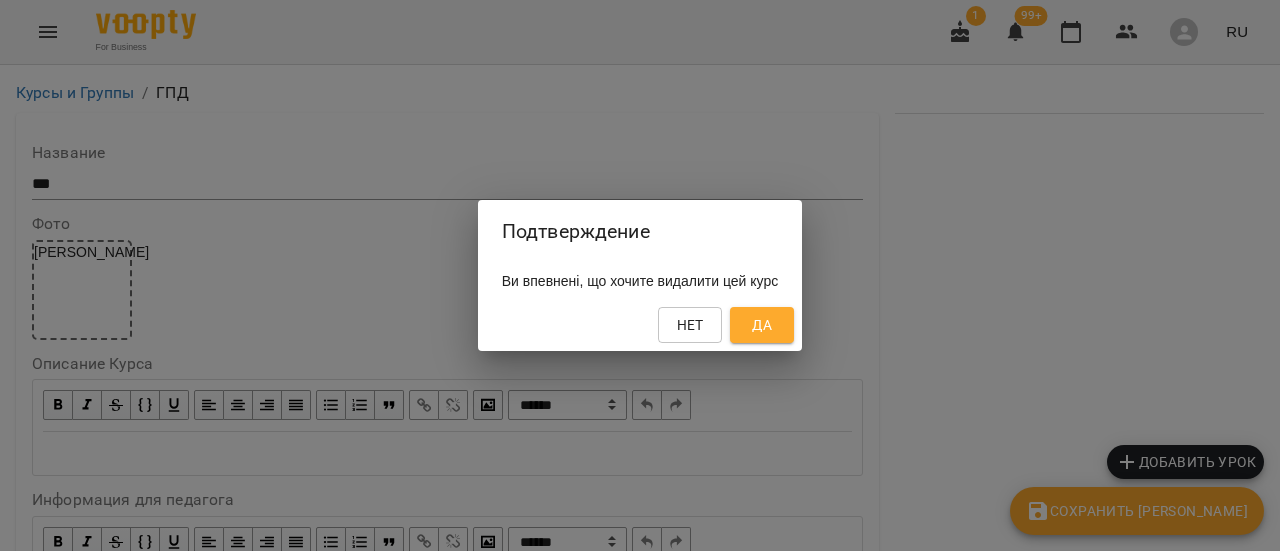 click on "Да" at bounding box center (762, 325) 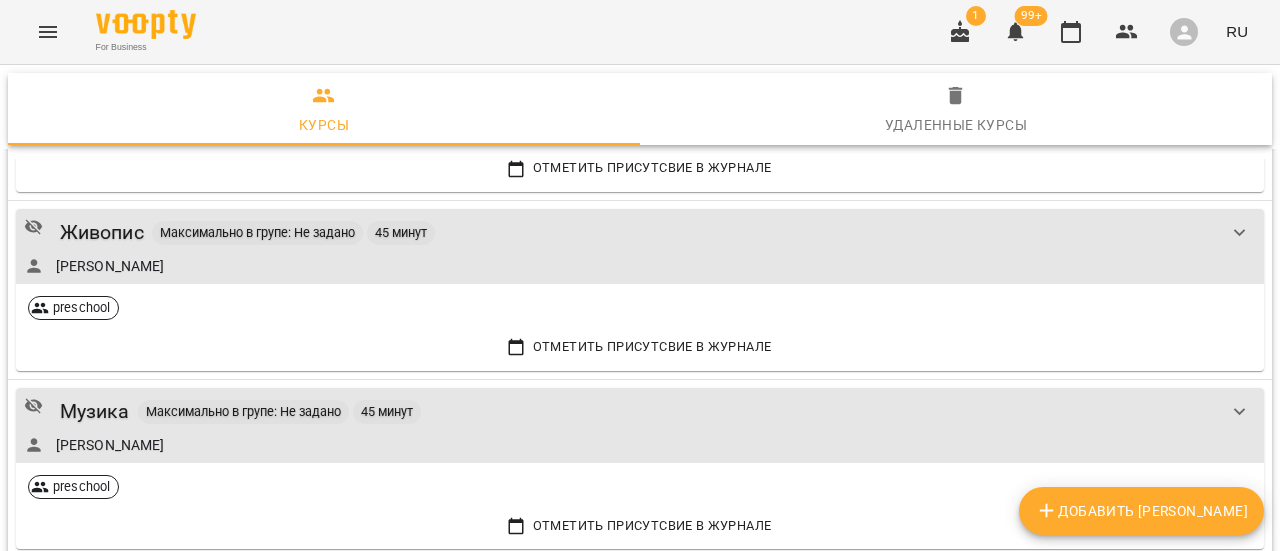 scroll, scrollTop: 400, scrollLeft: 0, axis: vertical 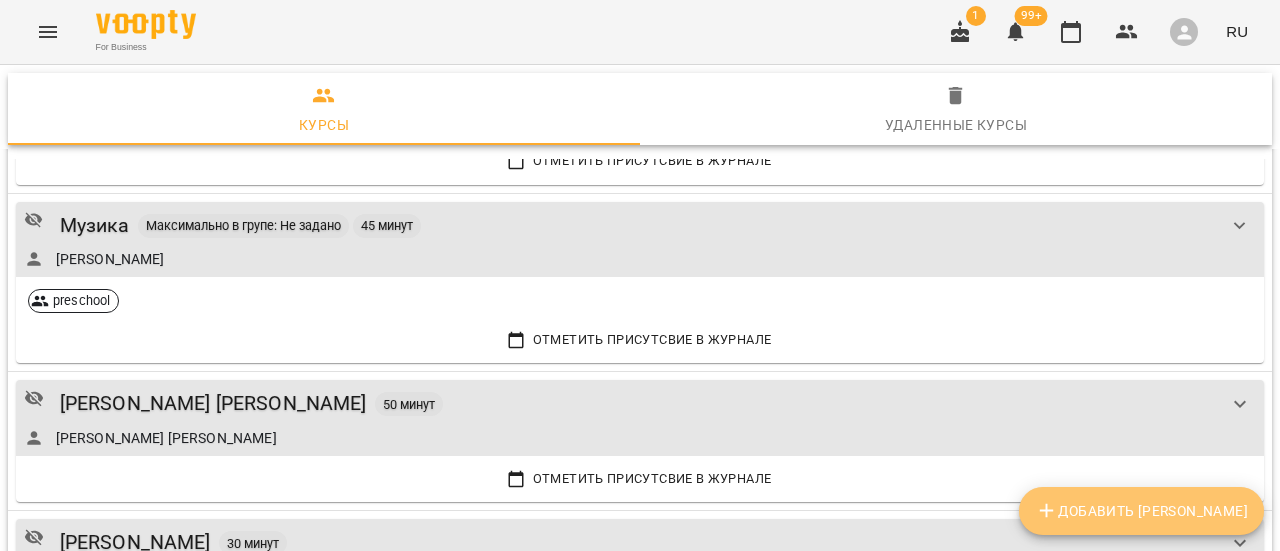 click on "Добавить [PERSON_NAME]" at bounding box center [1141, 511] 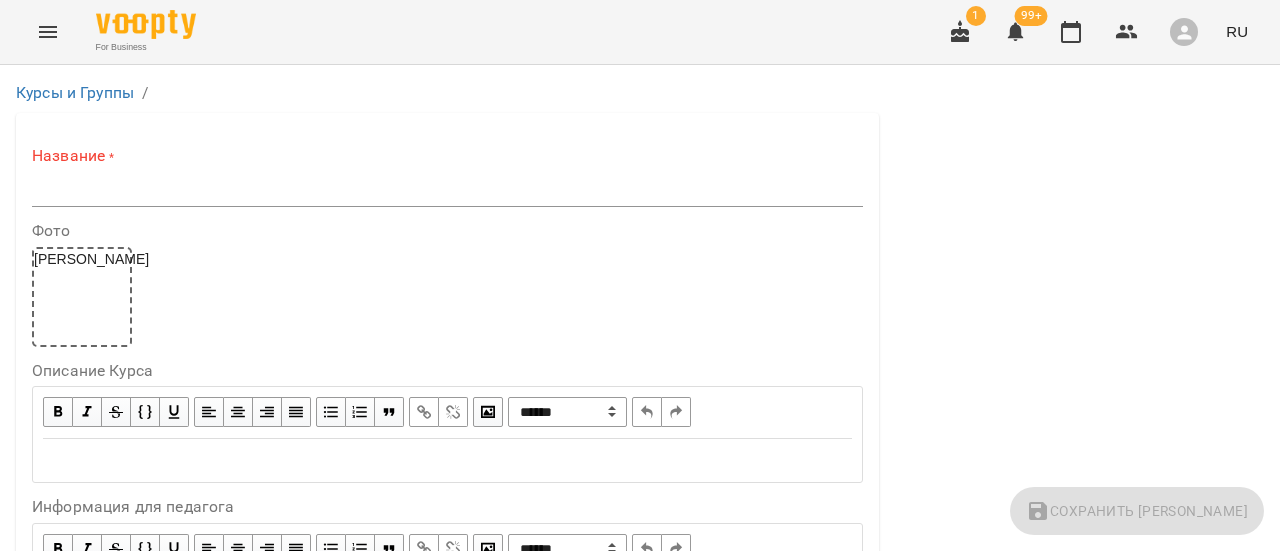scroll, scrollTop: 0, scrollLeft: 0, axis: both 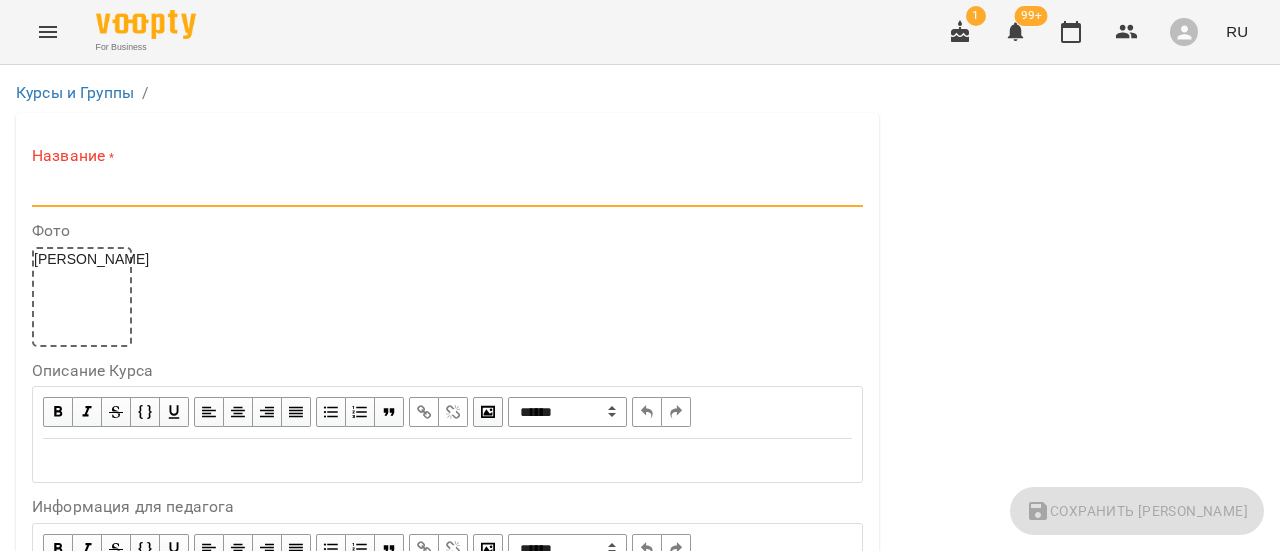click at bounding box center (447, 191) 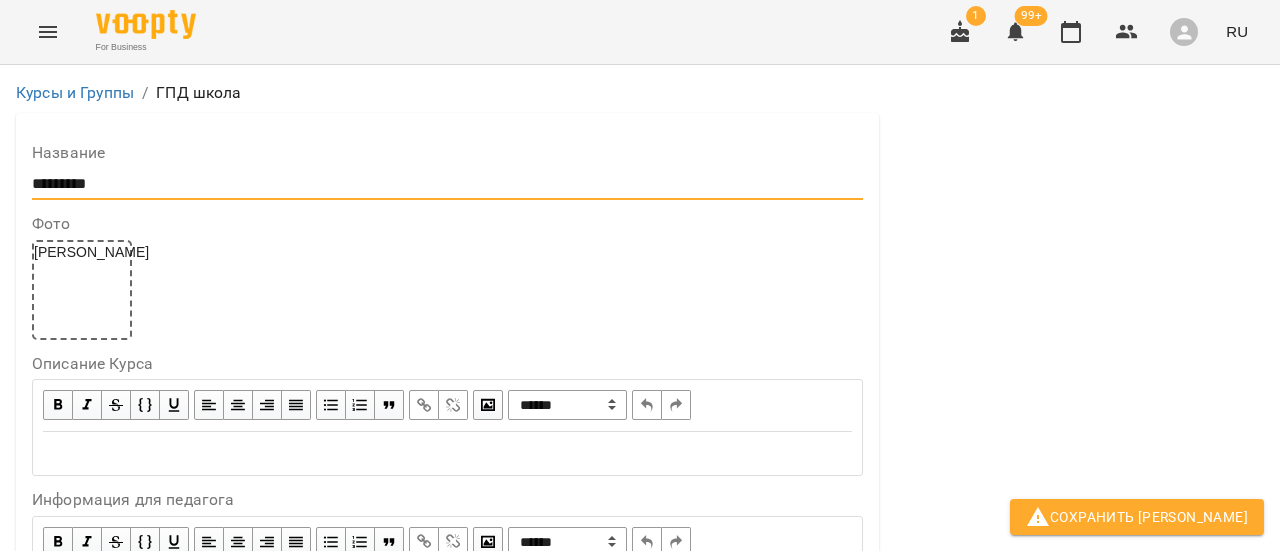 type on "*********" 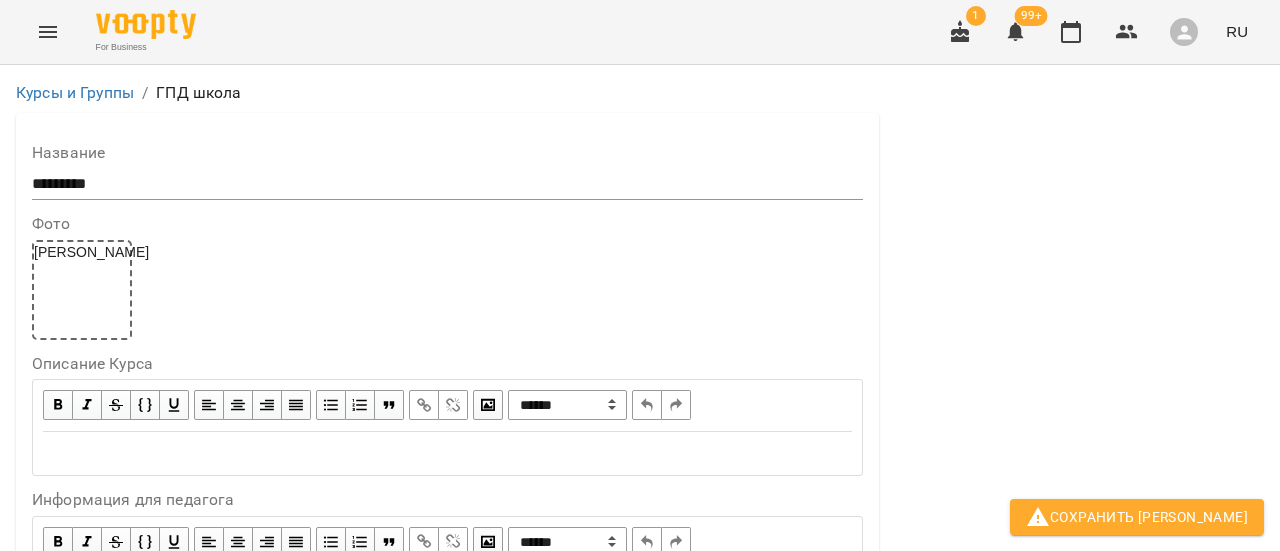scroll, scrollTop: 600, scrollLeft: 0, axis: vertical 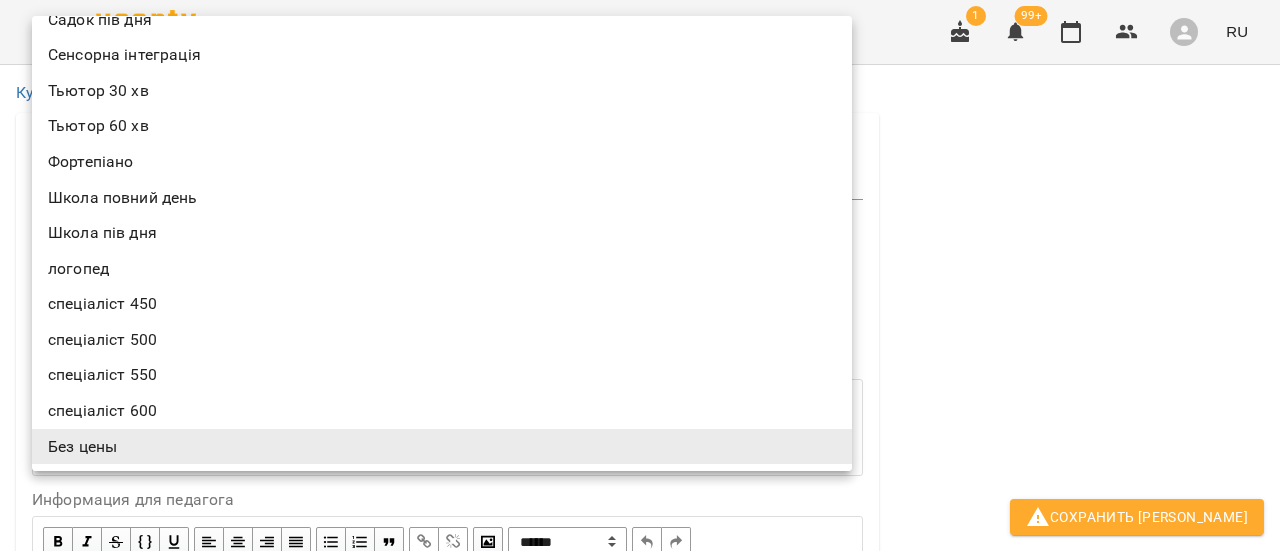 click at bounding box center [640, 275] 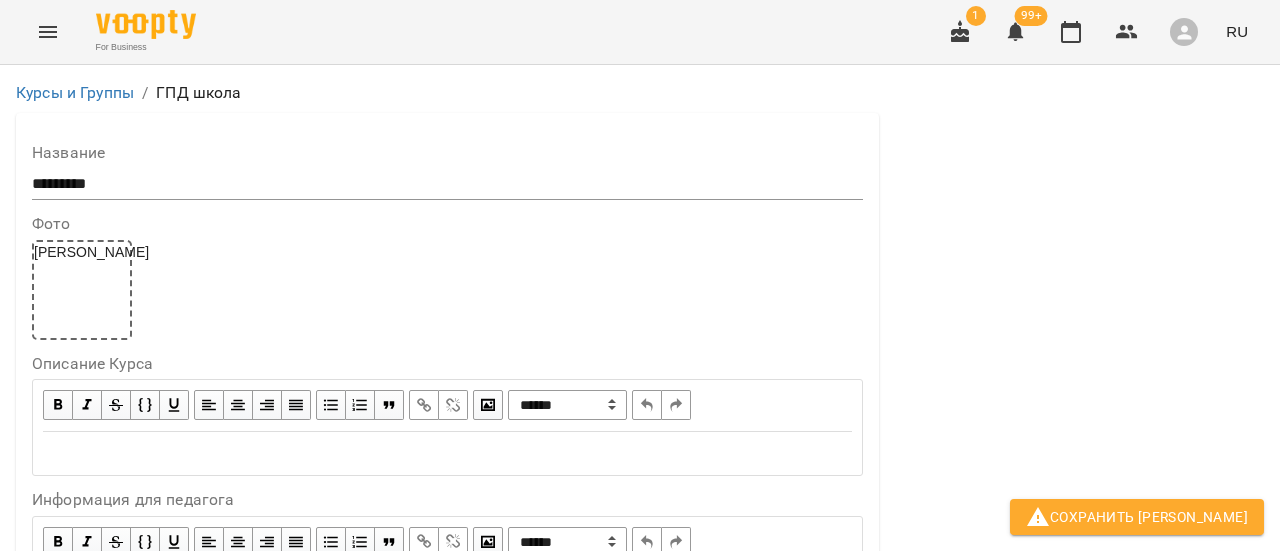 scroll, scrollTop: 400, scrollLeft: 0, axis: vertical 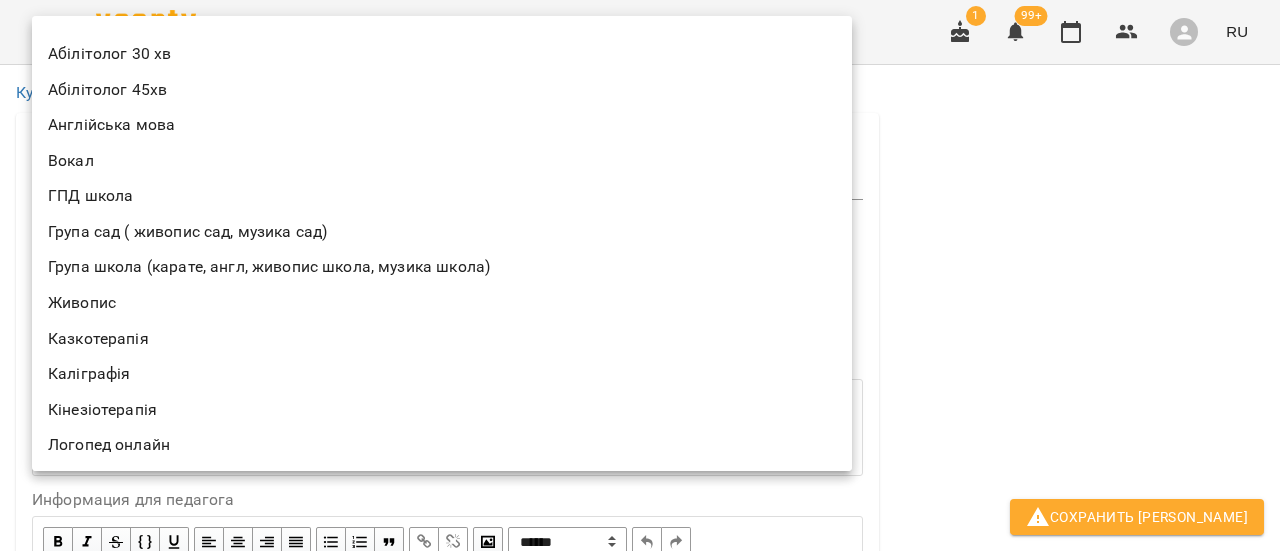 click on "**********" at bounding box center (640, 1212) 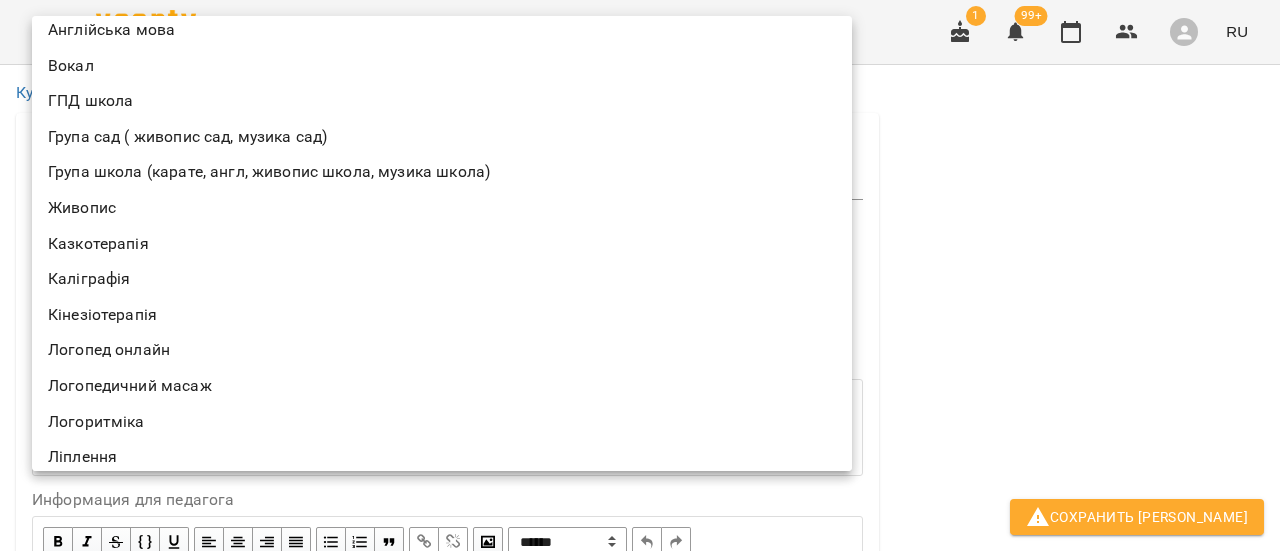 scroll, scrollTop: 0, scrollLeft: 0, axis: both 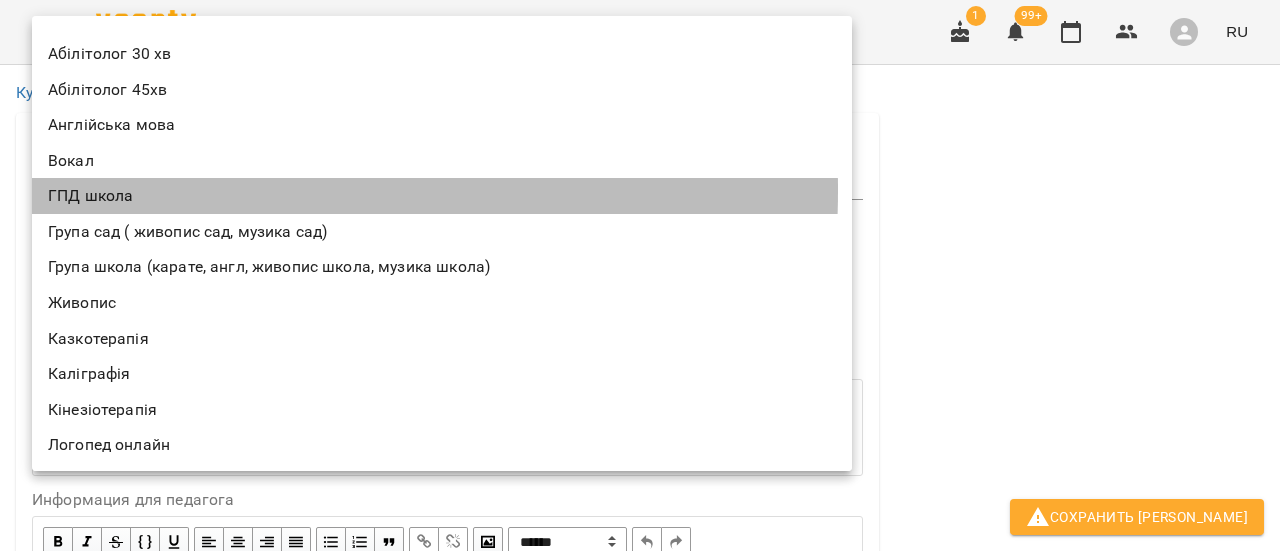 click on "ГПД школа" at bounding box center (442, 196) 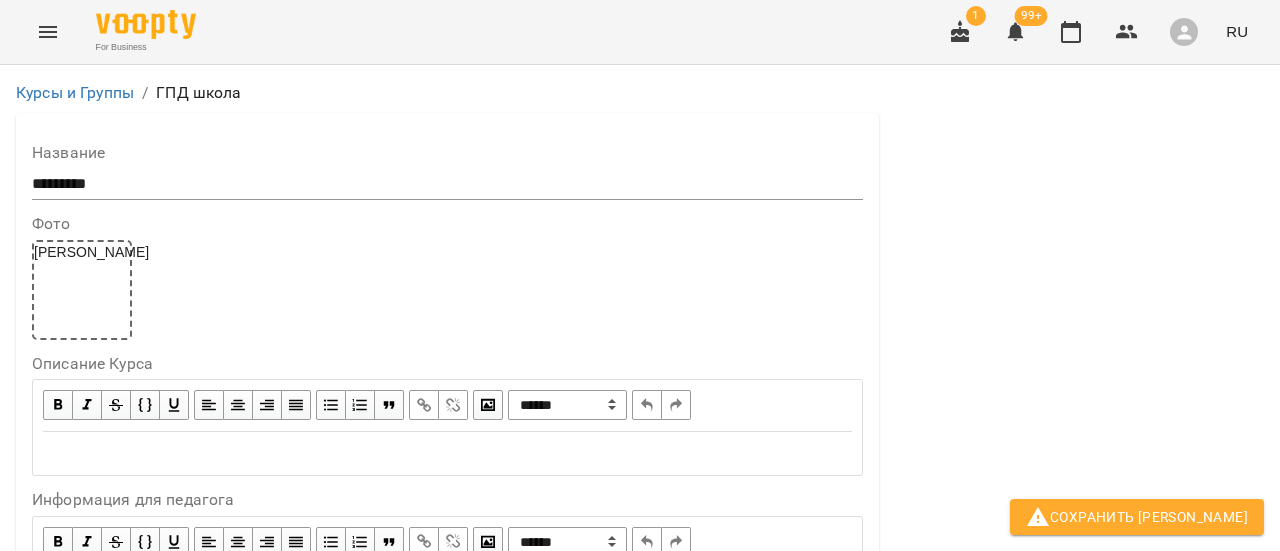 scroll, scrollTop: 700, scrollLeft: 0, axis: vertical 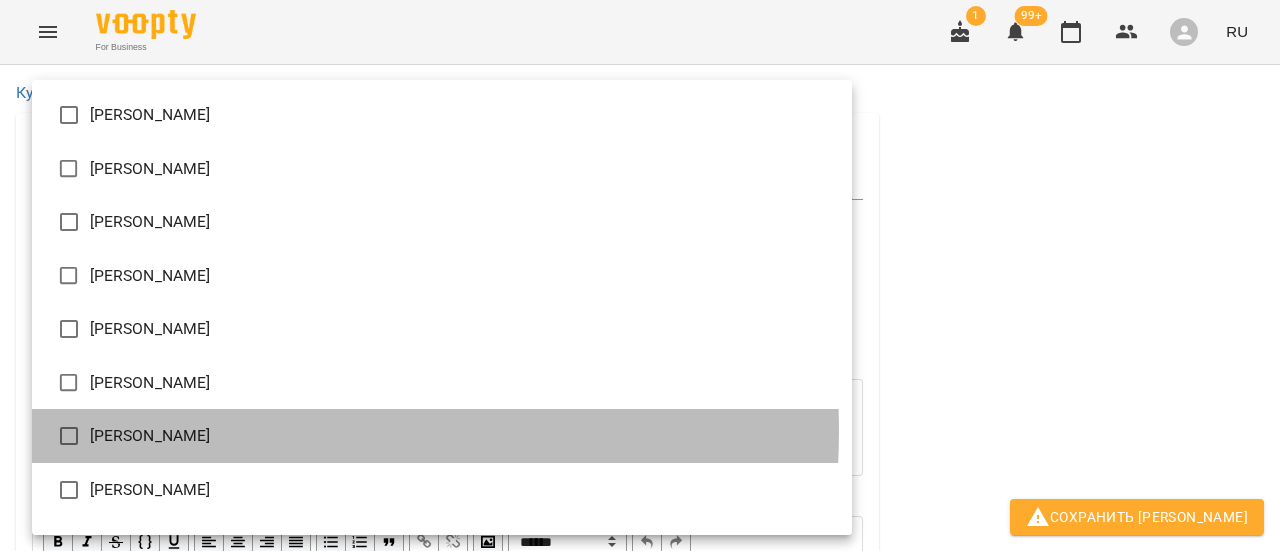 click on "[PERSON_NAME]" at bounding box center [442, 436] 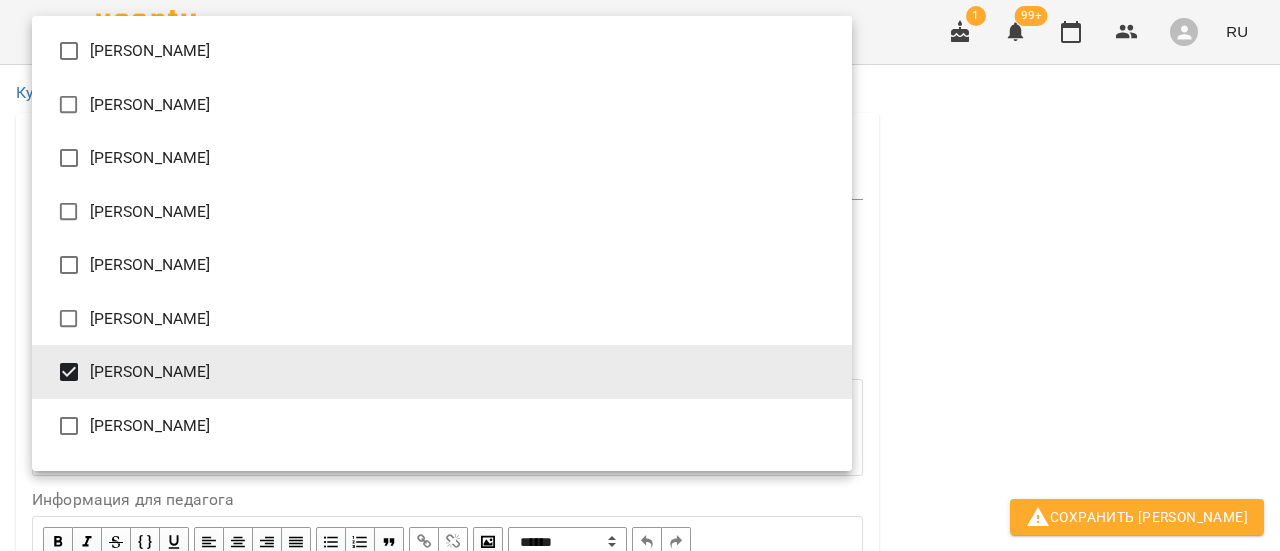 click at bounding box center (640, 275) 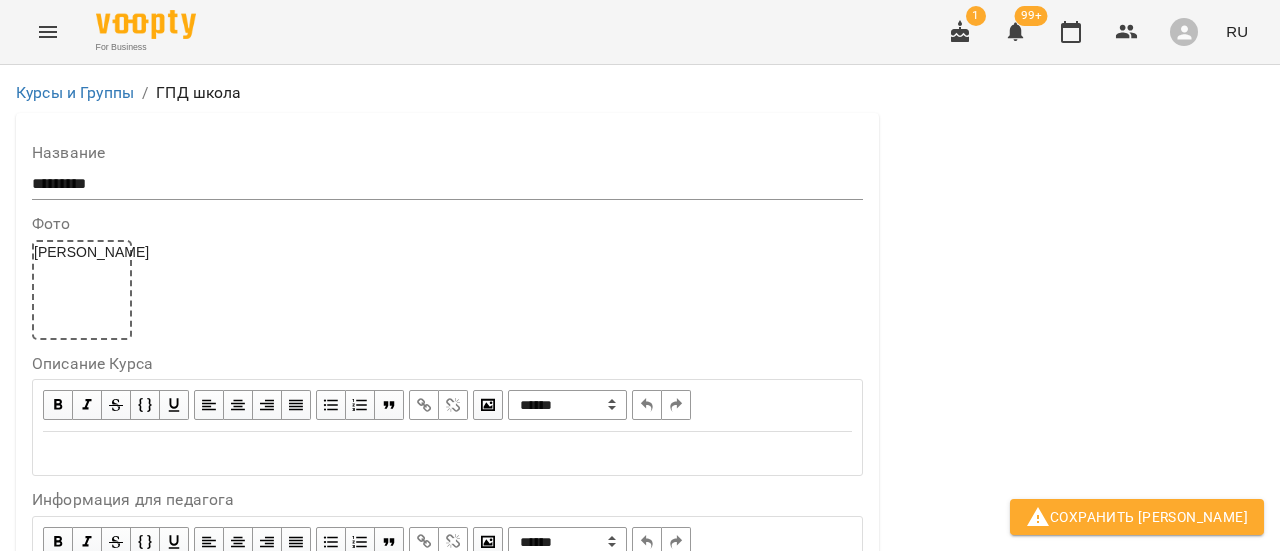 scroll, scrollTop: 1000, scrollLeft: 0, axis: vertical 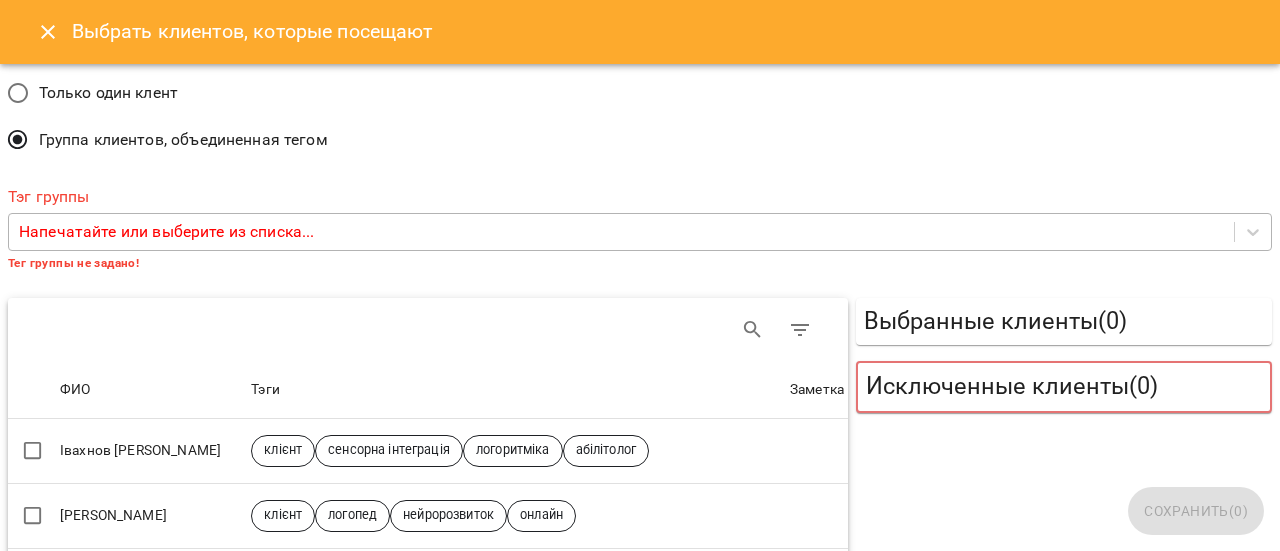 click on "Напечатайте или выберите из списка..." at bounding box center (166, 232) 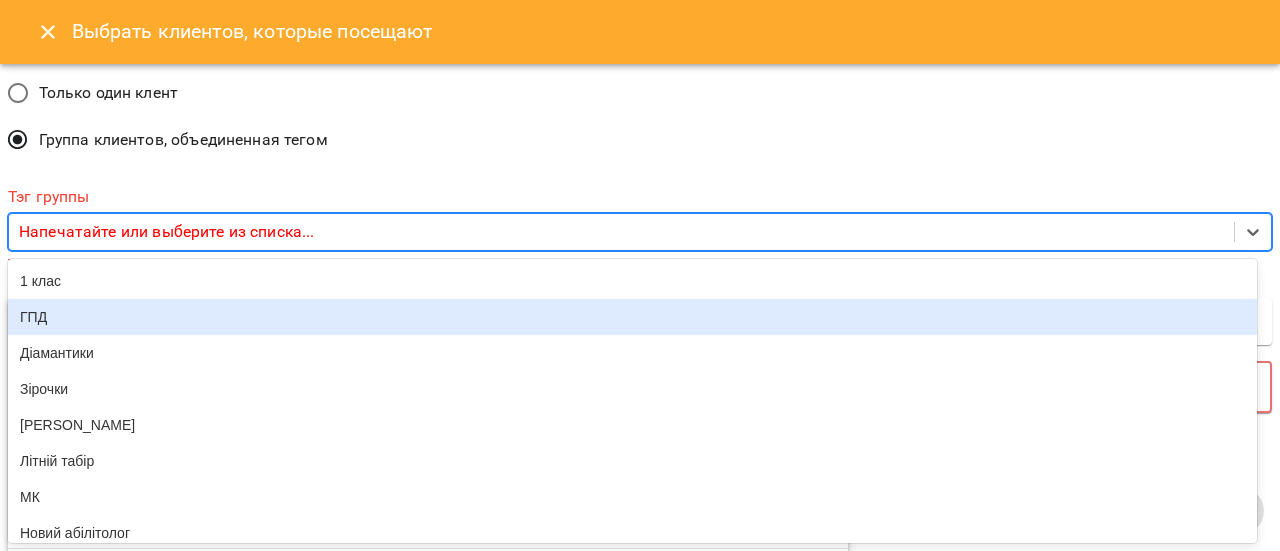 click on "ГПД" at bounding box center (632, 317) 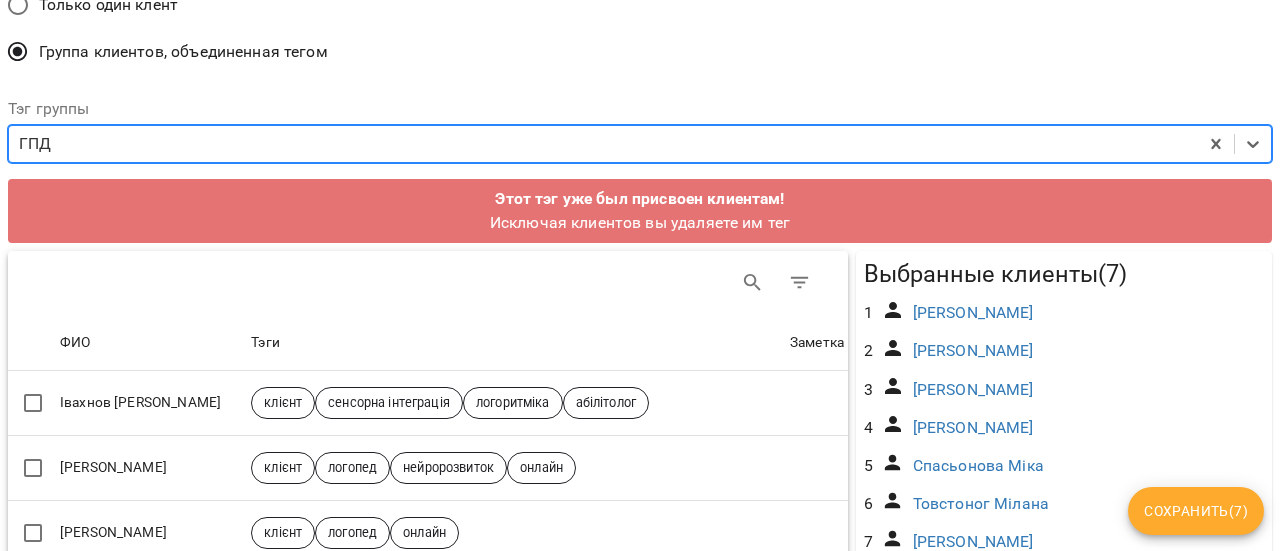 scroll, scrollTop: 300, scrollLeft: 0, axis: vertical 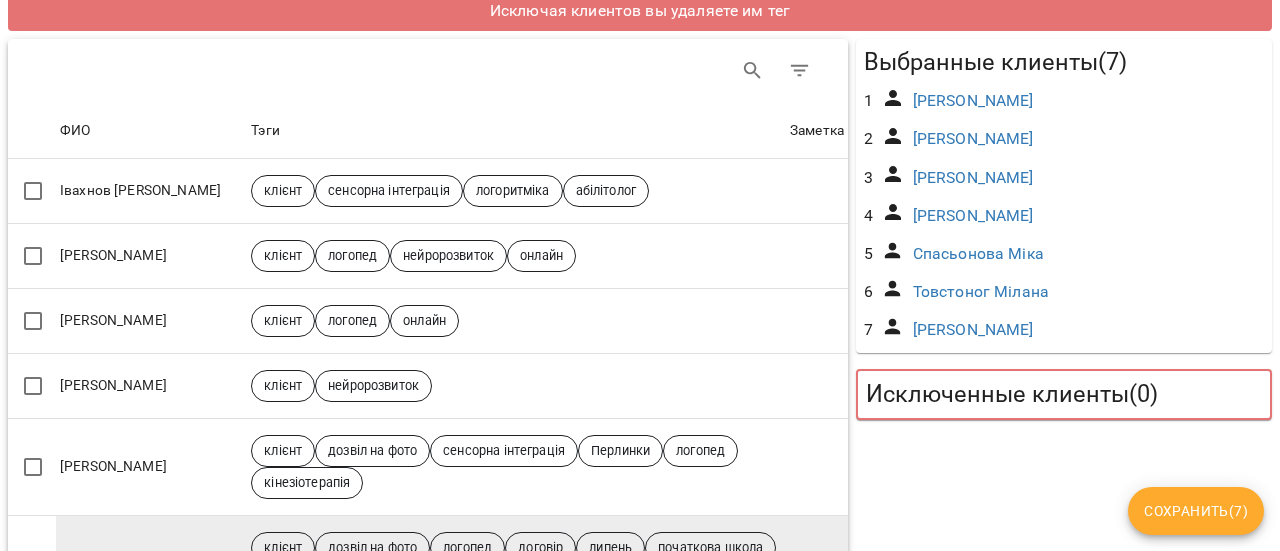 click on "Сохранить ( 7 )" at bounding box center (1196, 511) 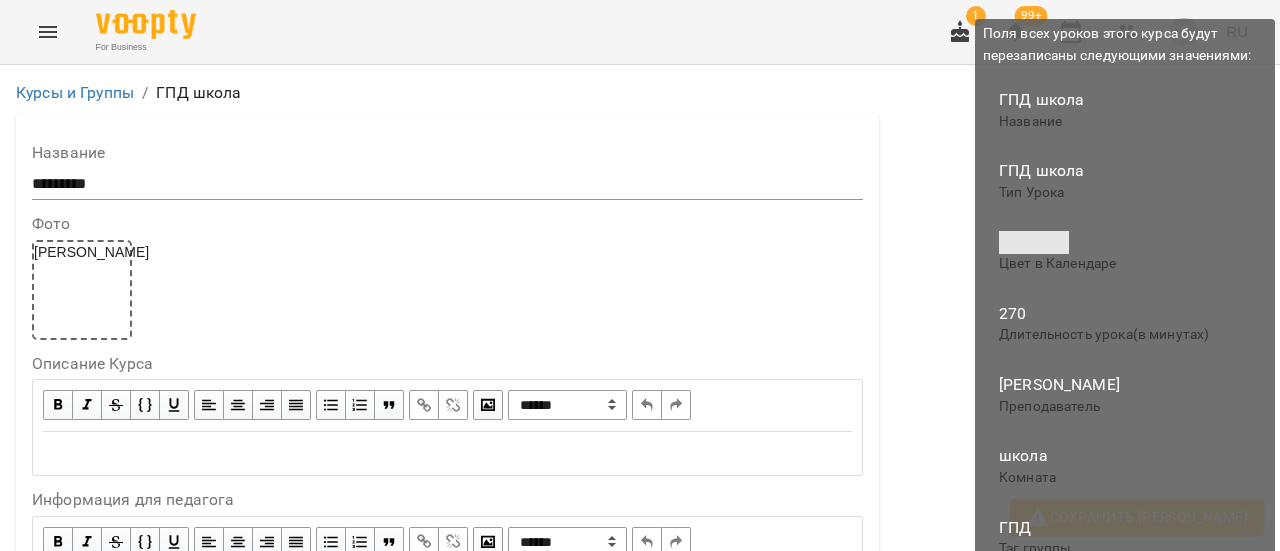 click on "Сохранить [PERSON_NAME]" at bounding box center (1137, 517) 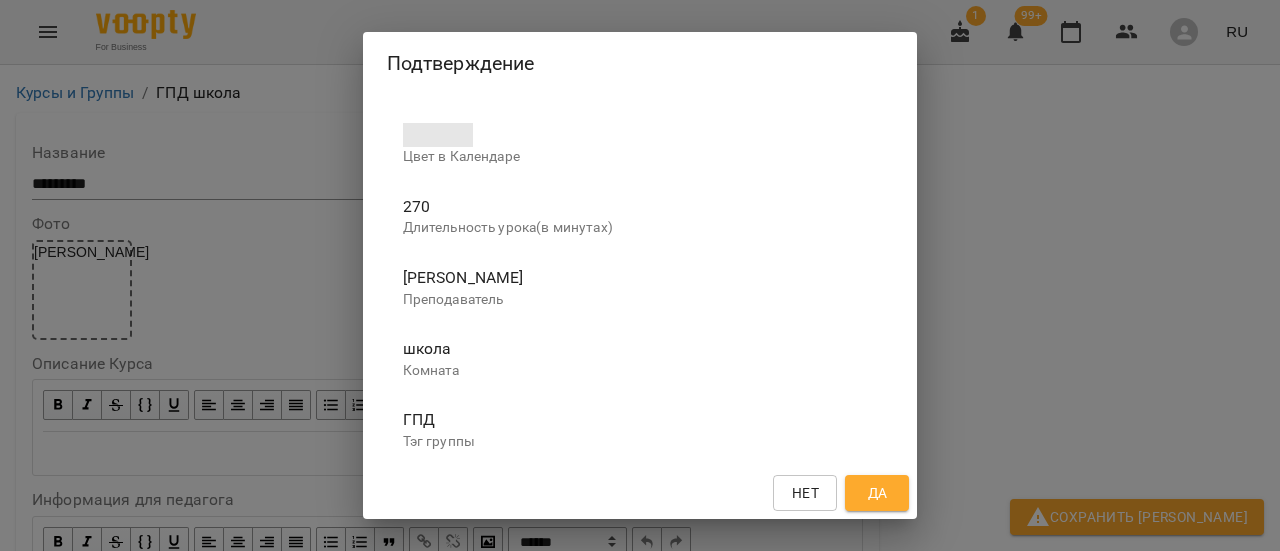 scroll, scrollTop: 180, scrollLeft: 0, axis: vertical 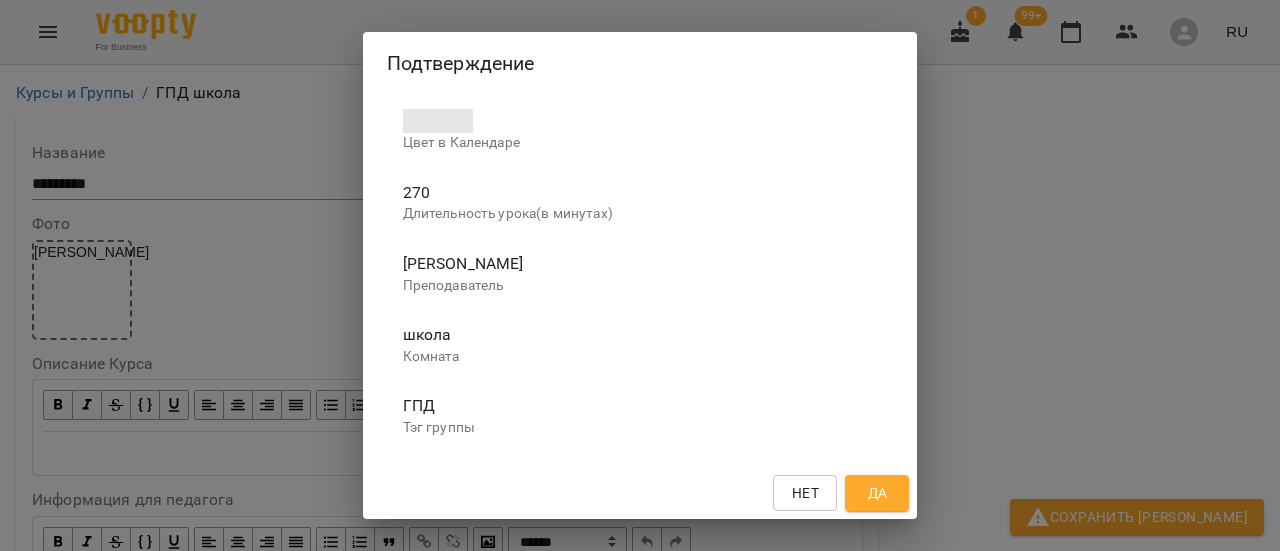 click on "Да" at bounding box center (878, 493) 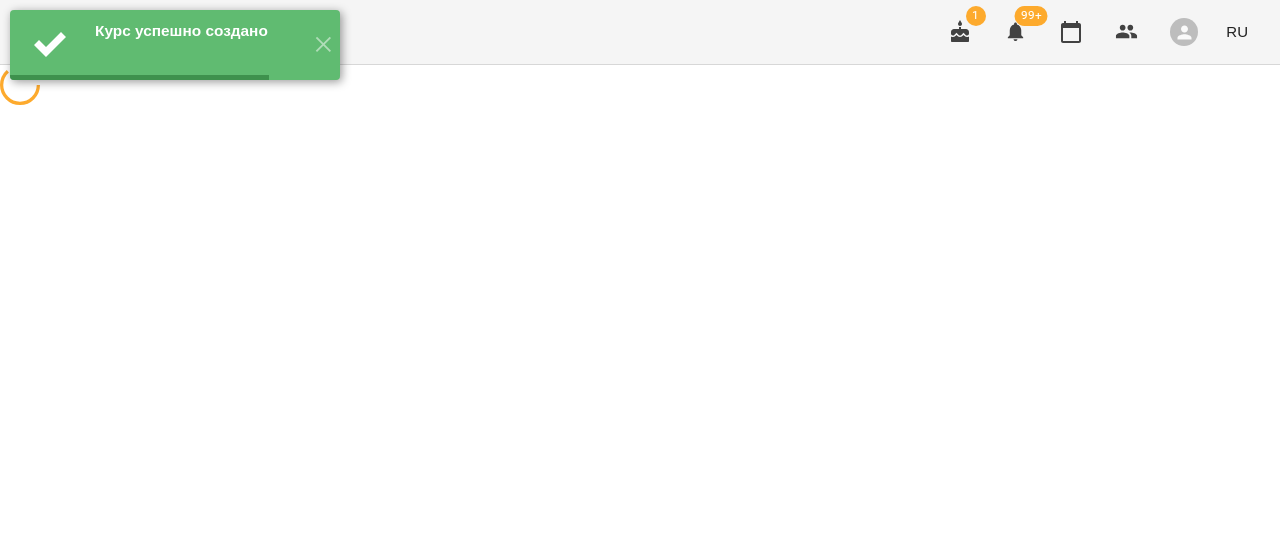 scroll, scrollTop: 0, scrollLeft: 0, axis: both 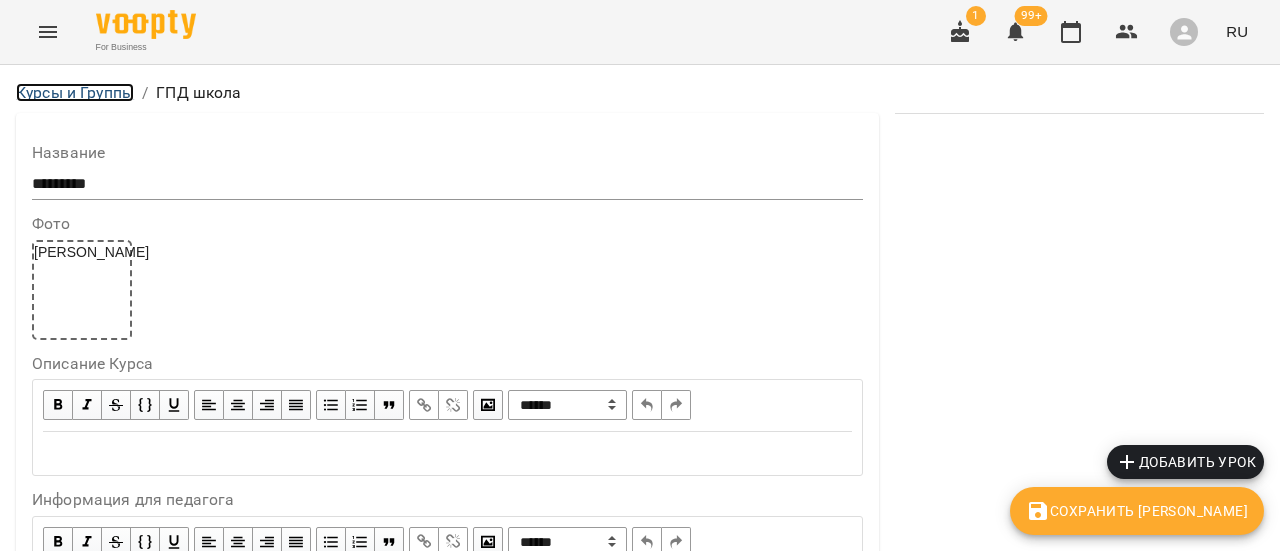 click on "Курсы и Группы" at bounding box center (75, 92) 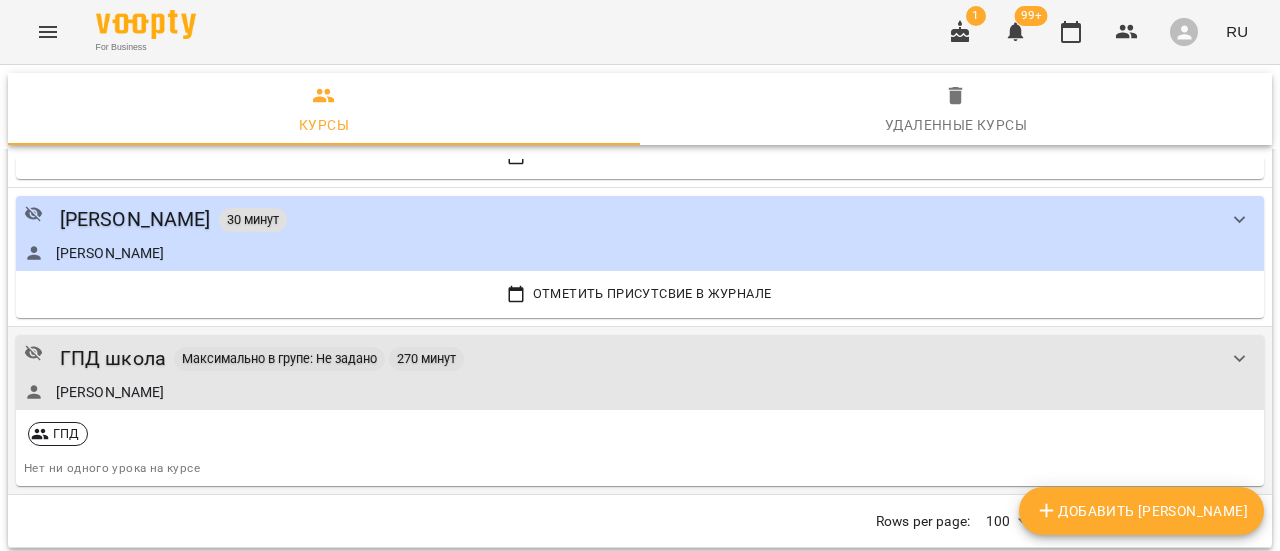 scroll, scrollTop: 2202, scrollLeft: 0, axis: vertical 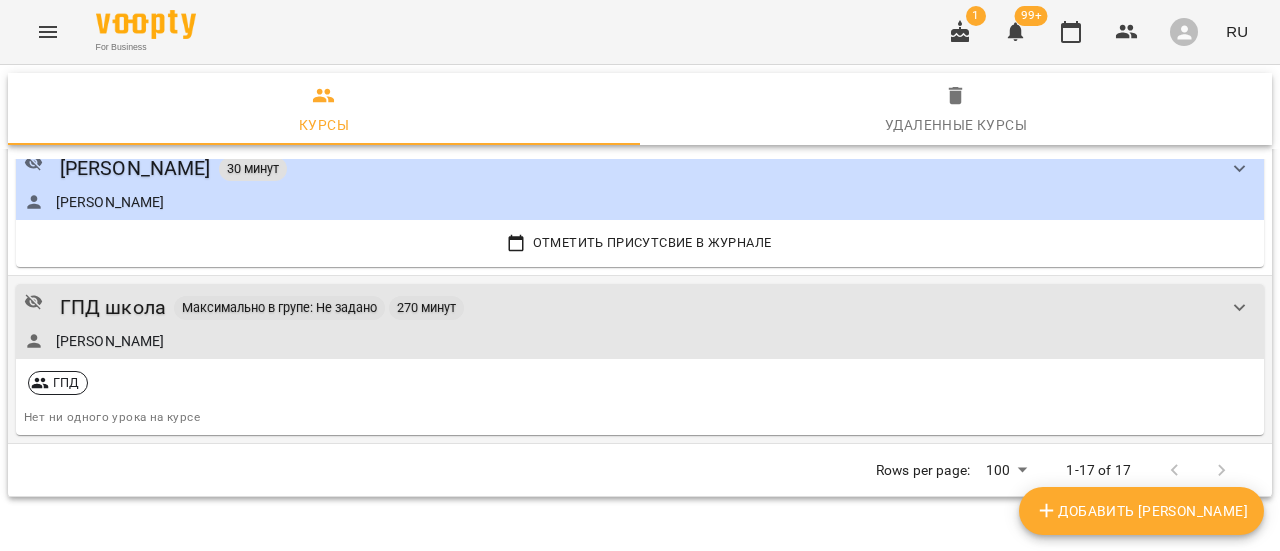 click on "Максимально в групе:  Не задано" at bounding box center (279, 307) 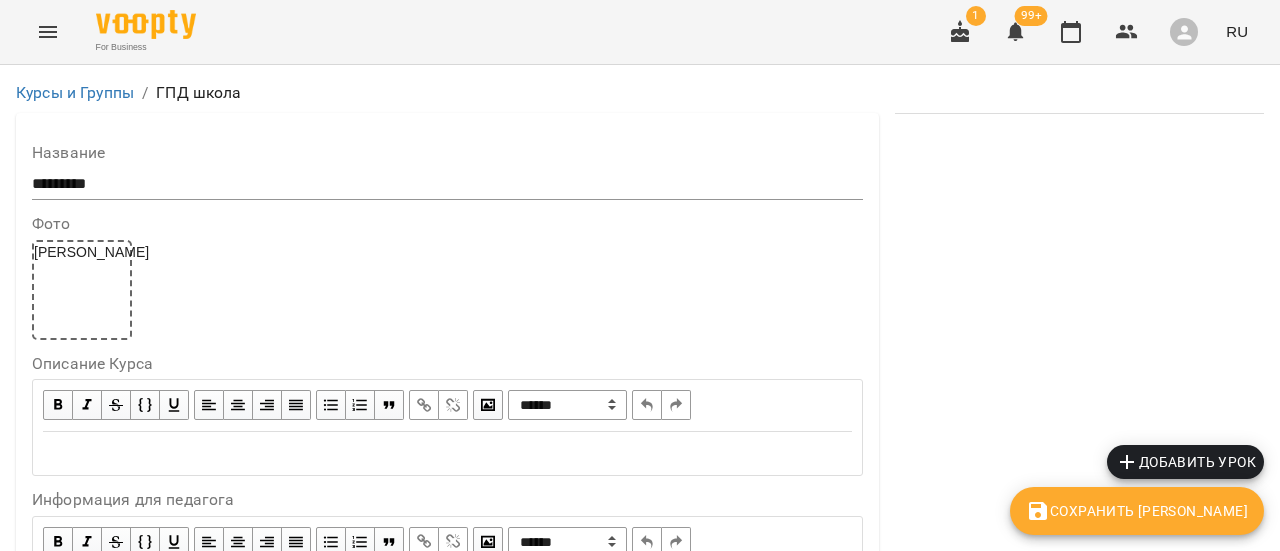 scroll, scrollTop: 0, scrollLeft: 0, axis: both 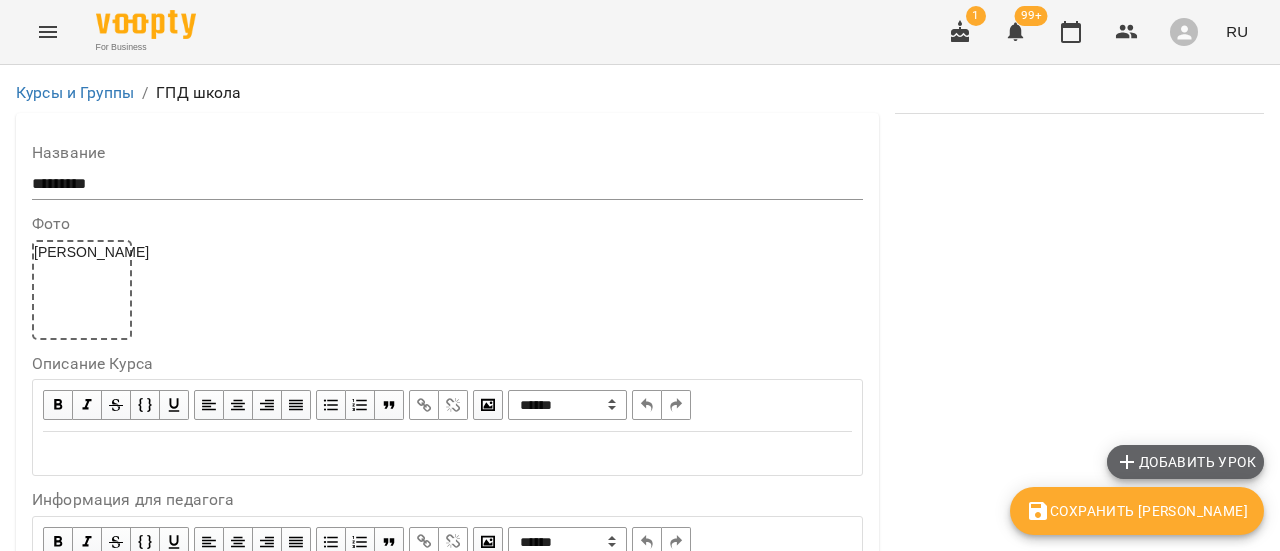click on "Добавить урок" at bounding box center (1185, 462) 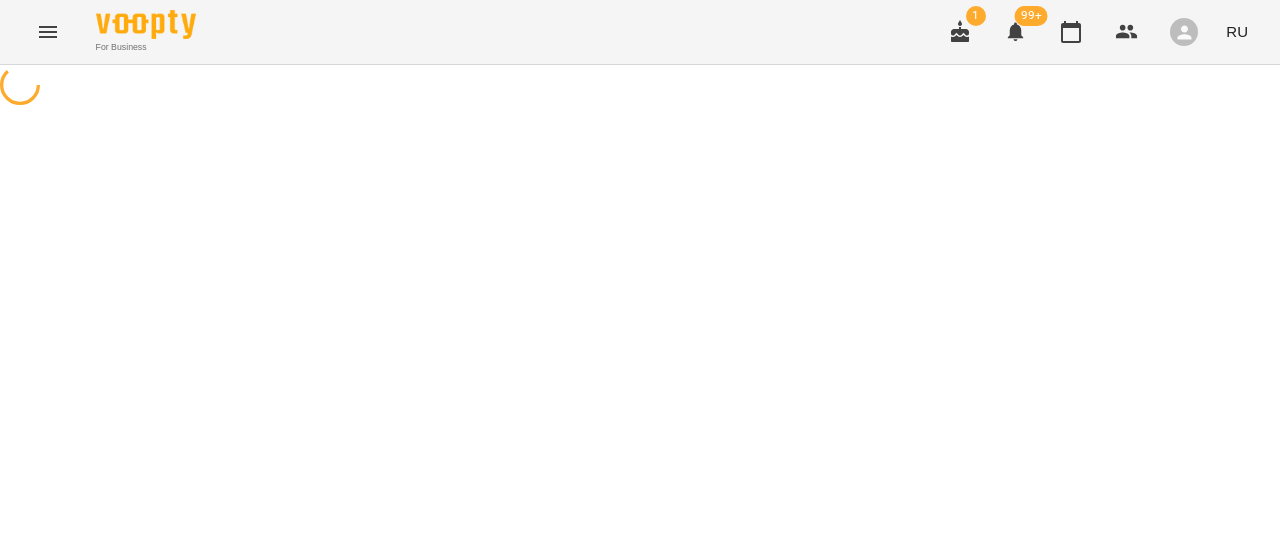 select on "*********" 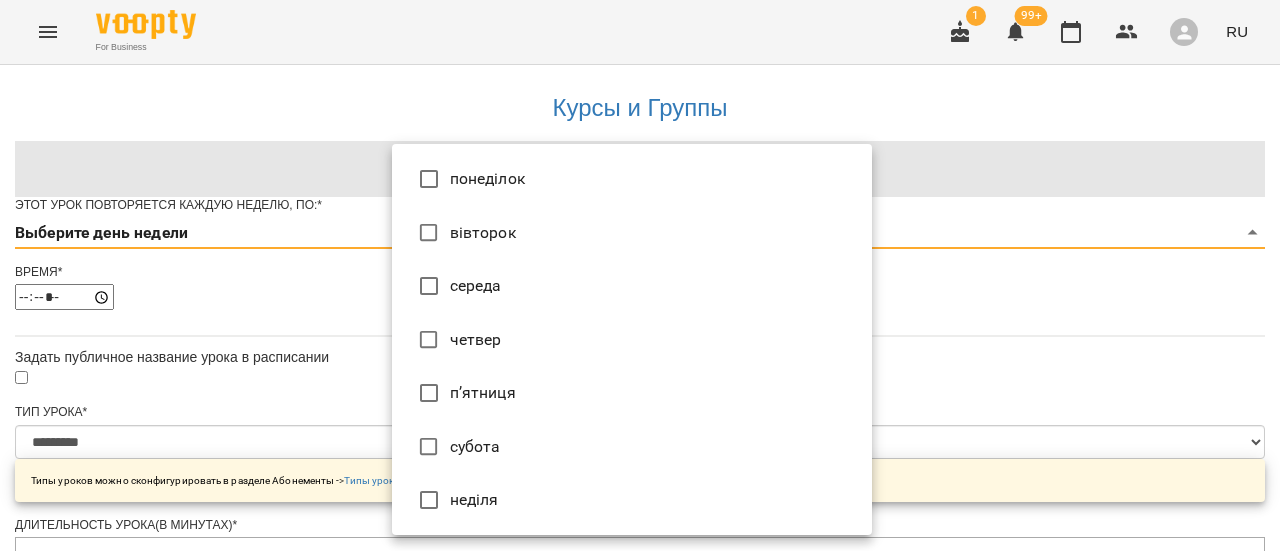 click on "**********" at bounding box center (640, 752) 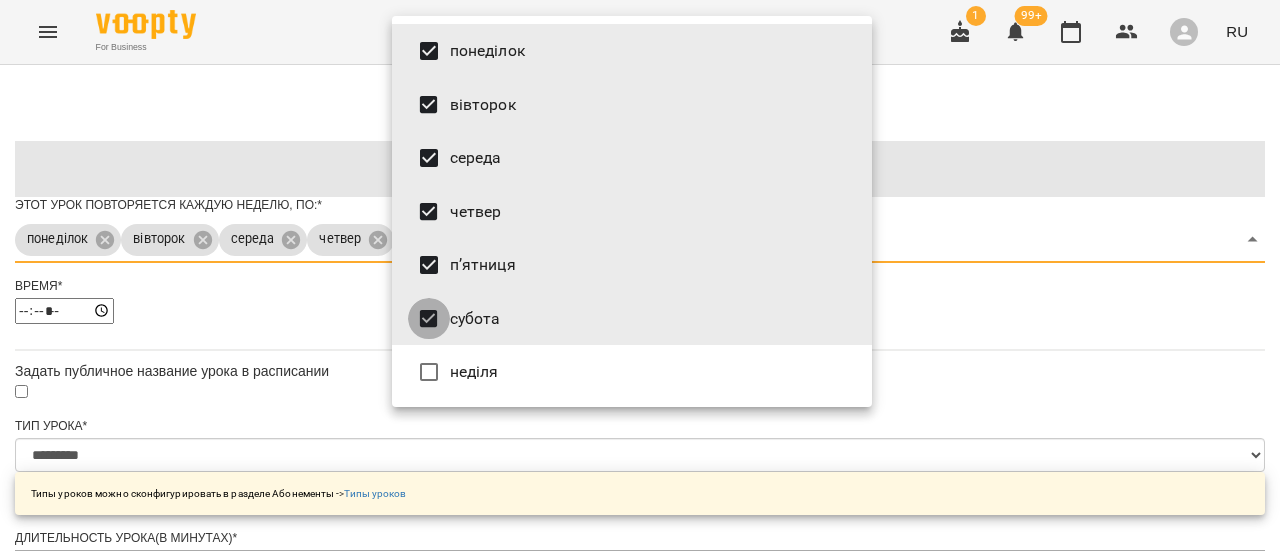 type on "*********" 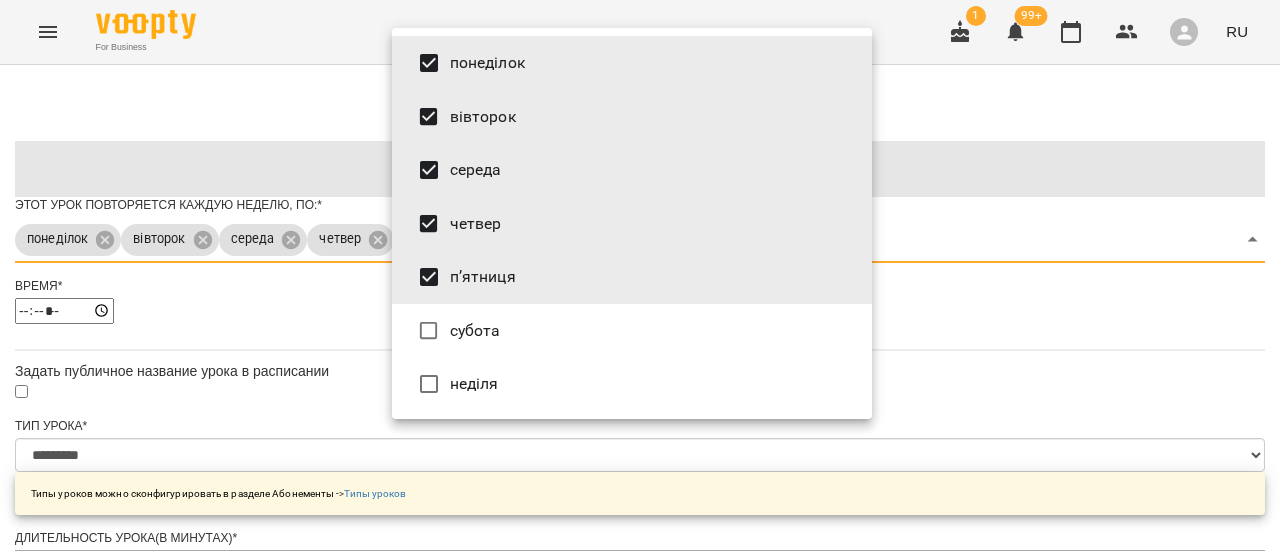 click at bounding box center (640, 275) 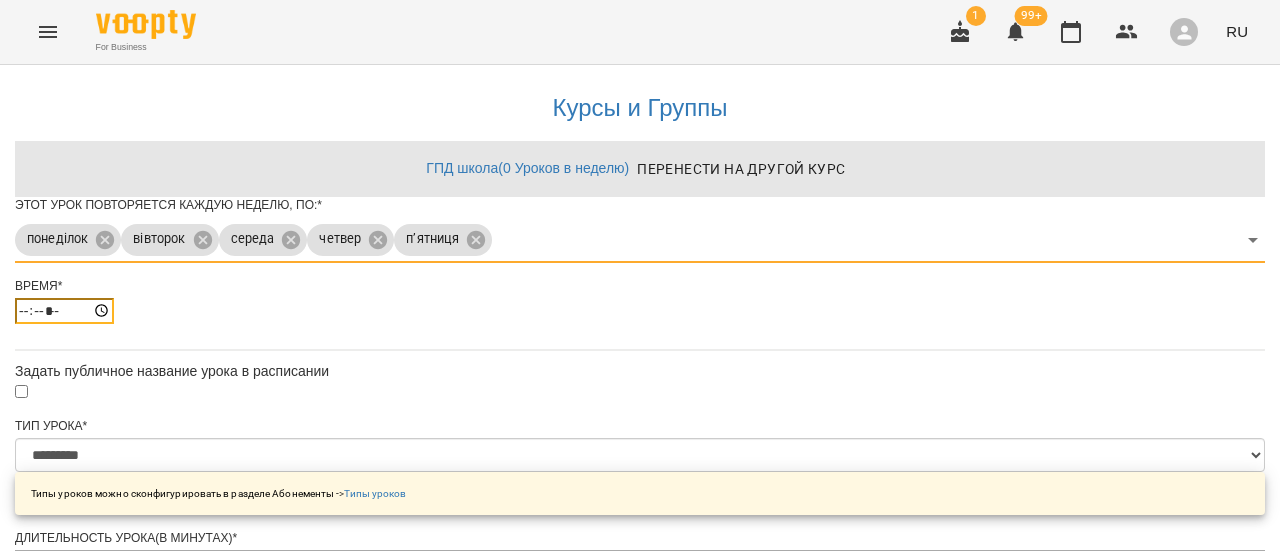 click on "*****" at bounding box center (64, 311) 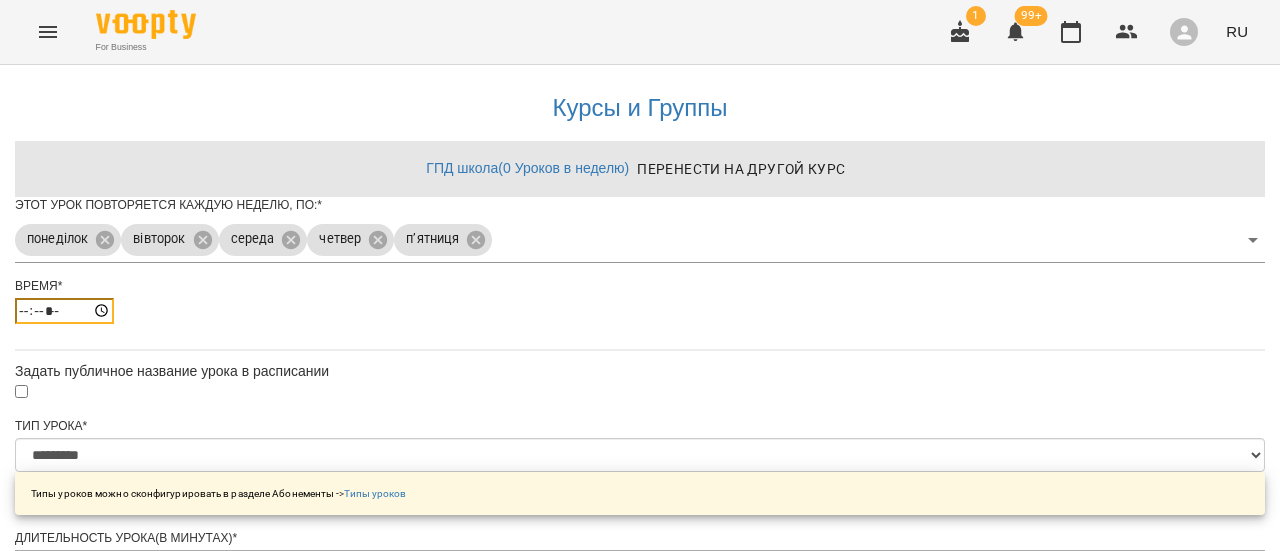 type on "*****" 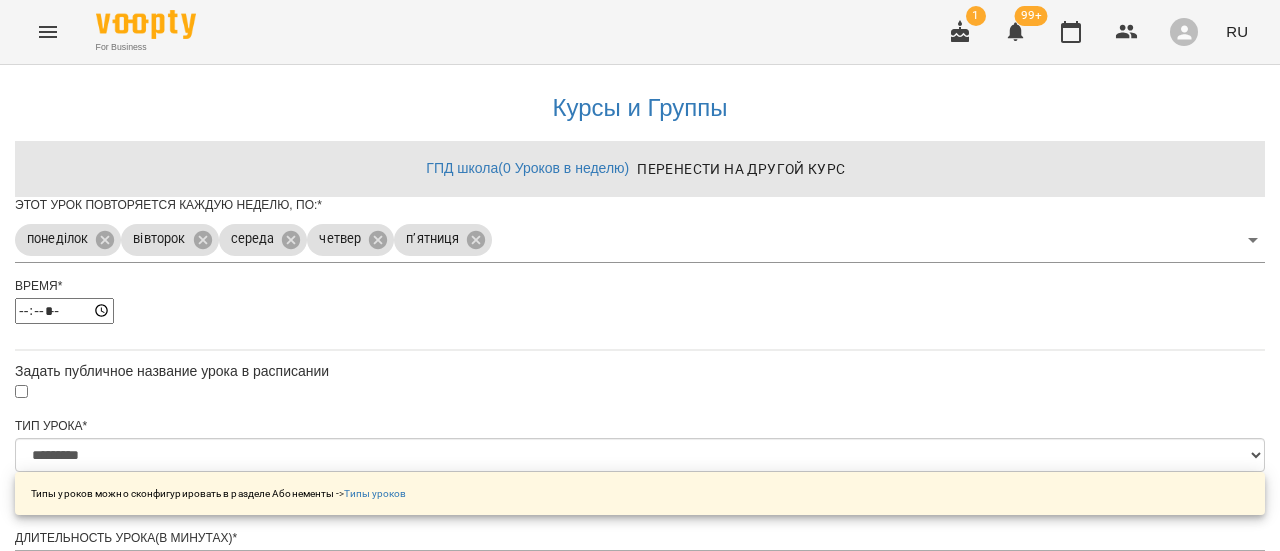 click on "**********" at bounding box center [640, 793] 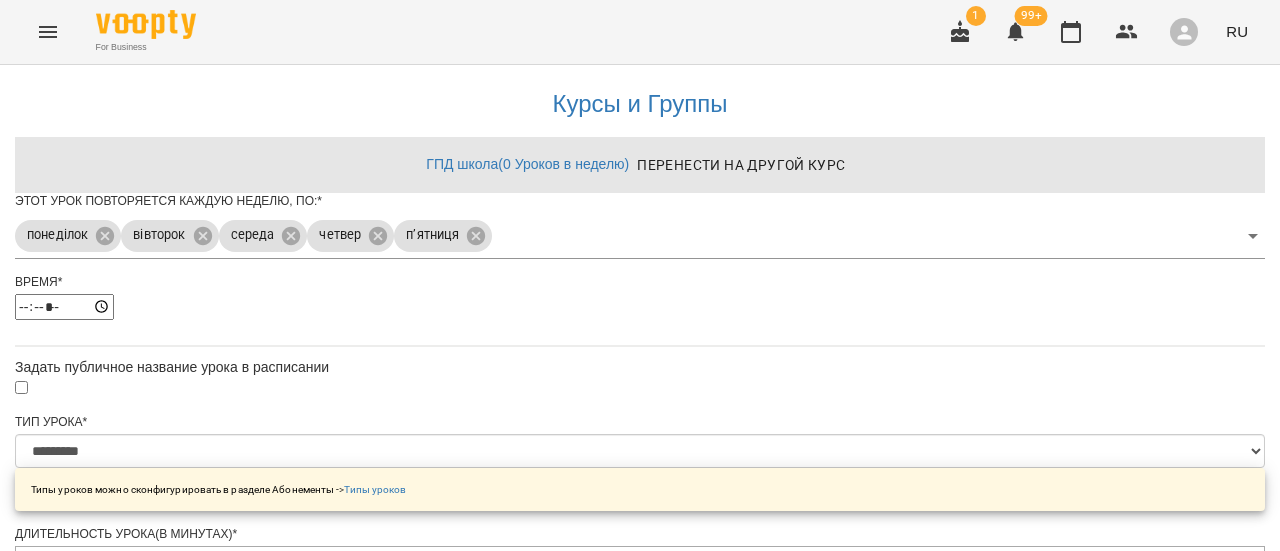 scroll, scrollTop: 1072, scrollLeft: 0, axis: vertical 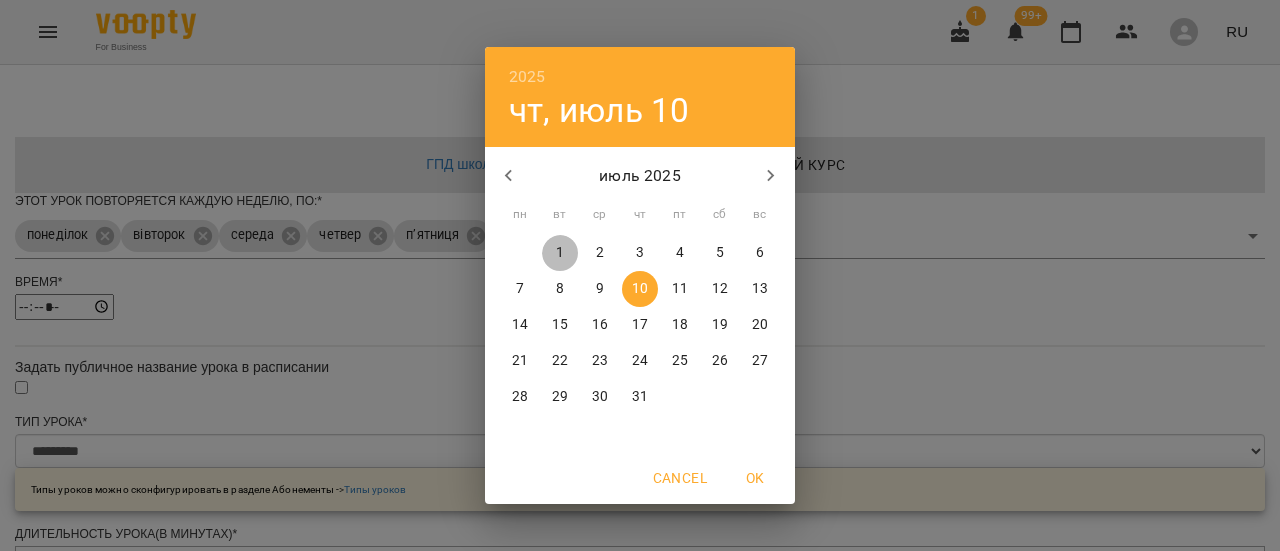 click on "1" at bounding box center [560, 253] 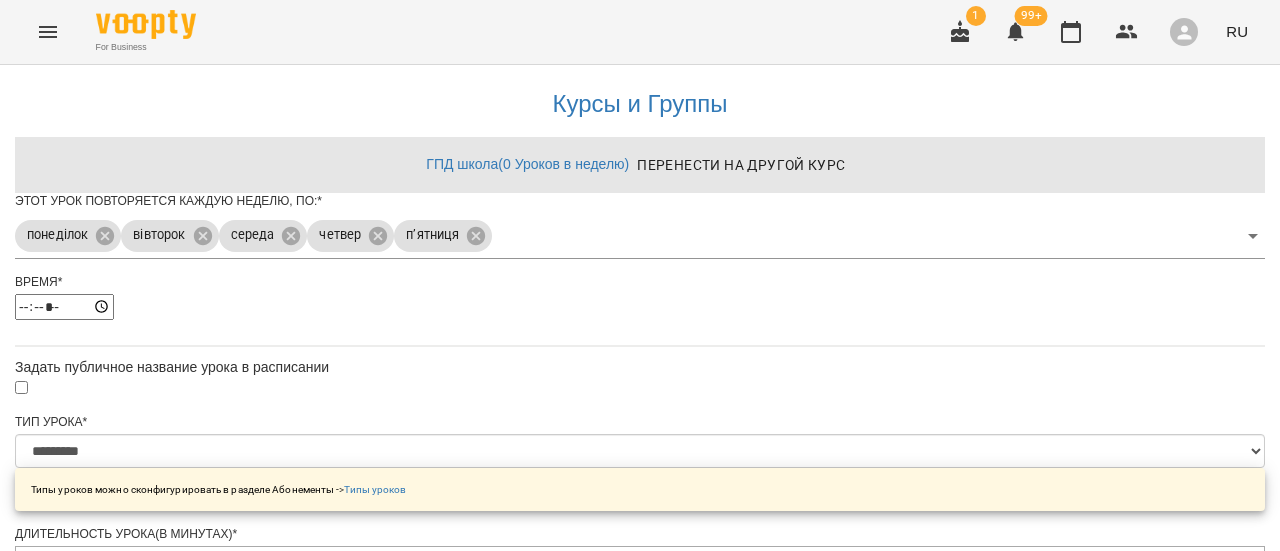 scroll, scrollTop: 1128, scrollLeft: 0, axis: vertical 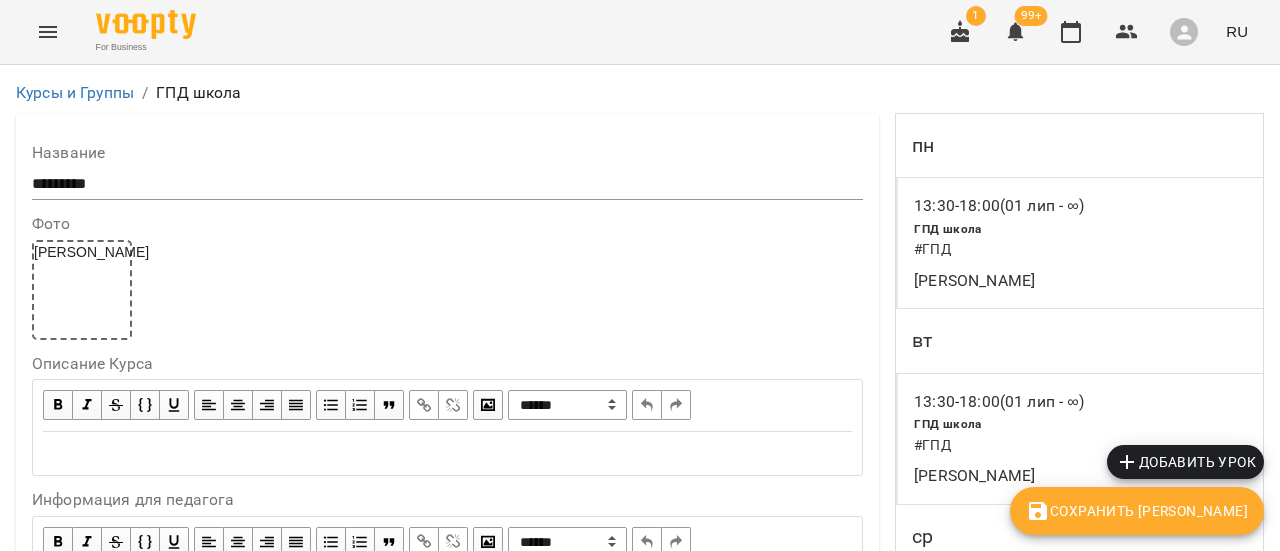 click at bounding box center [48, 32] 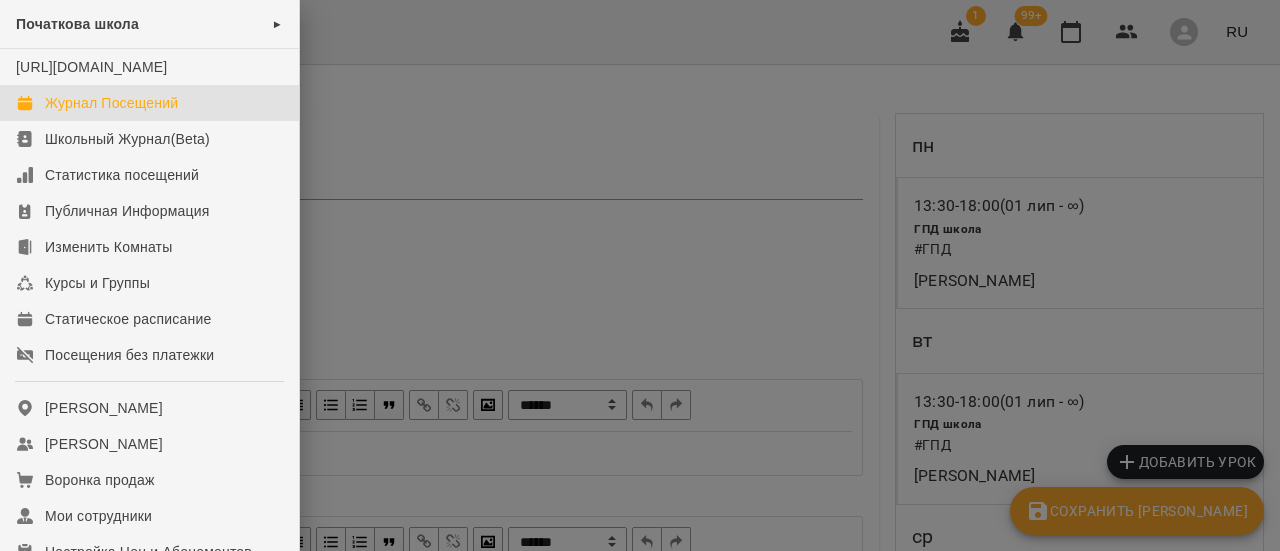 click on "Журнал Посещений" at bounding box center (111, 103) 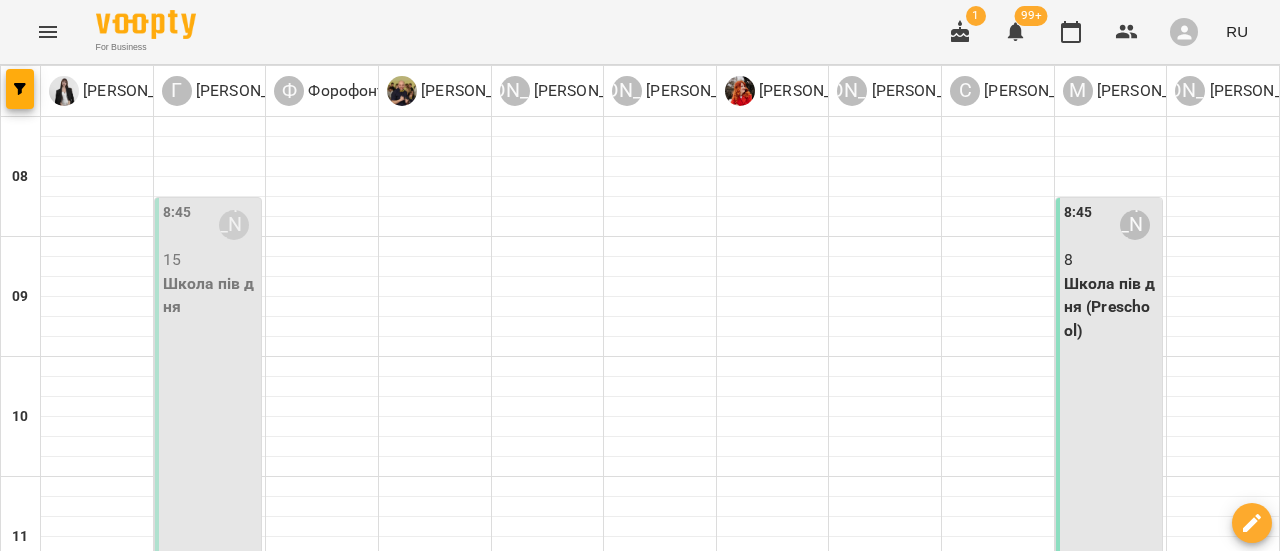 click on "01 июля" at bounding box center [247, 1602] 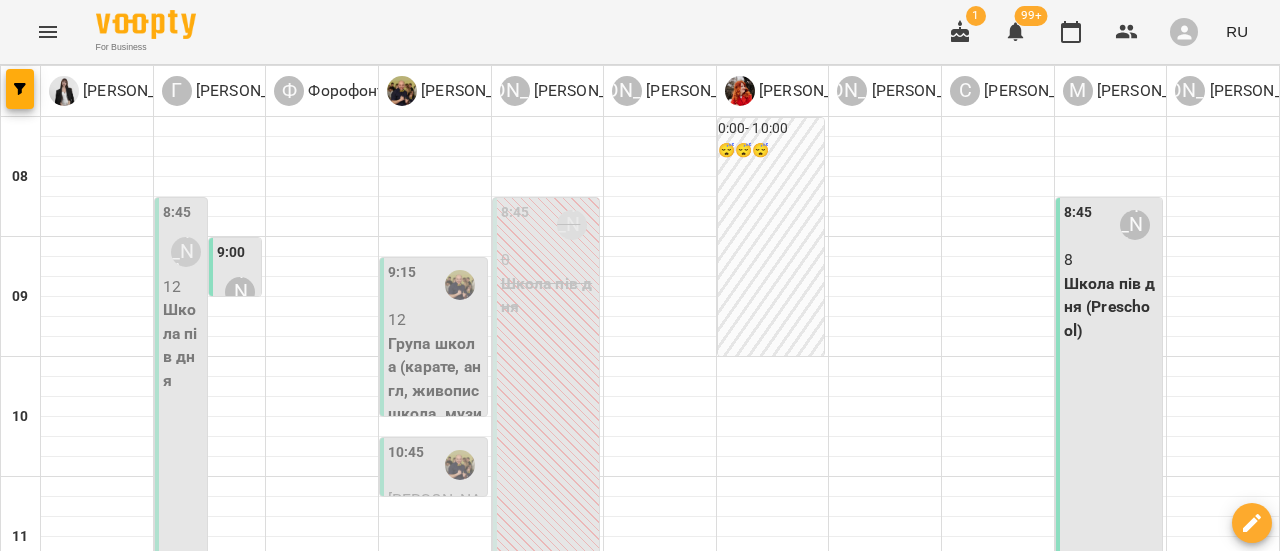 scroll, scrollTop: 500, scrollLeft: 0, axis: vertical 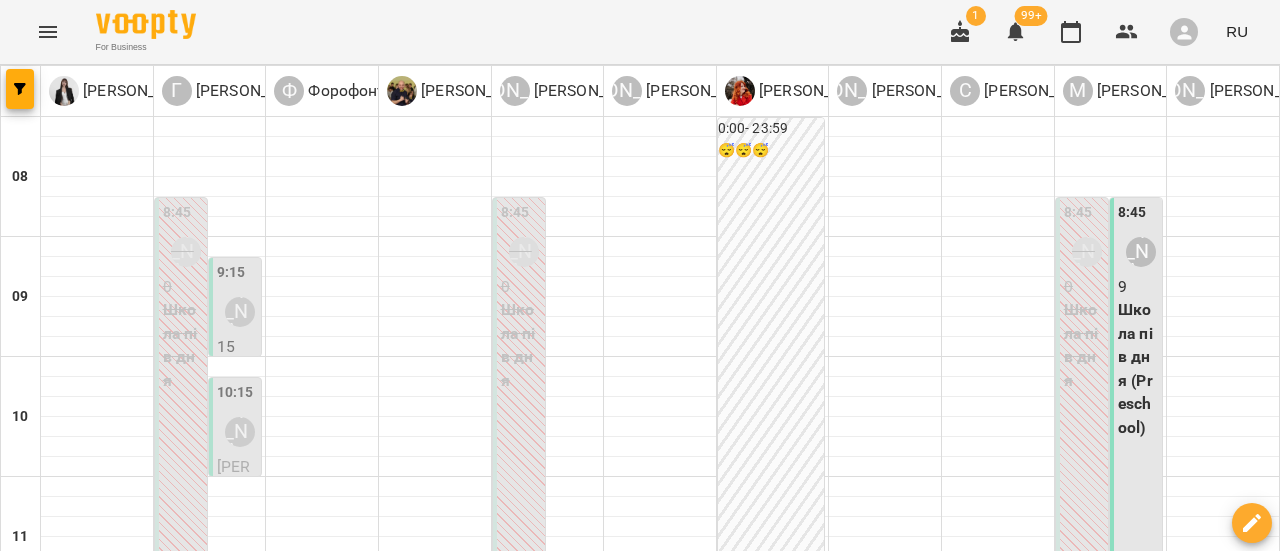 click 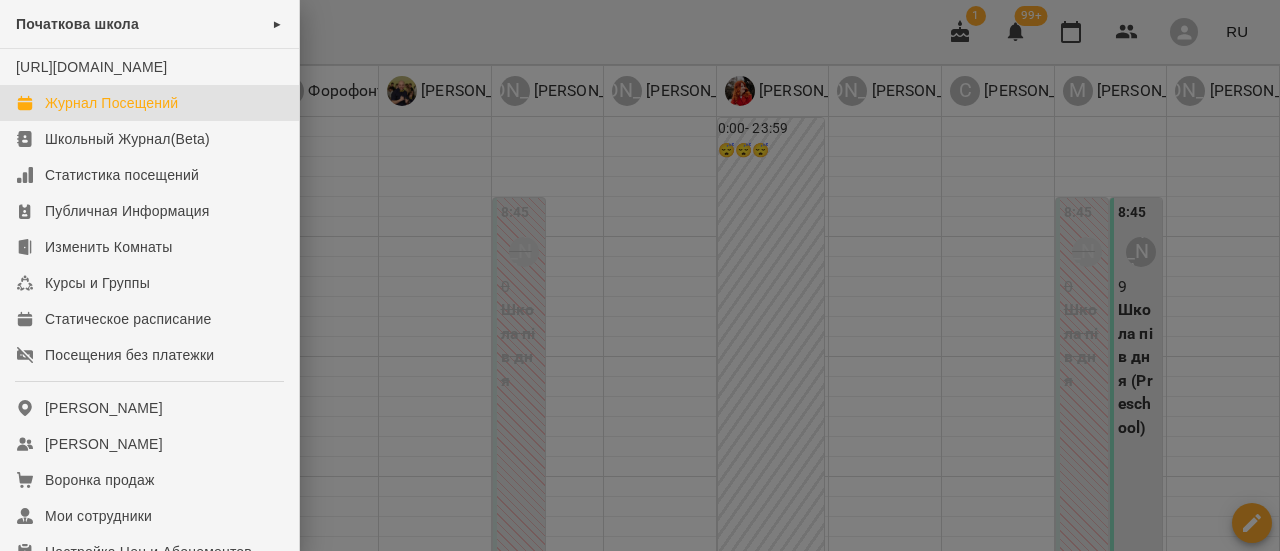 scroll, scrollTop: 200, scrollLeft: 0, axis: vertical 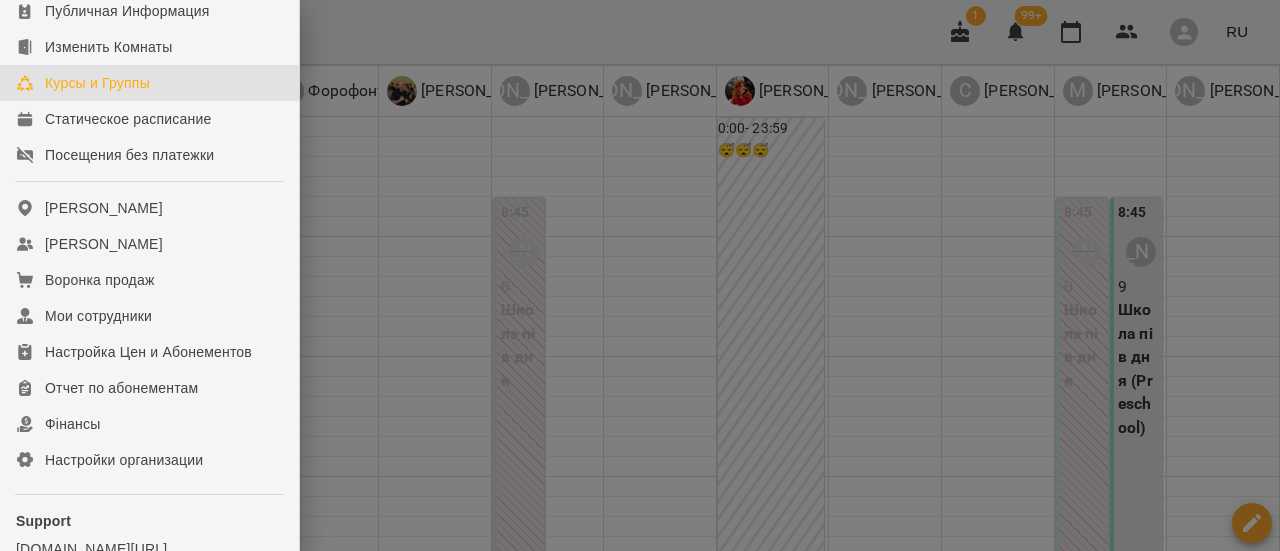 click on "Курсы и Группы" at bounding box center (97, 83) 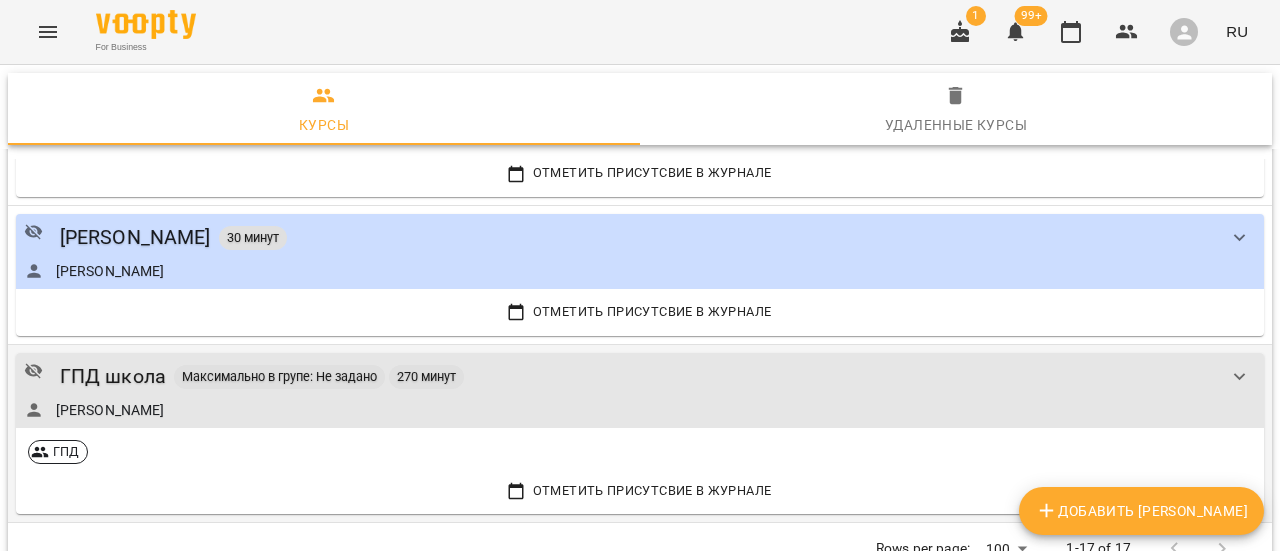 scroll, scrollTop: 2212, scrollLeft: 0, axis: vertical 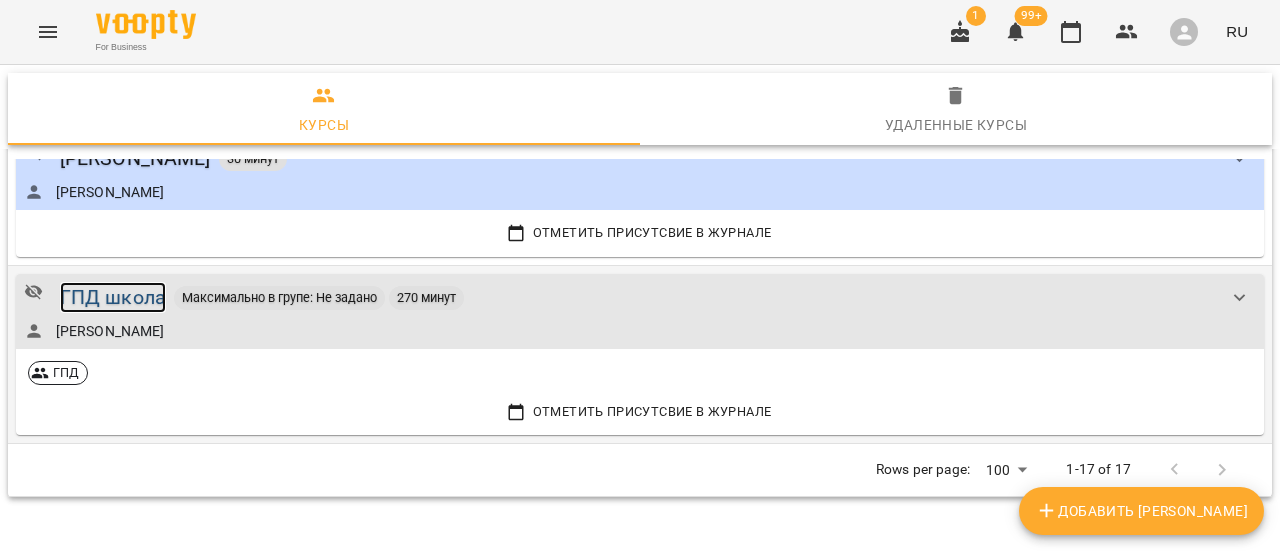 click on "ГПД школа" at bounding box center (113, 297) 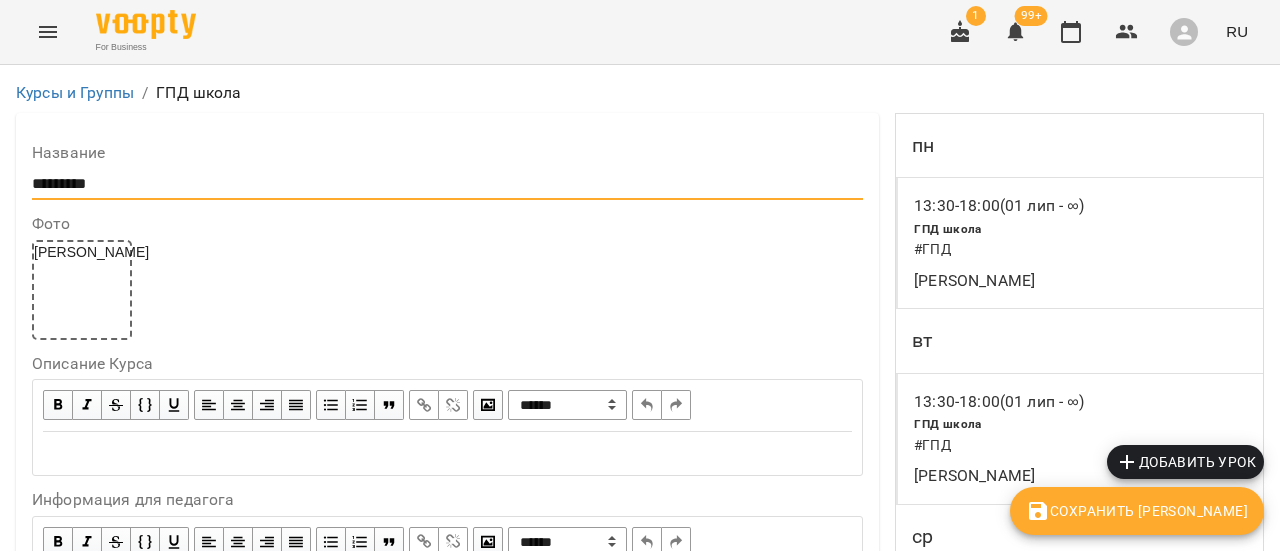 click on "*********" at bounding box center [447, 184] 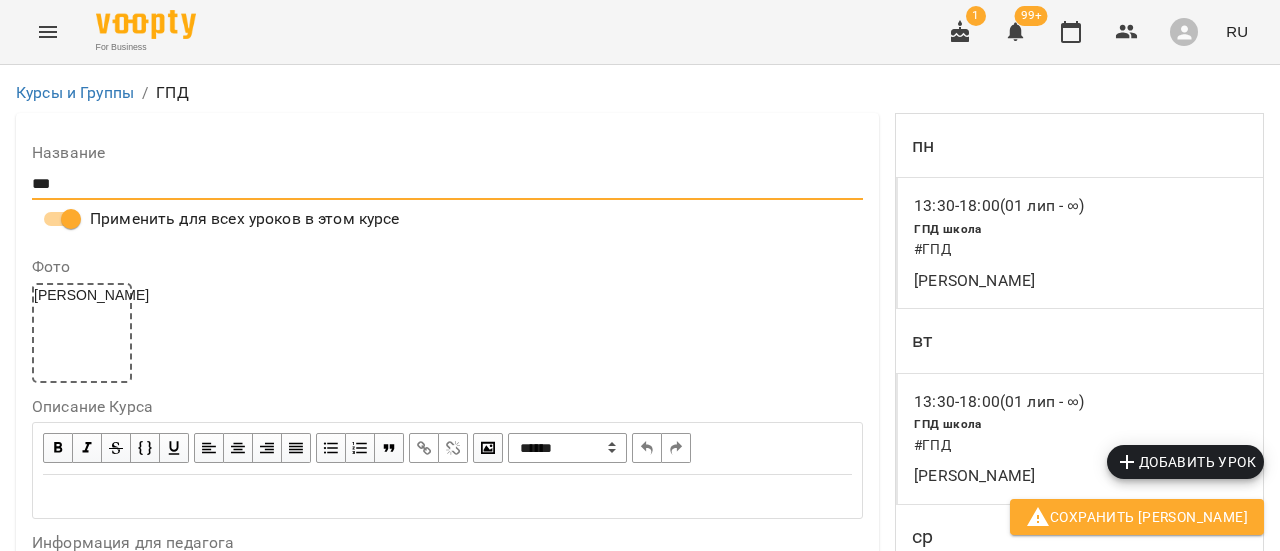 type on "***" 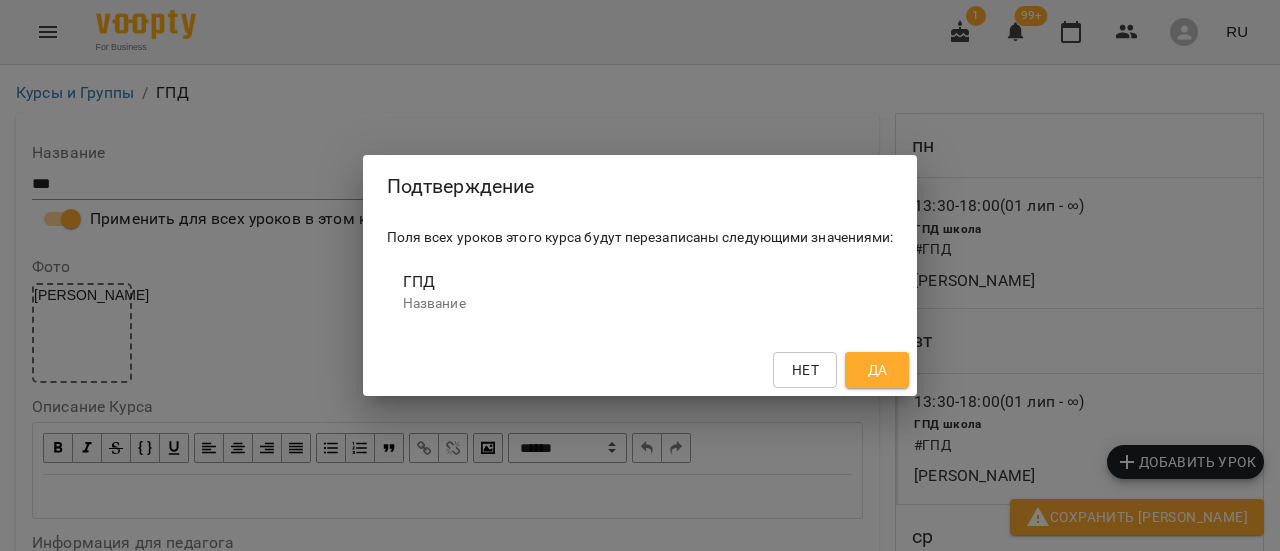 click on "Подтверждение Поля всех уроков этого курса будут перезаписаны следующими значениями: ГПД Название Нет Да" at bounding box center (640, 275) 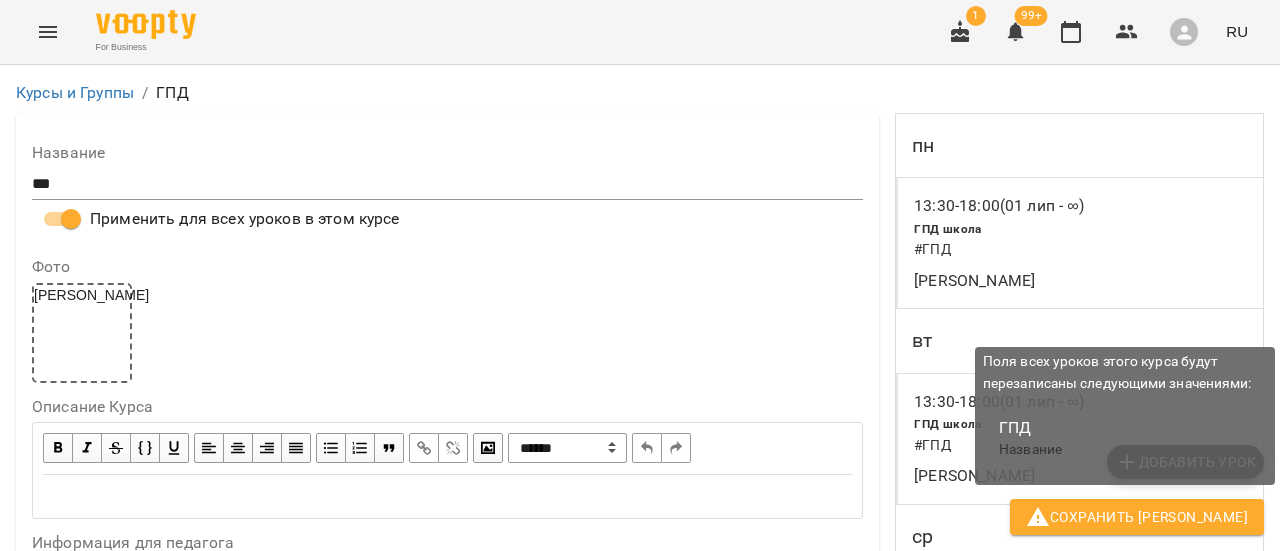 click on "Сохранить [PERSON_NAME]" at bounding box center [1137, 517] 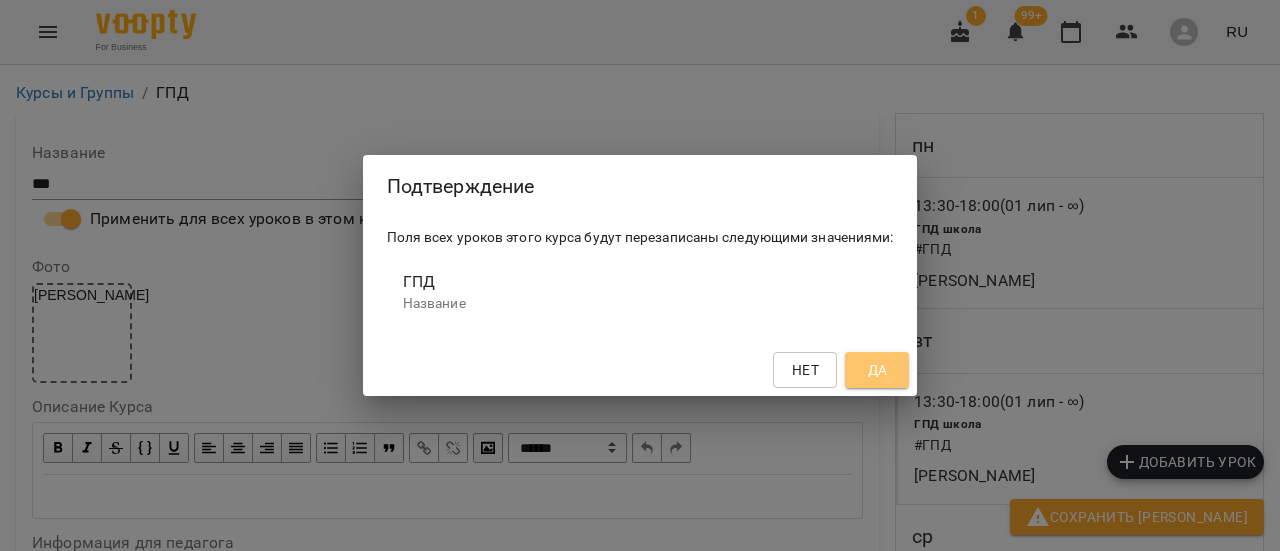 click on "Да" at bounding box center [878, 370] 